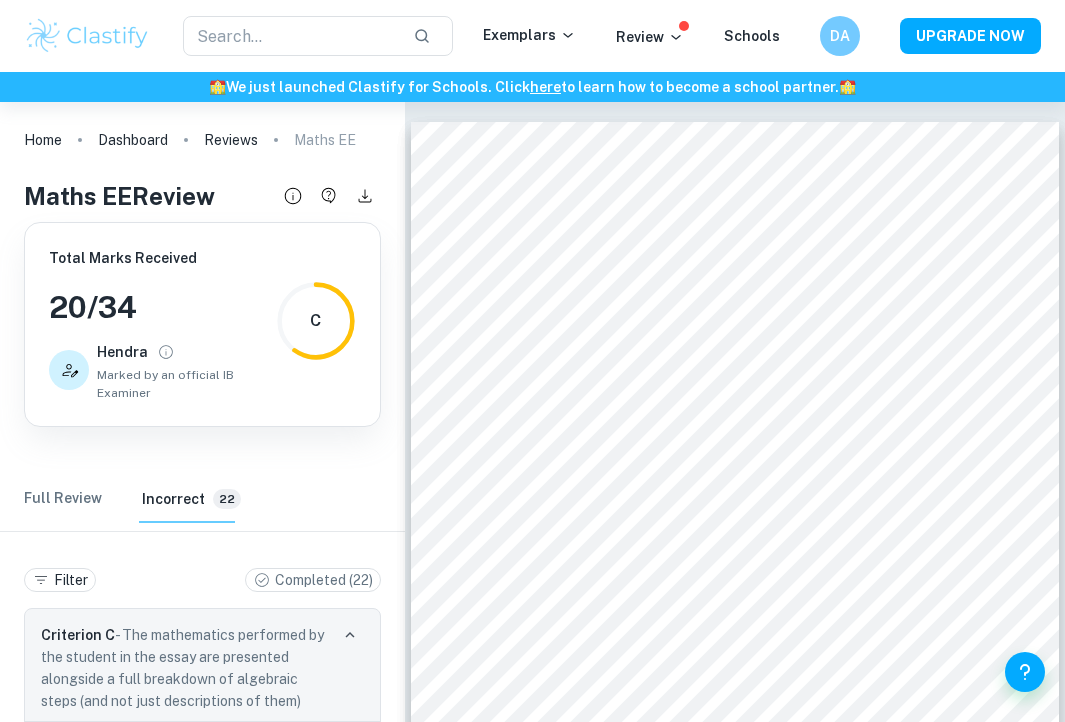 scroll, scrollTop: 18067, scrollLeft: 0, axis: vertical 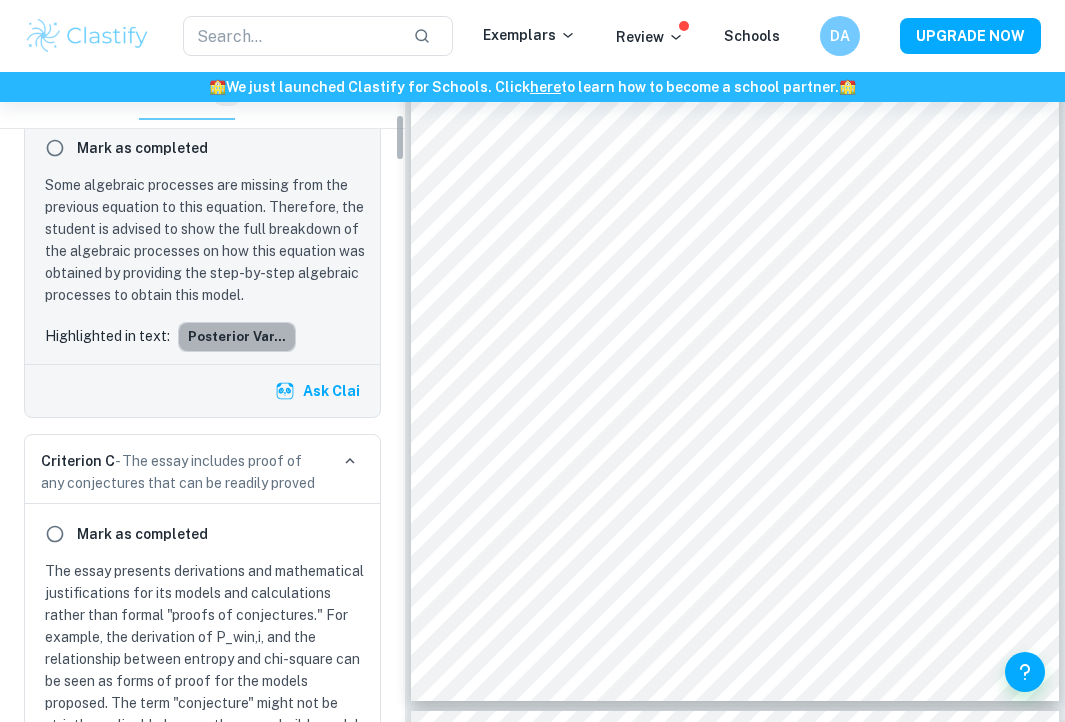 click on "Posterior var..." at bounding box center (237, 337) 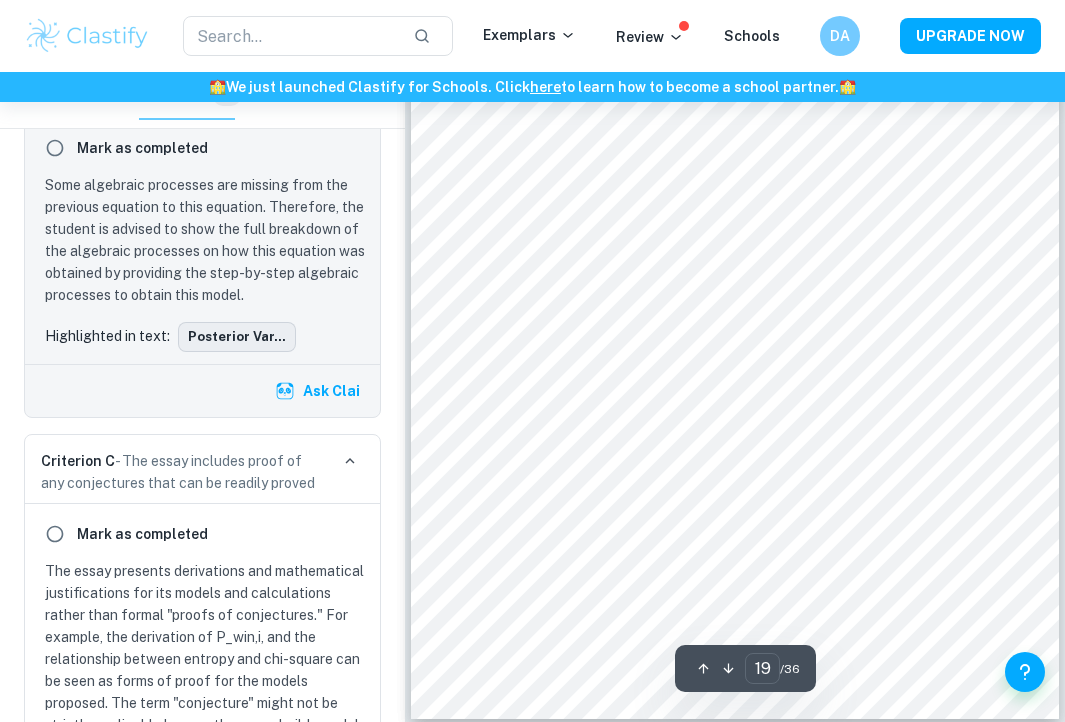 scroll, scrollTop: 15479, scrollLeft: 0, axis: vertical 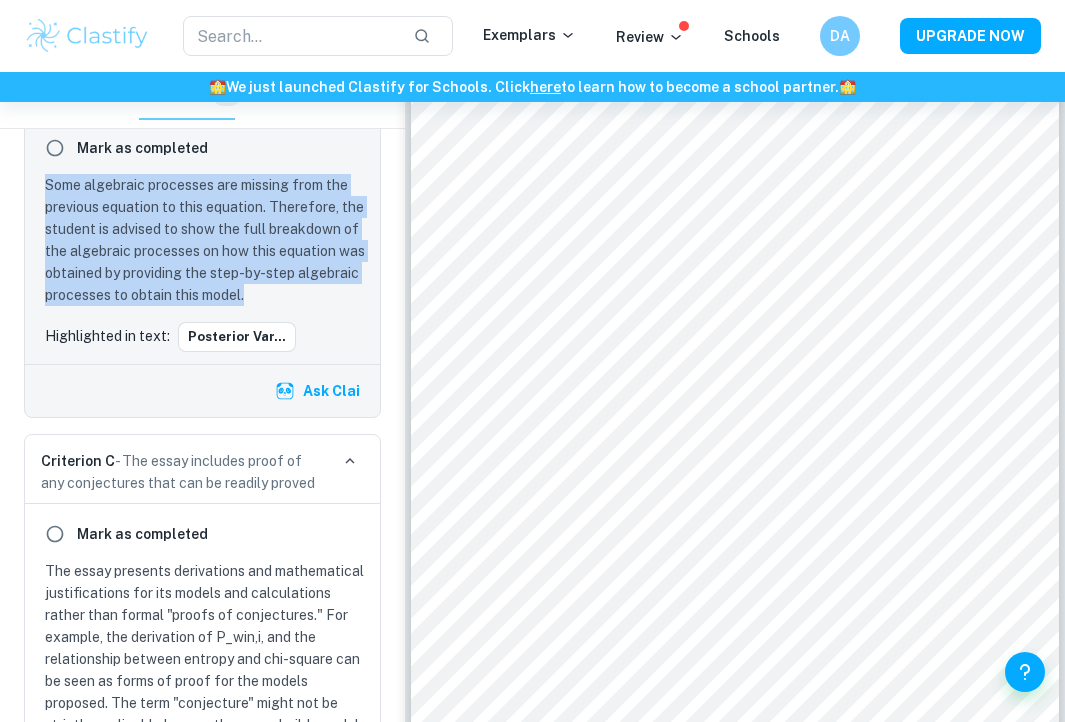 drag, startPoint x: 47, startPoint y: 182, endPoint x: 272, endPoint y: 289, distance: 249.14655 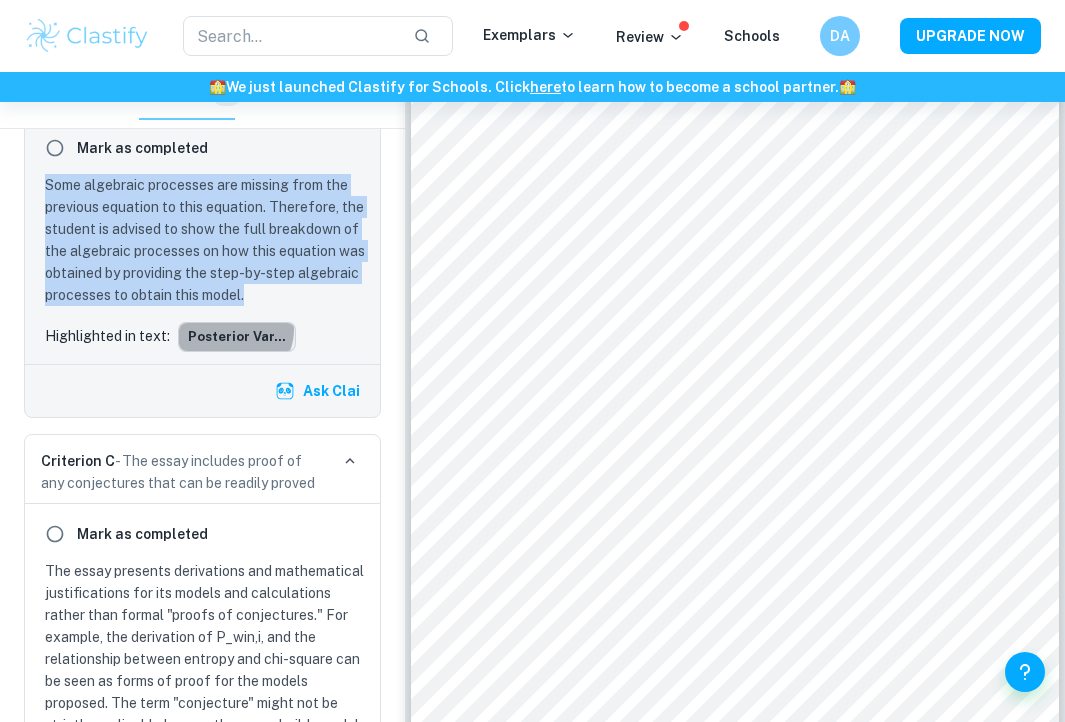 click on "Posterior var..." at bounding box center (237, 337) 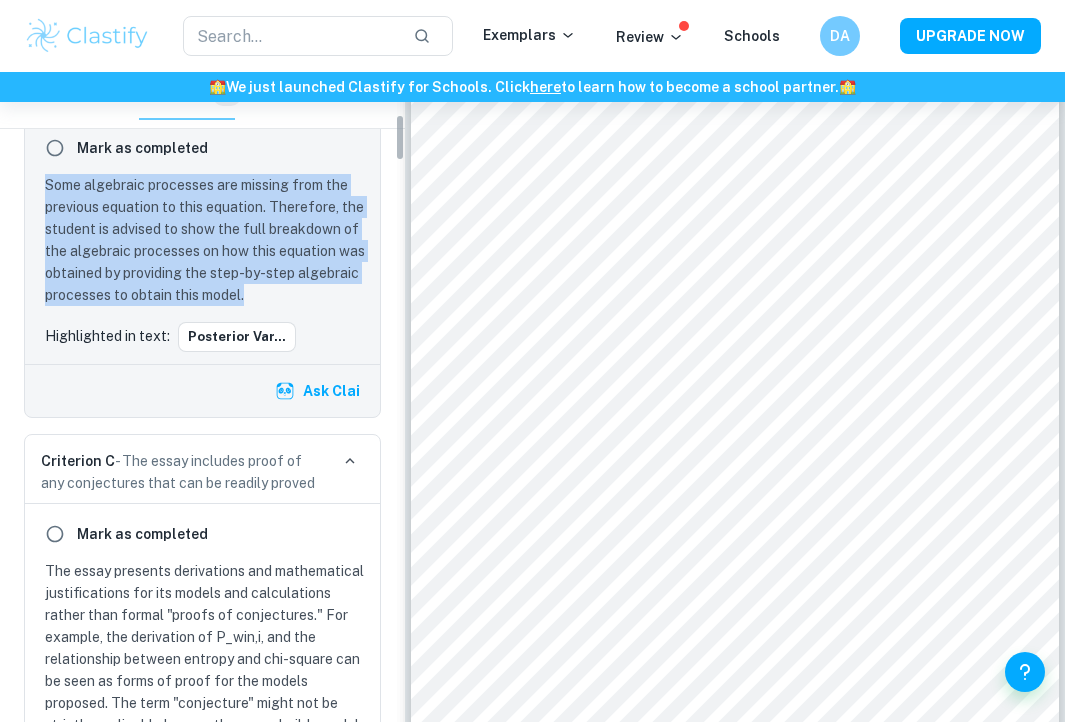 click on "Some algebraic processes are missing from the previous equation to this equation. Therefore, the student is advised to show the full breakdown of the algebraic processes on how this equation was obtained by providing the step-by-step algebraic processes to obtain this model." at bounding box center (206, 240) 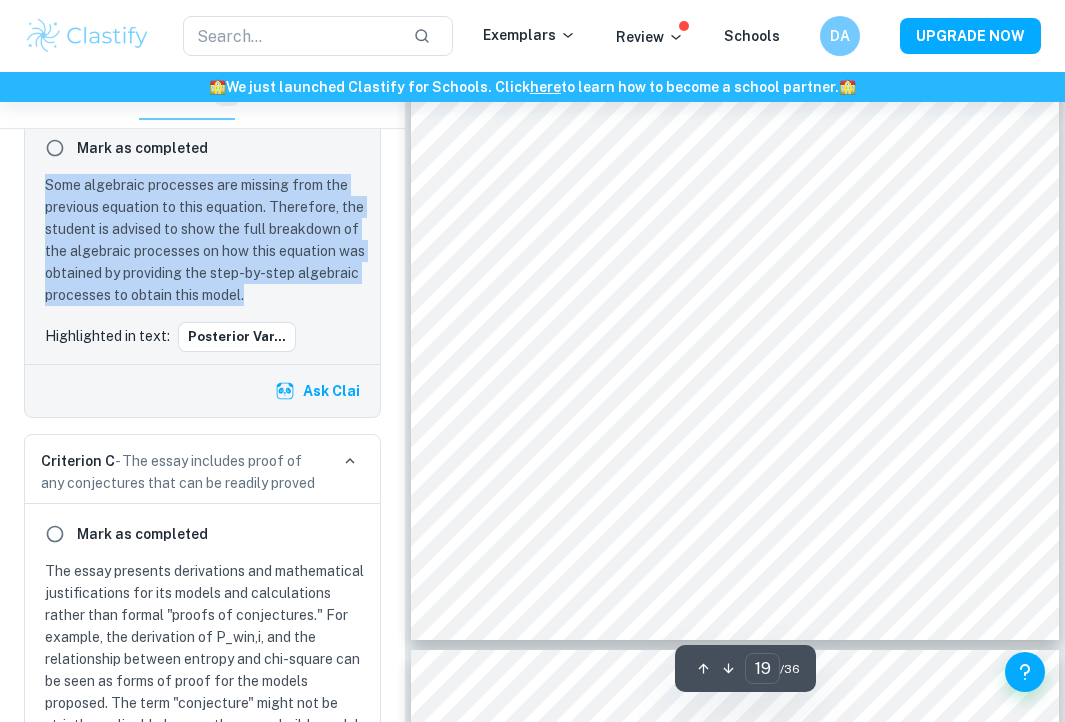 scroll, scrollTop: 15581, scrollLeft: 0, axis: vertical 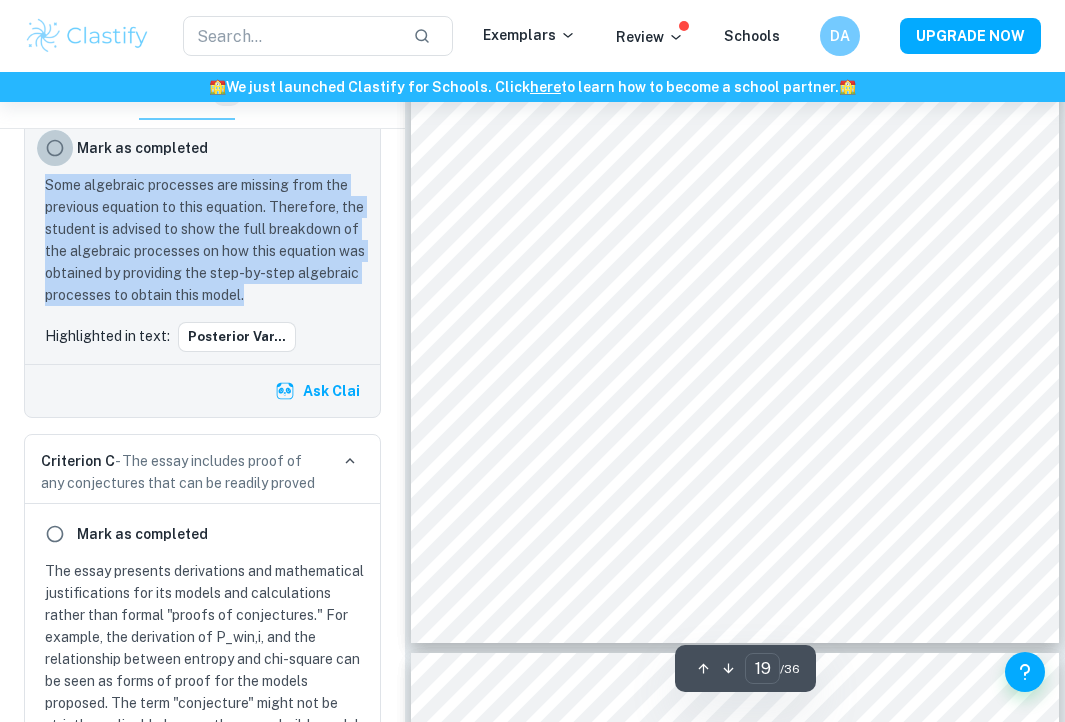 click at bounding box center (55, 148) 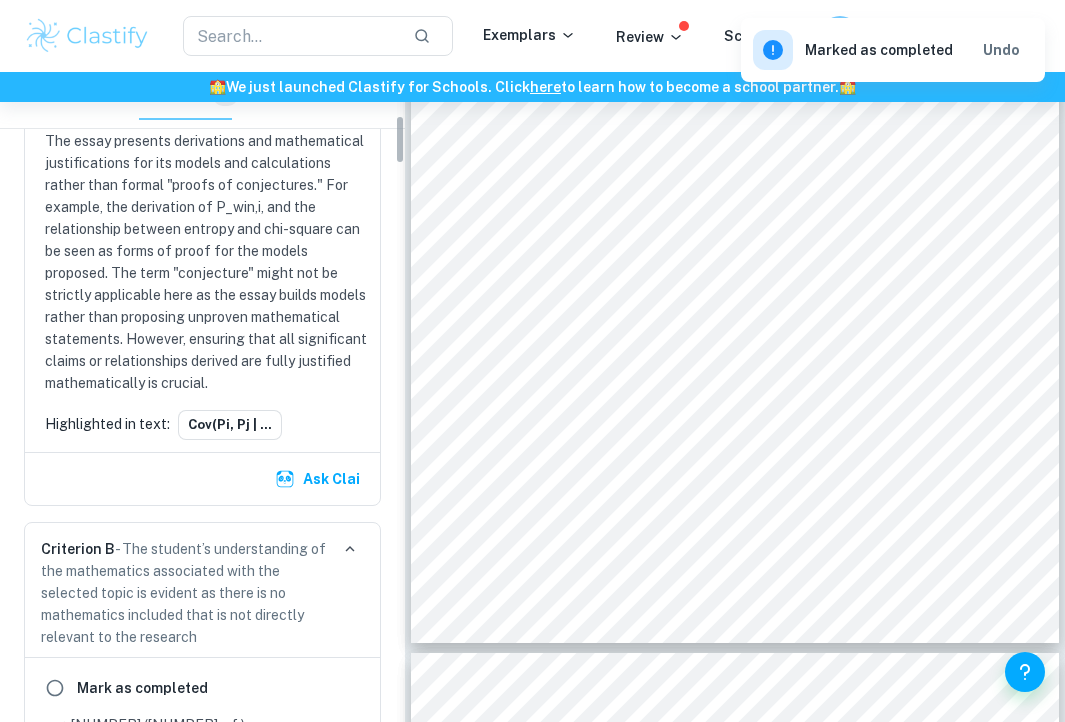 scroll, scrollTop: 513, scrollLeft: 0, axis: vertical 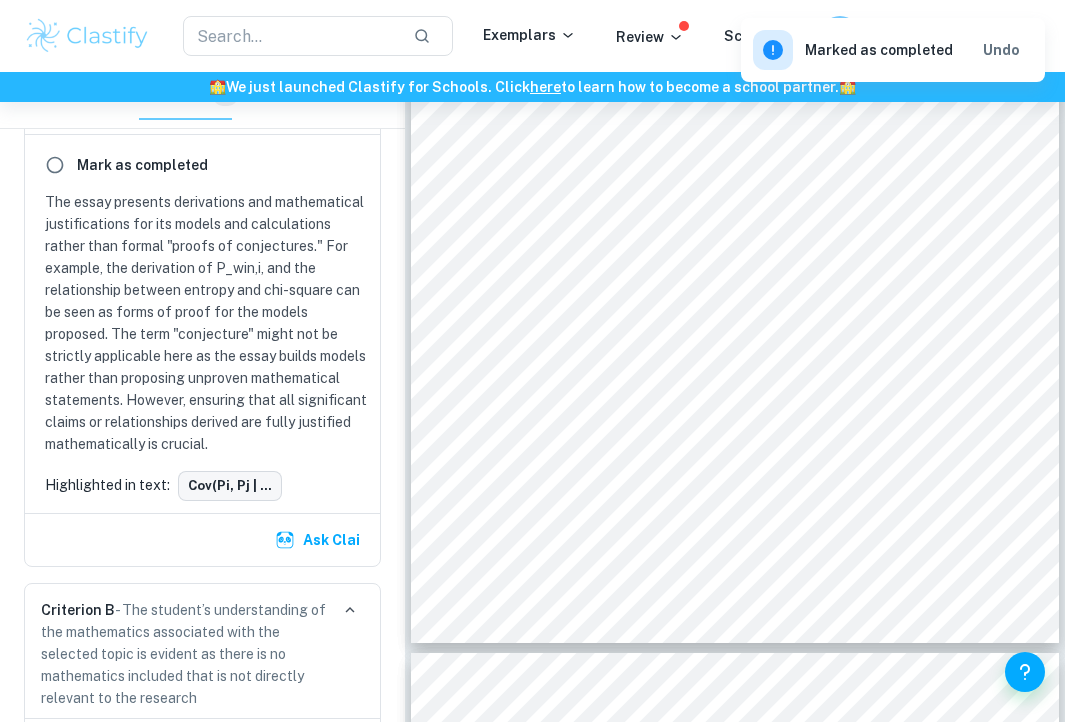 click on "Cov(pi, pj | ..." at bounding box center [230, 486] 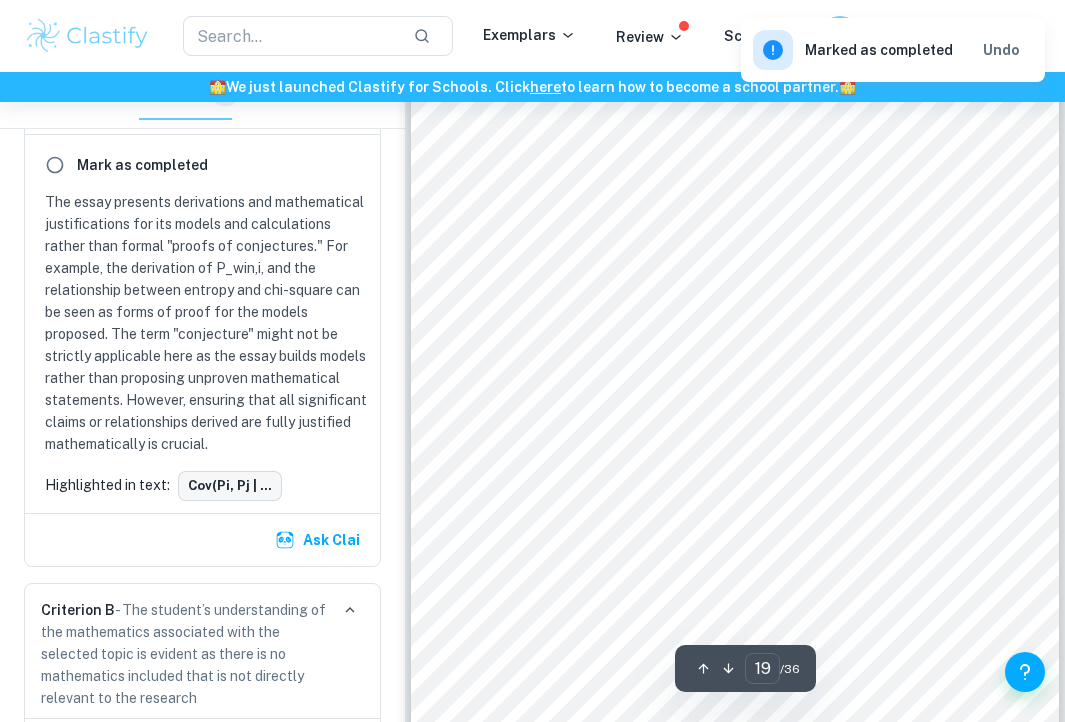 scroll, scrollTop: 15180, scrollLeft: 0, axis: vertical 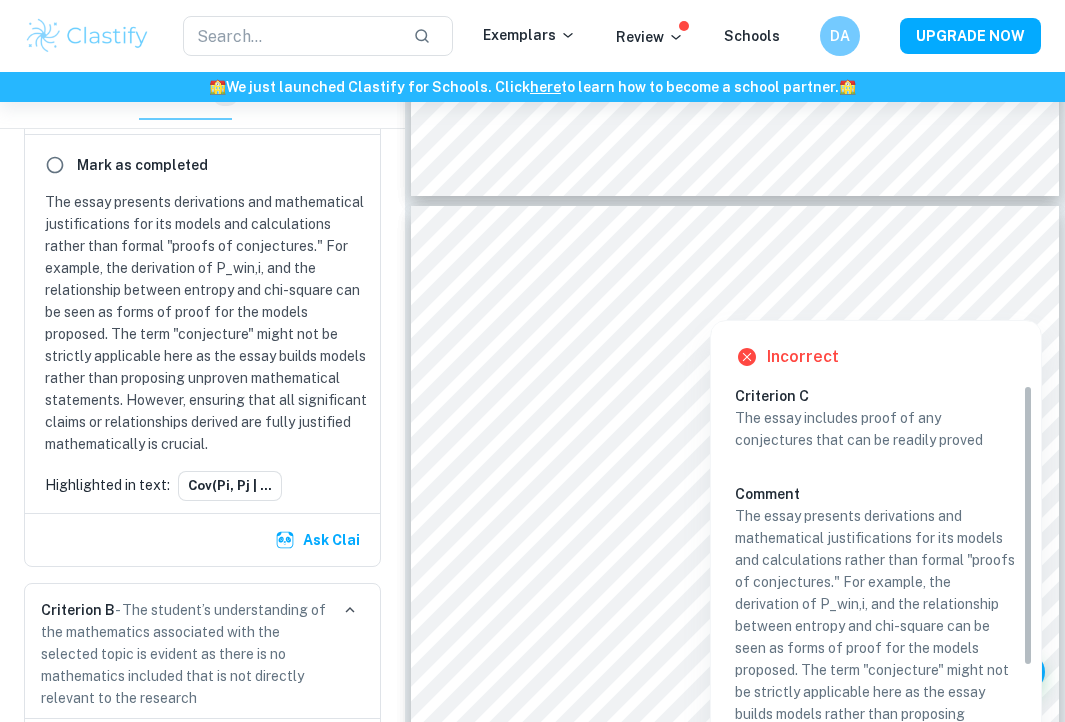 click at bounding box center [739, 296] 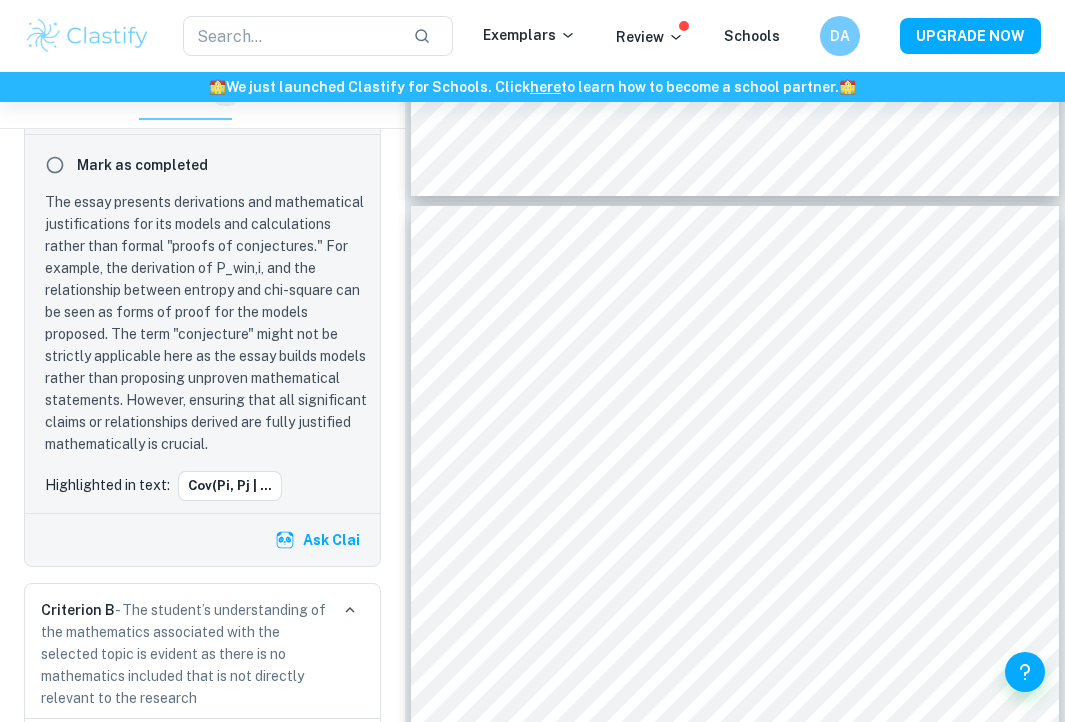 scroll, scrollTop: 440, scrollLeft: 0, axis: vertical 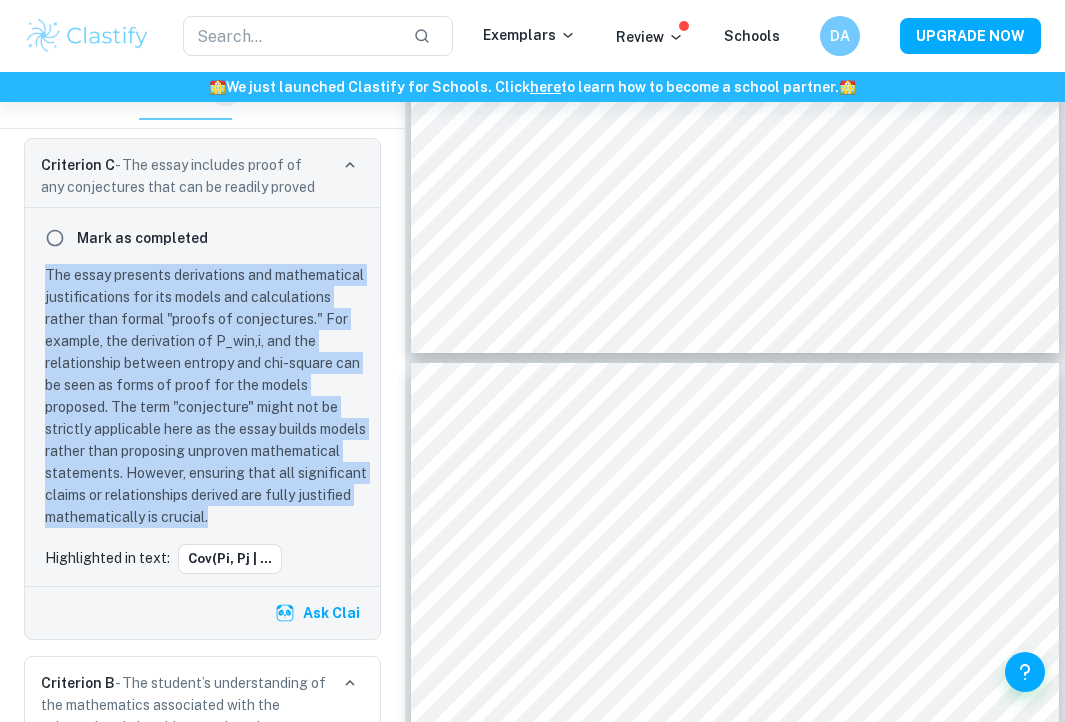 drag, startPoint x: 311, startPoint y: 514, endPoint x: 42, endPoint y: 285, distance: 353.27325 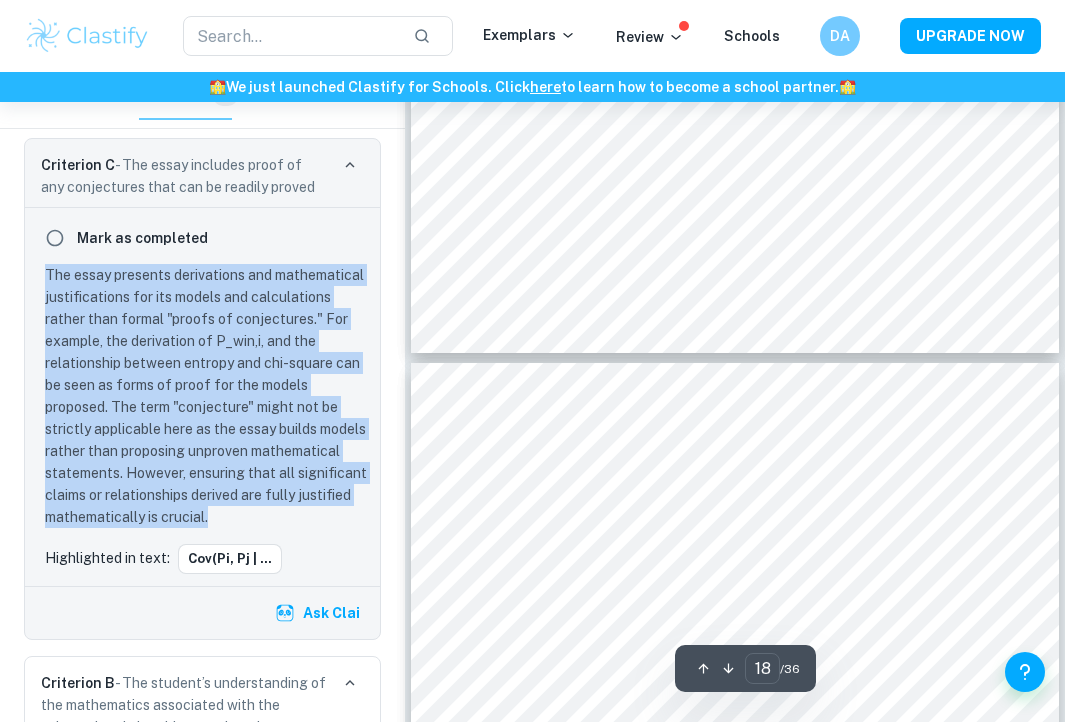 scroll, scrollTop: 14989, scrollLeft: 0, axis: vertical 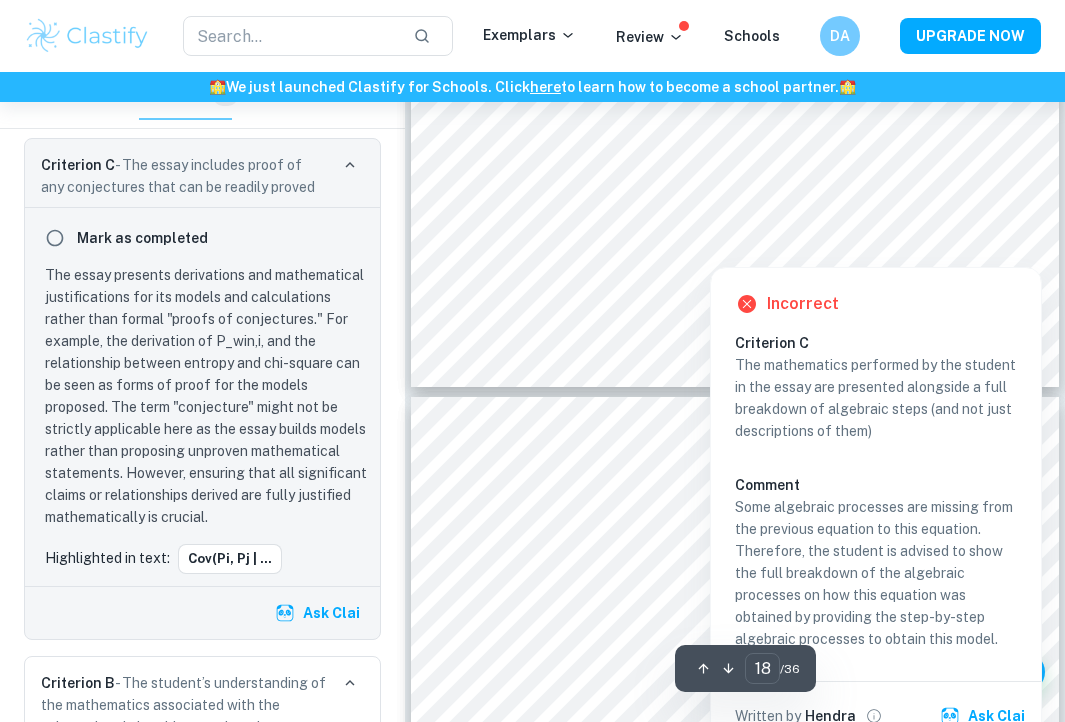 click at bounding box center [573, 215] 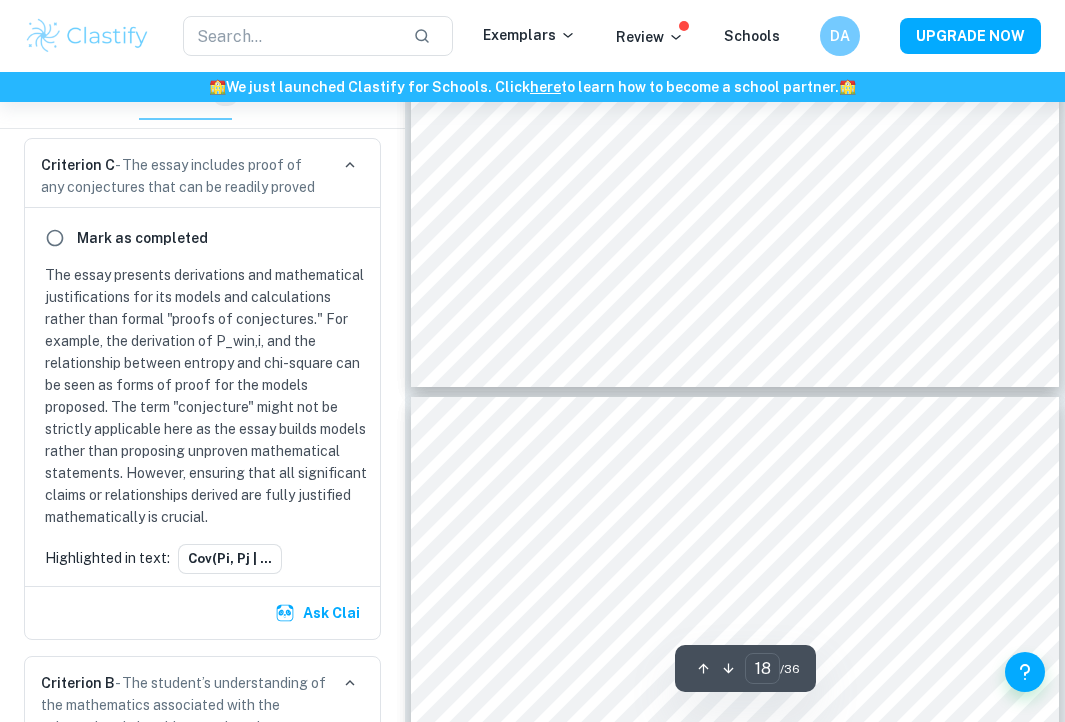 click on "Posterior variance:" at bounding box center (572, 207) 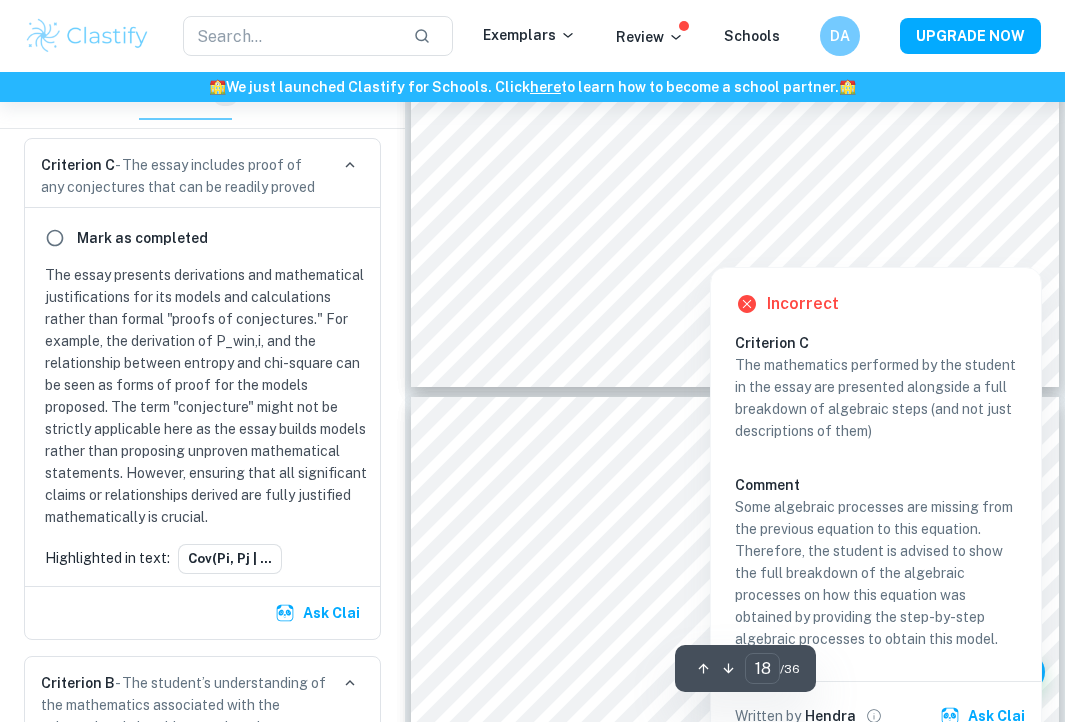click on "The mathematics performed by the student in the essay are presented alongside a full breakdown of algebraic steps (and not just descriptions of them)" at bounding box center (876, 398) 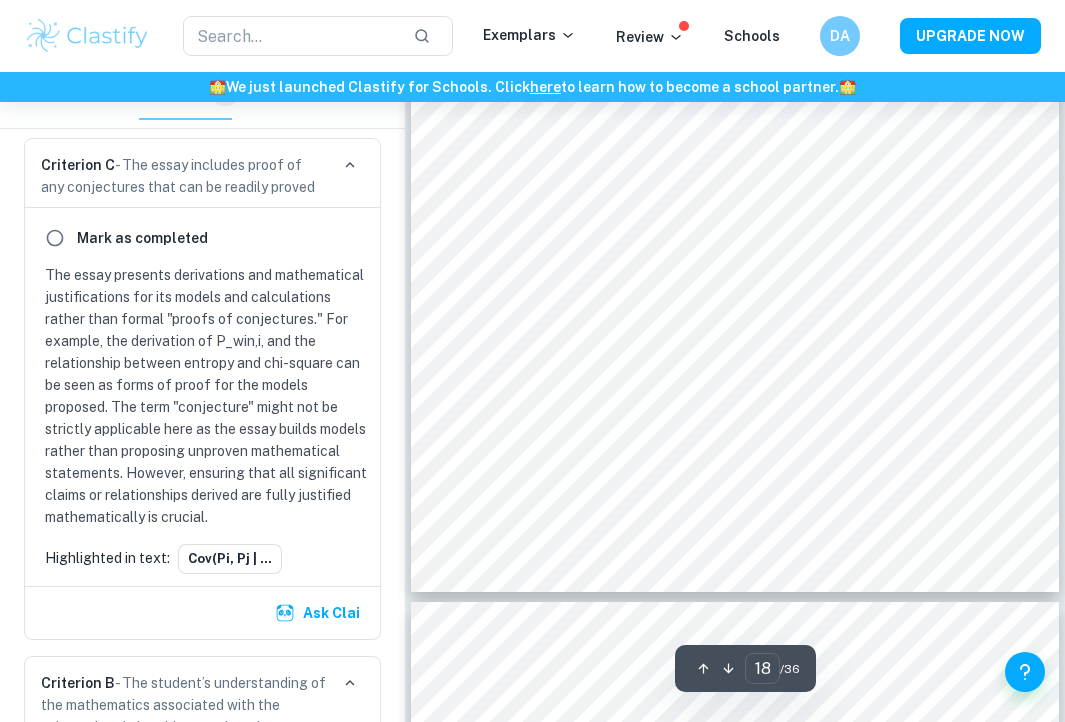 scroll, scrollTop: 14691, scrollLeft: 0, axis: vertical 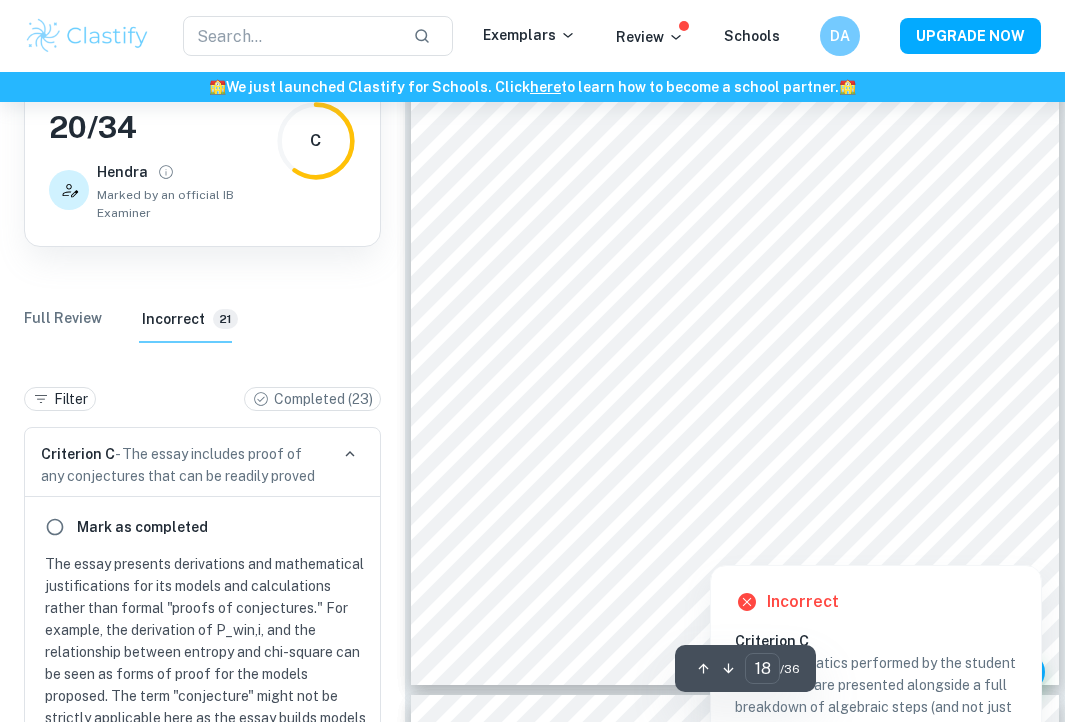 click at bounding box center (573, 513) 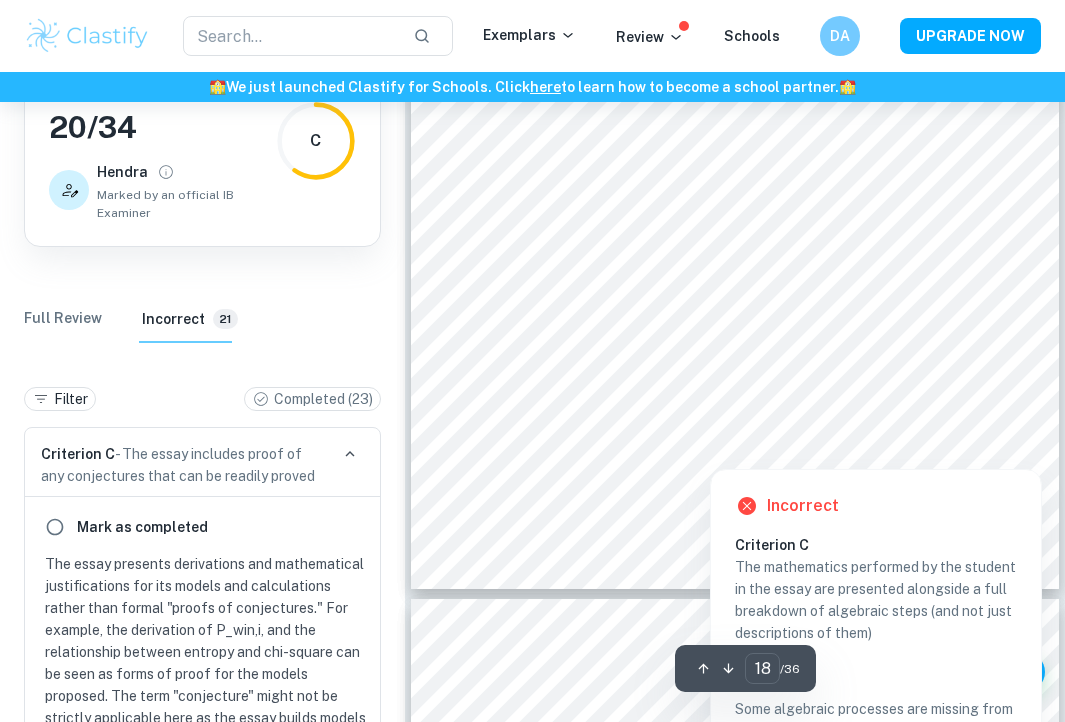 scroll, scrollTop: 14785, scrollLeft: 0, axis: vertical 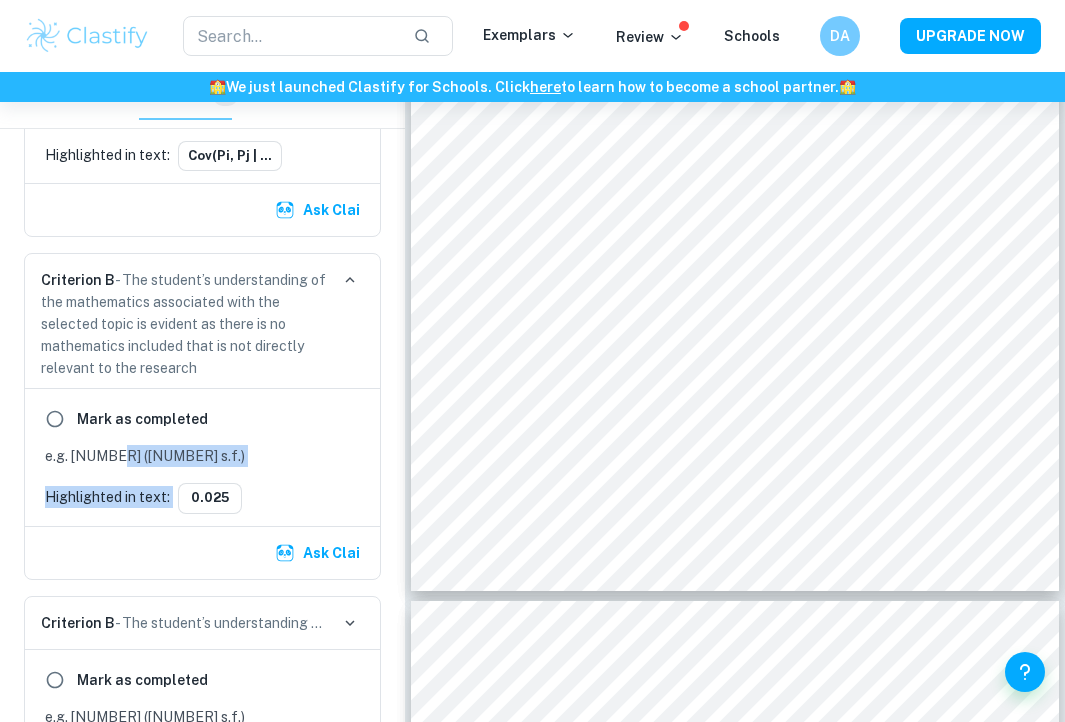 drag, startPoint x: 122, startPoint y: 461, endPoint x: 374, endPoint y: 534, distance: 262.36044 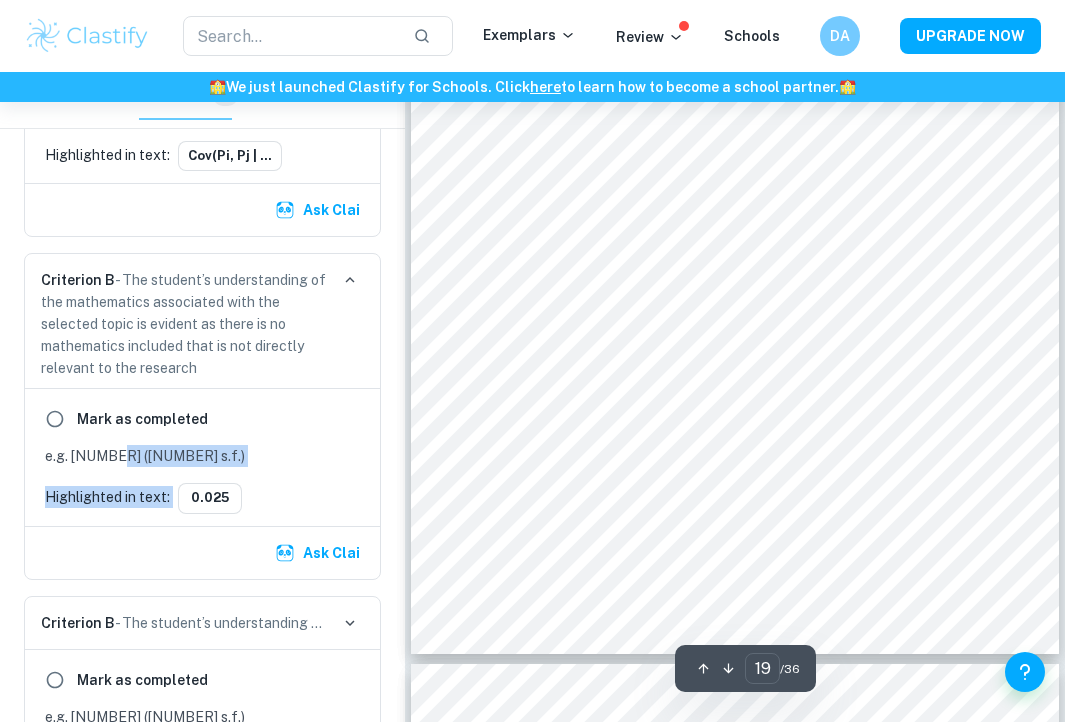 scroll, scrollTop: 15595, scrollLeft: 0, axis: vertical 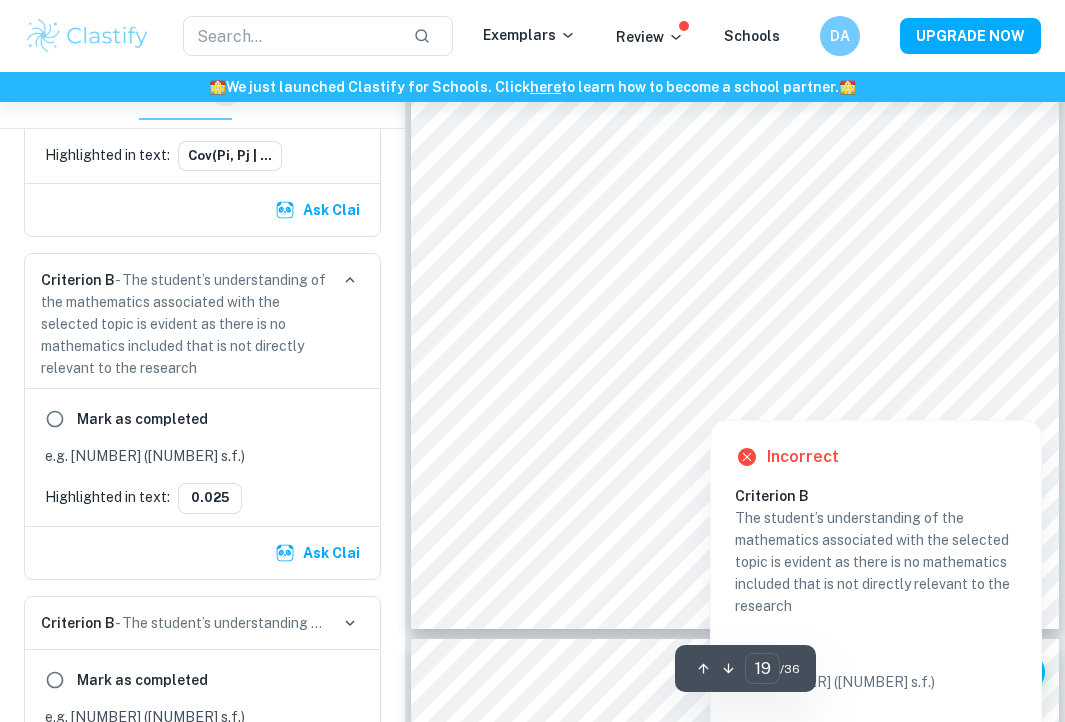 click at bounding box center [781, 407] 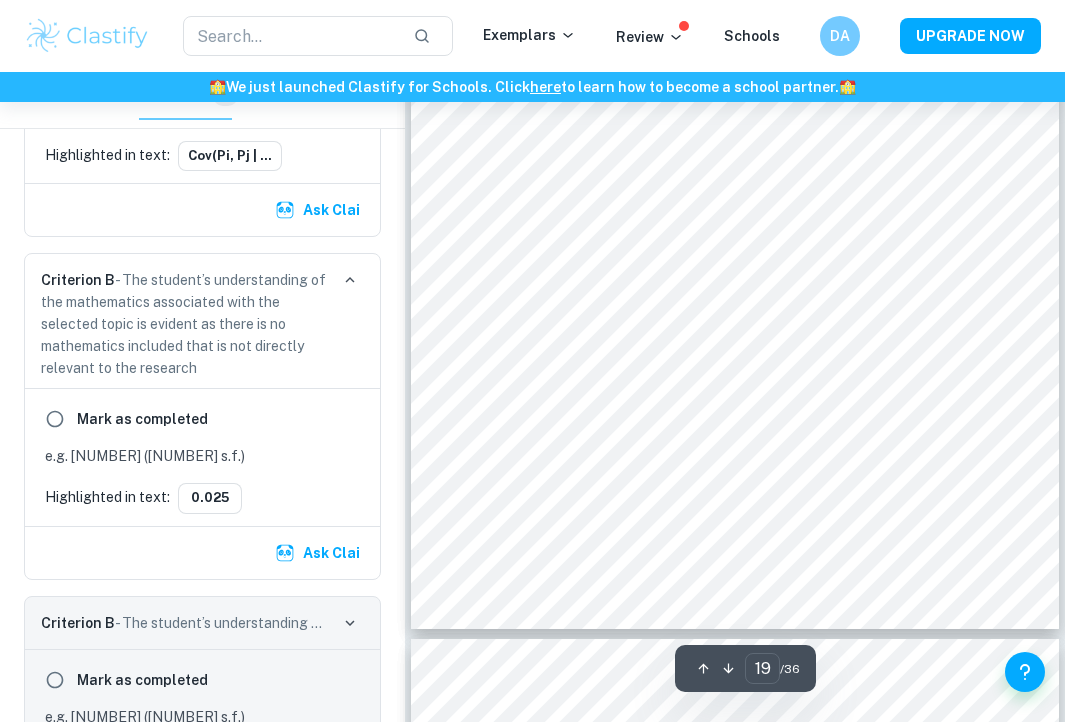 scroll, scrollTop: 1262, scrollLeft: 0, axis: vertical 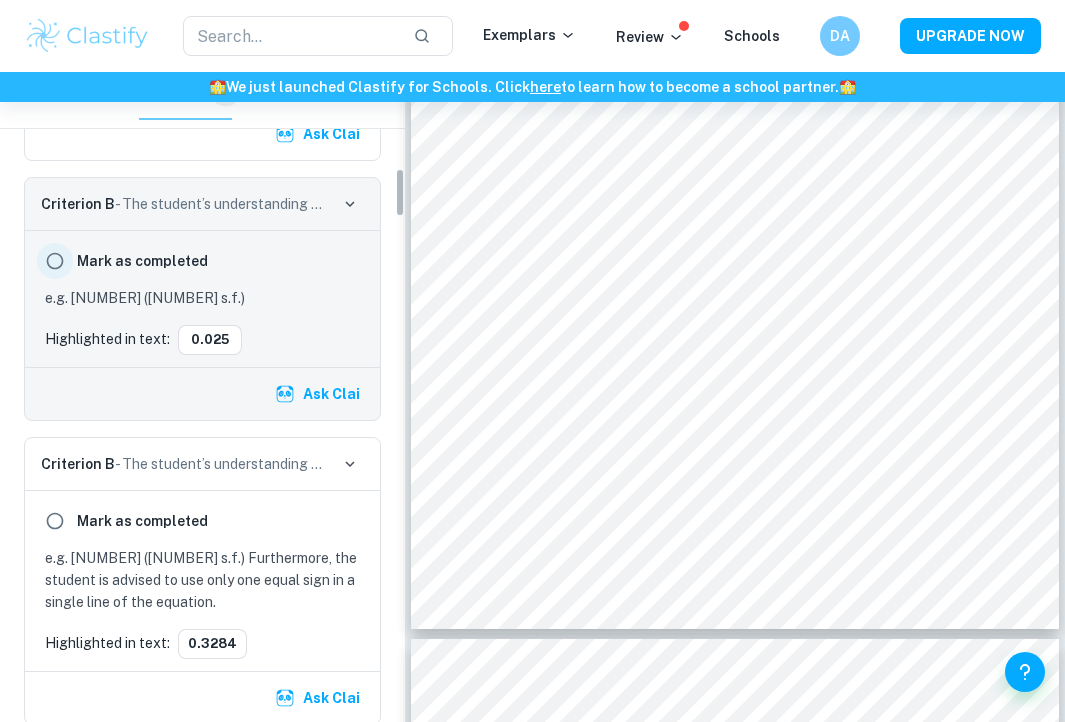 click at bounding box center (55, 261) 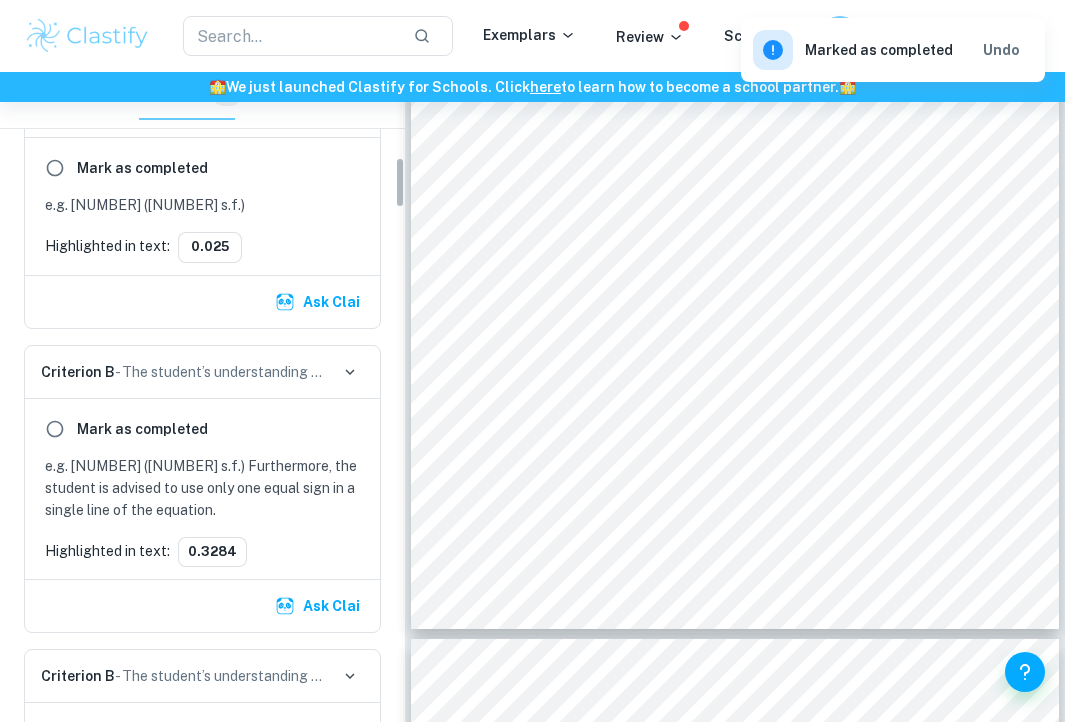 scroll, scrollTop: 1062, scrollLeft: 0, axis: vertical 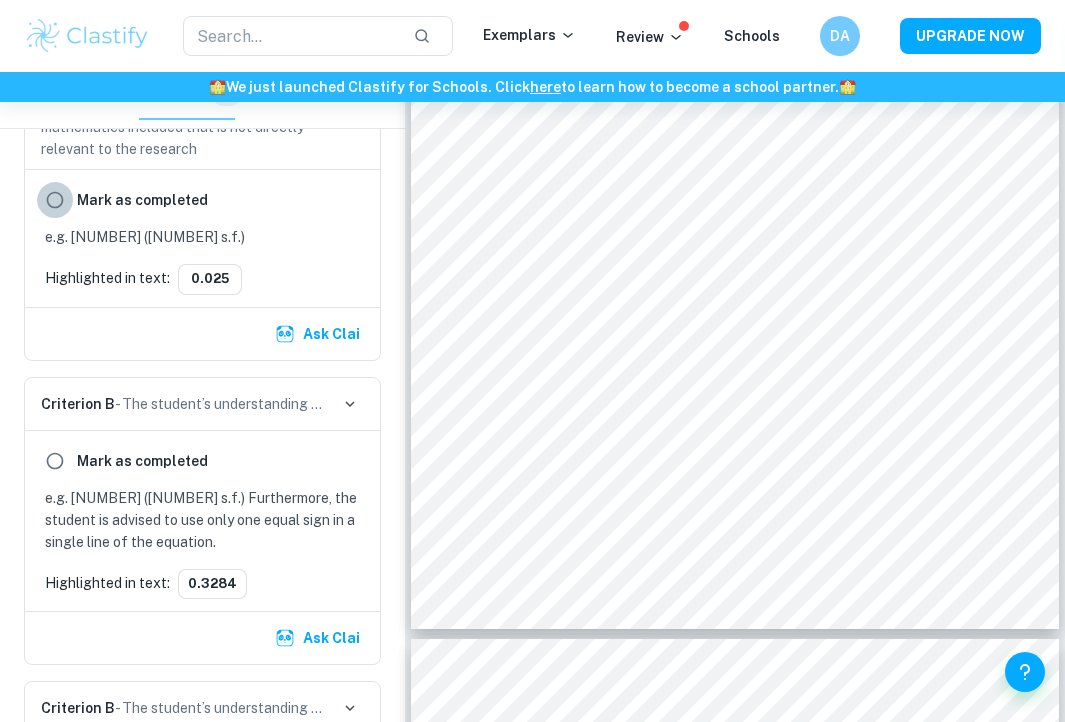 click at bounding box center (55, 200) 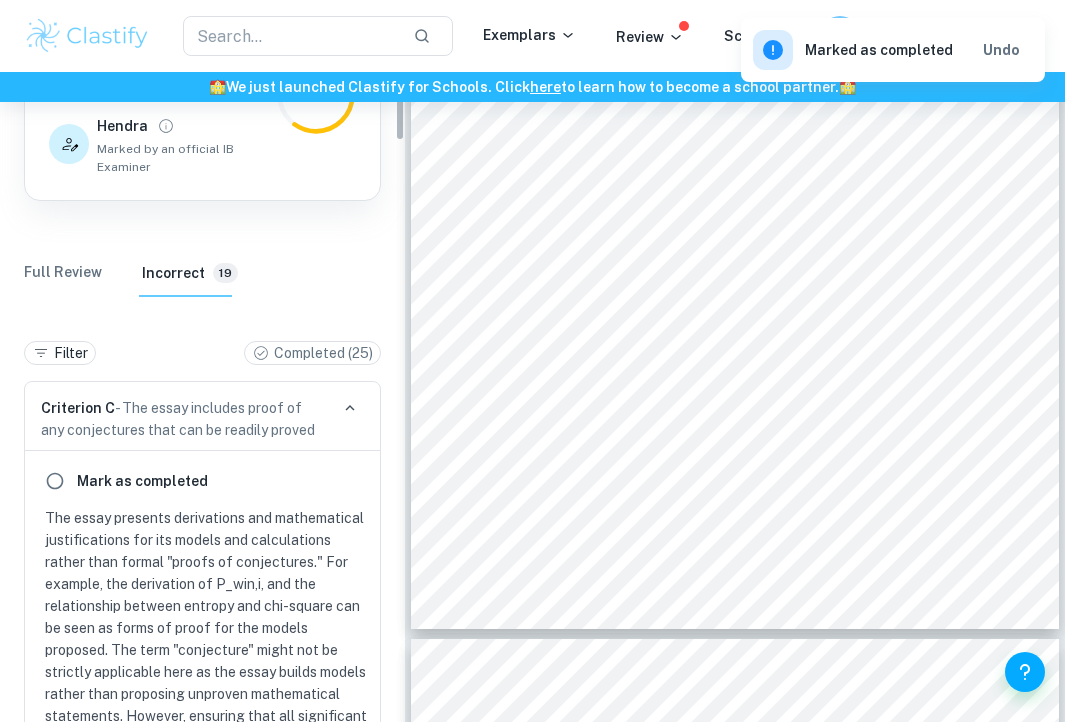 scroll, scrollTop: 139, scrollLeft: 0, axis: vertical 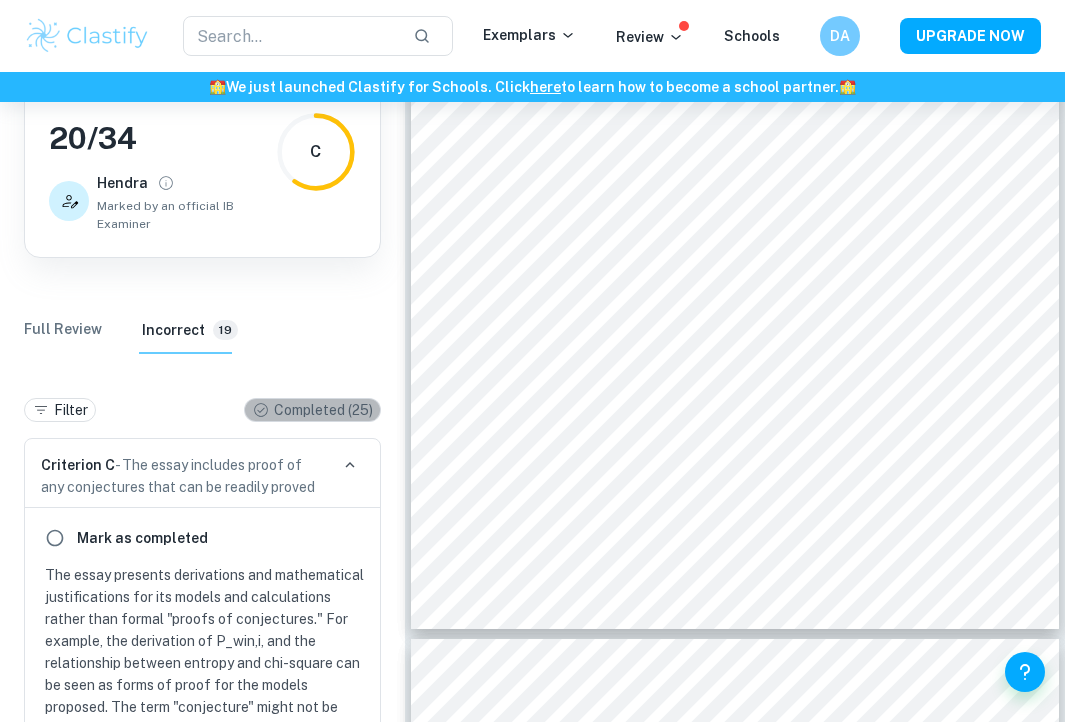 click on "Completed ( [NUMBER] )" at bounding box center [323, 410] 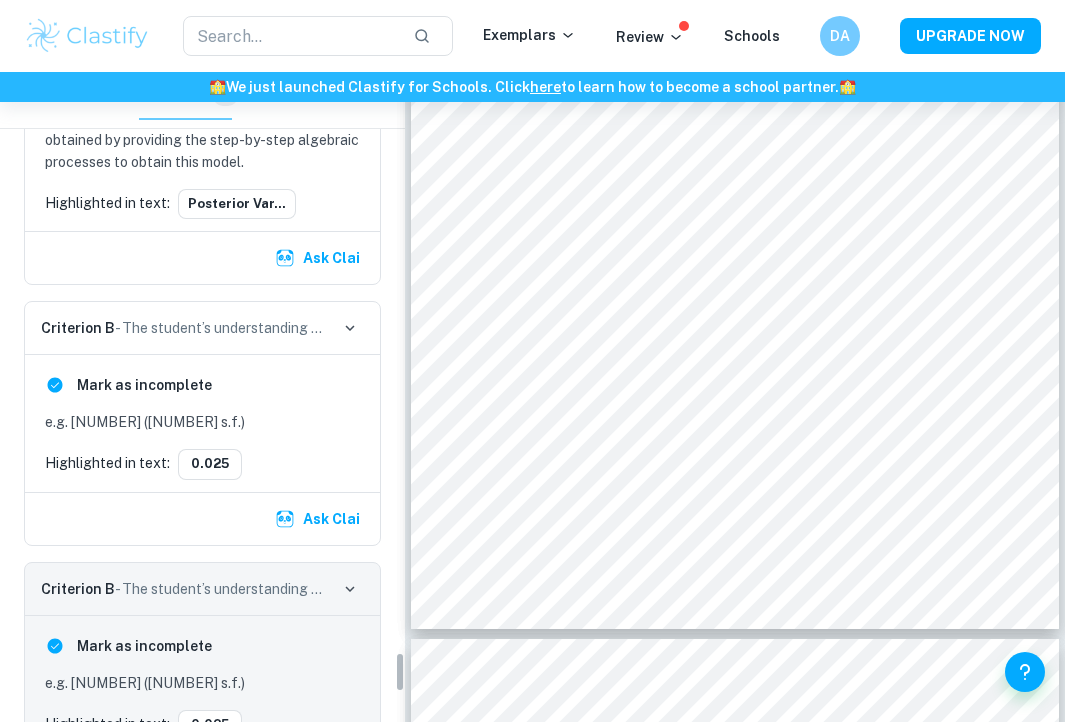 scroll, scrollTop: 9239, scrollLeft: 0, axis: vertical 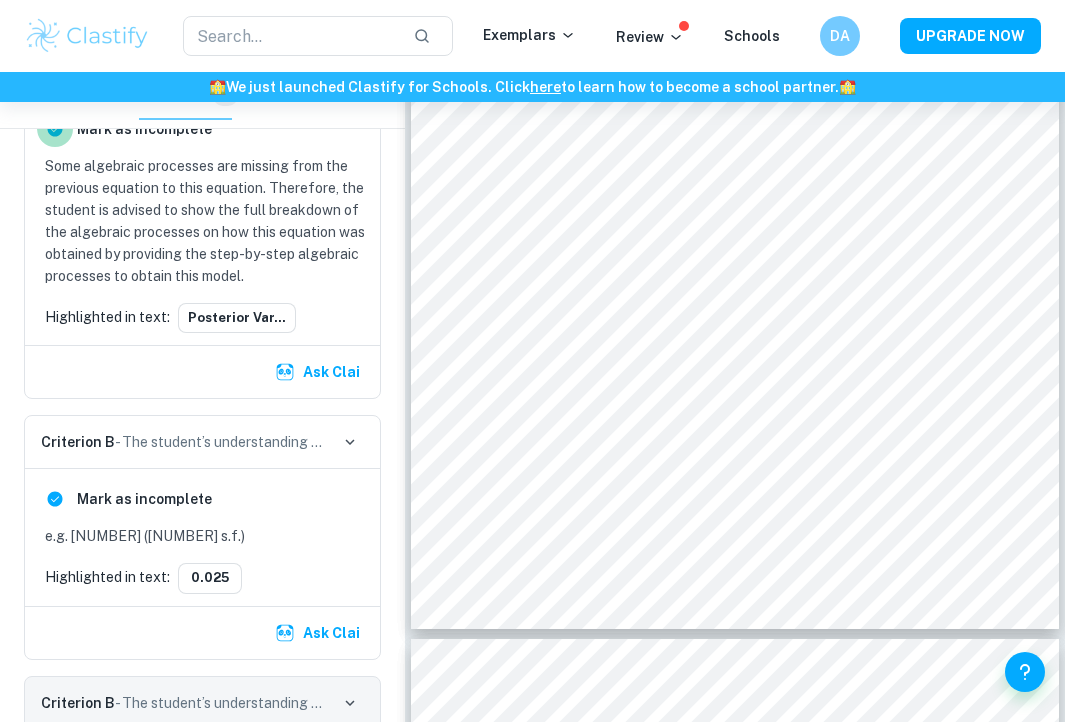 click at bounding box center [55, 129] 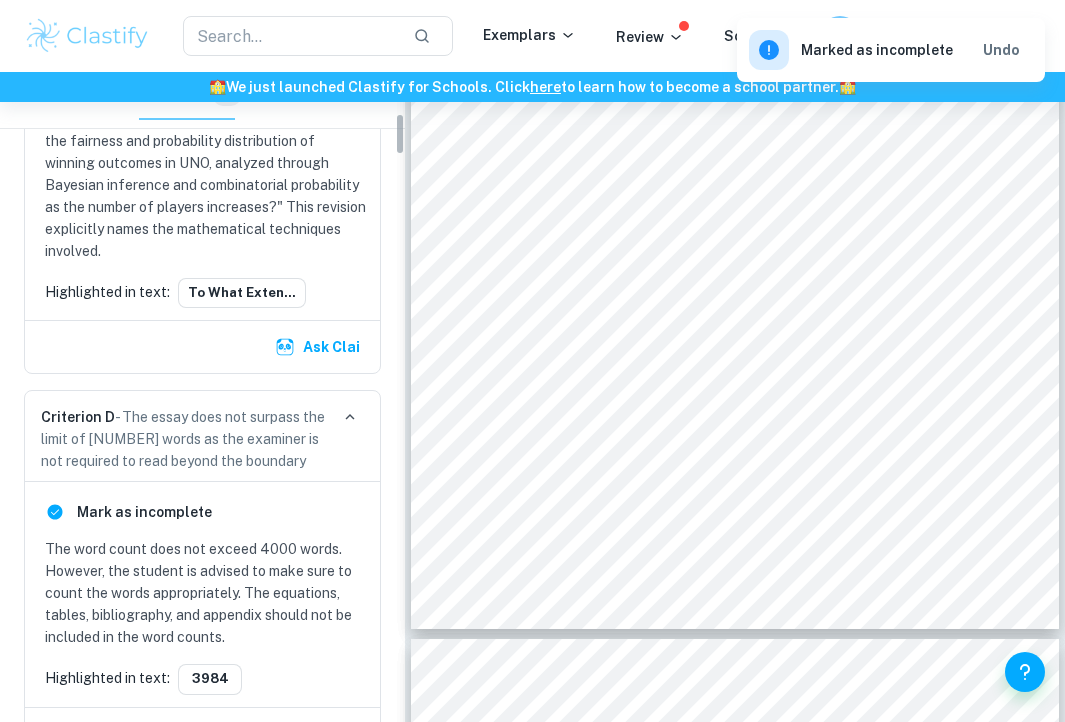 scroll, scrollTop: 0, scrollLeft: 0, axis: both 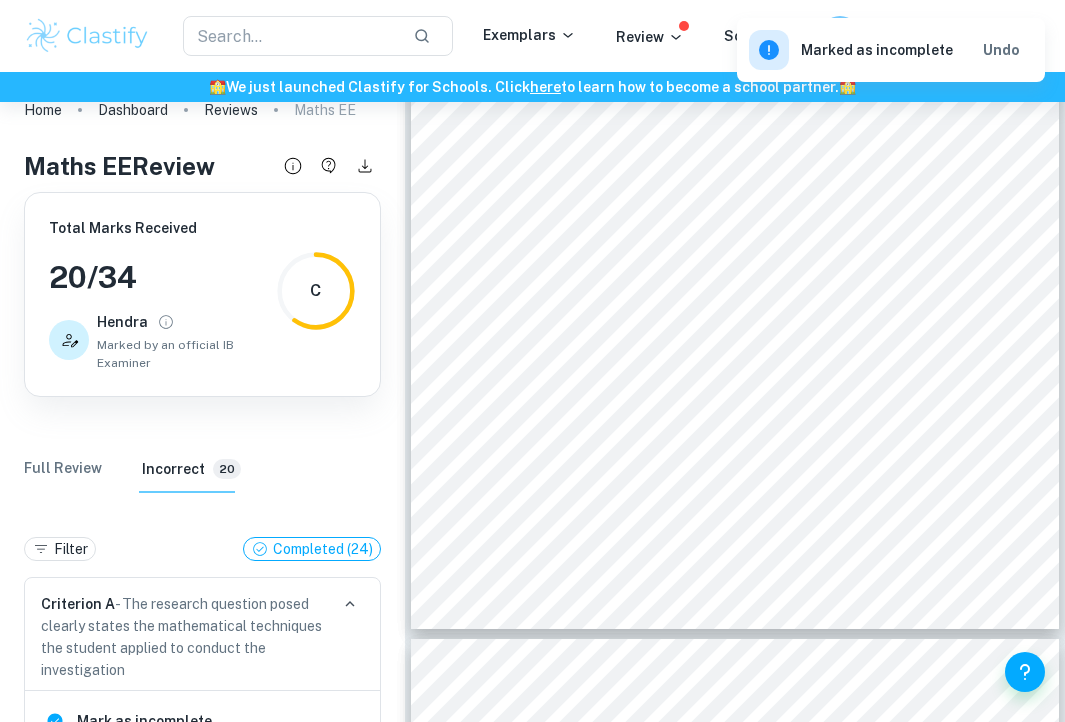 click on "Full Review" at bounding box center (63, 469) 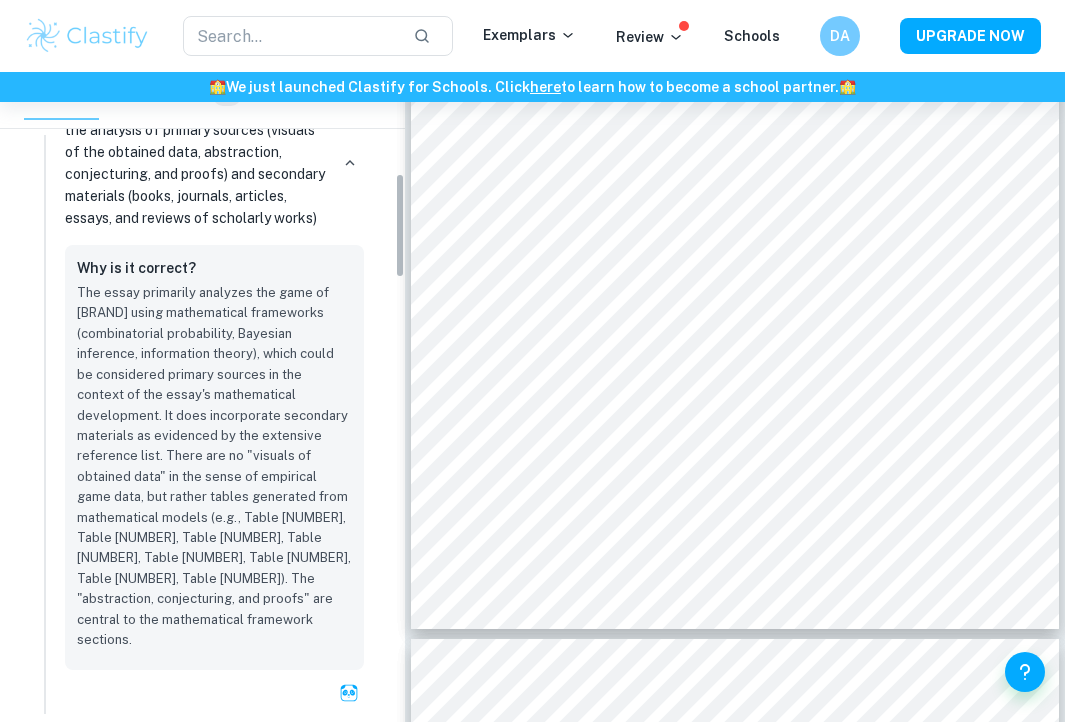 scroll, scrollTop: 627, scrollLeft: 0, axis: vertical 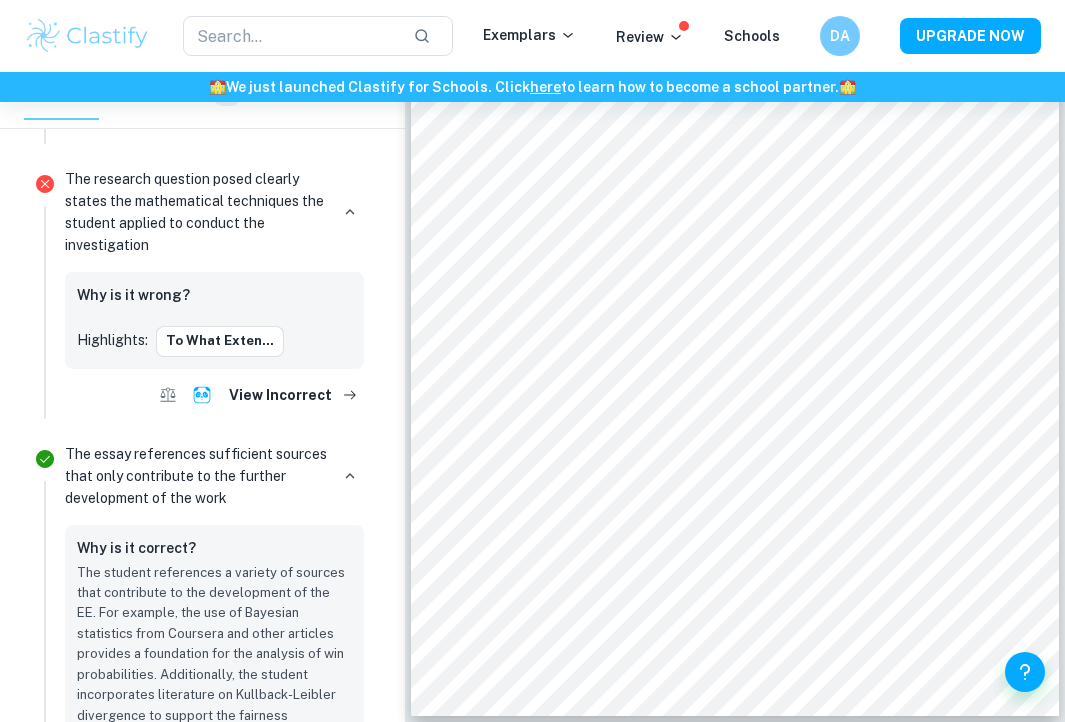 click on "Why is it wrong? Highlights:   To what exten..." at bounding box center [214, 320] 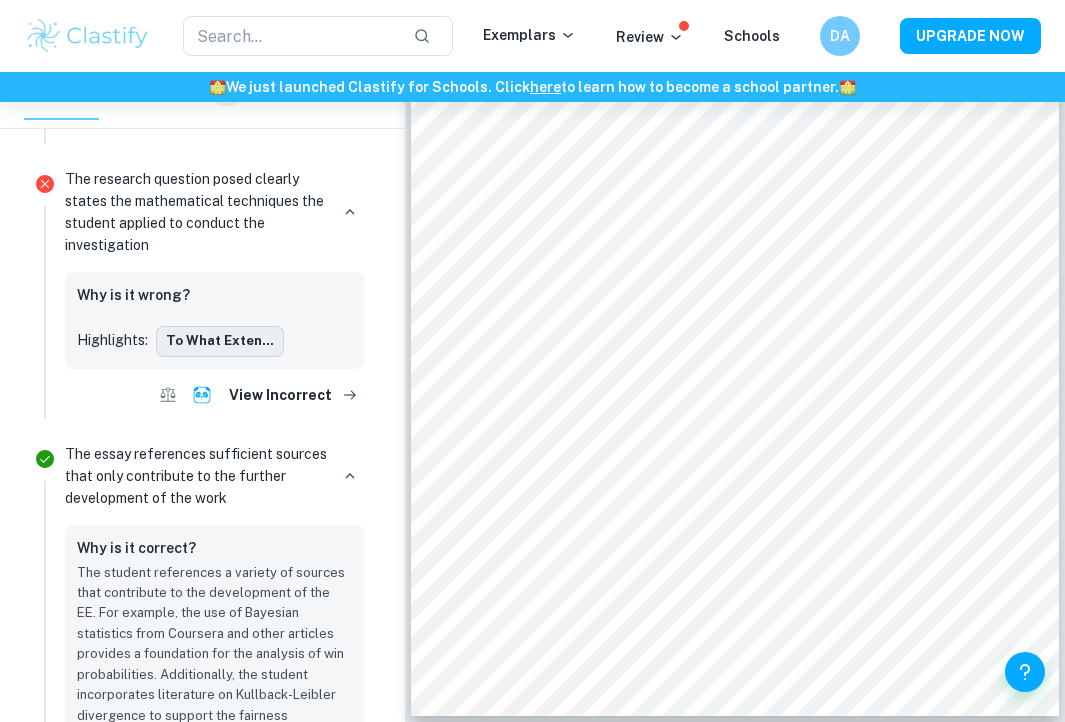 click on "To what exten..." at bounding box center [220, 341] 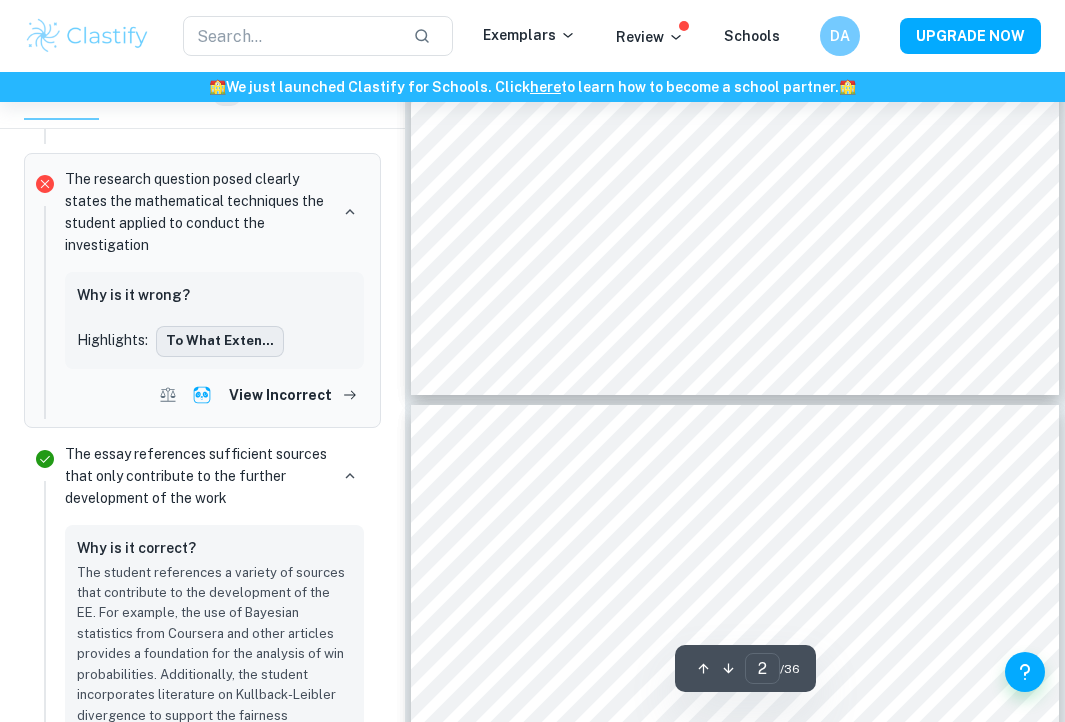scroll, scrollTop: 547, scrollLeft: 0, axis: vertical 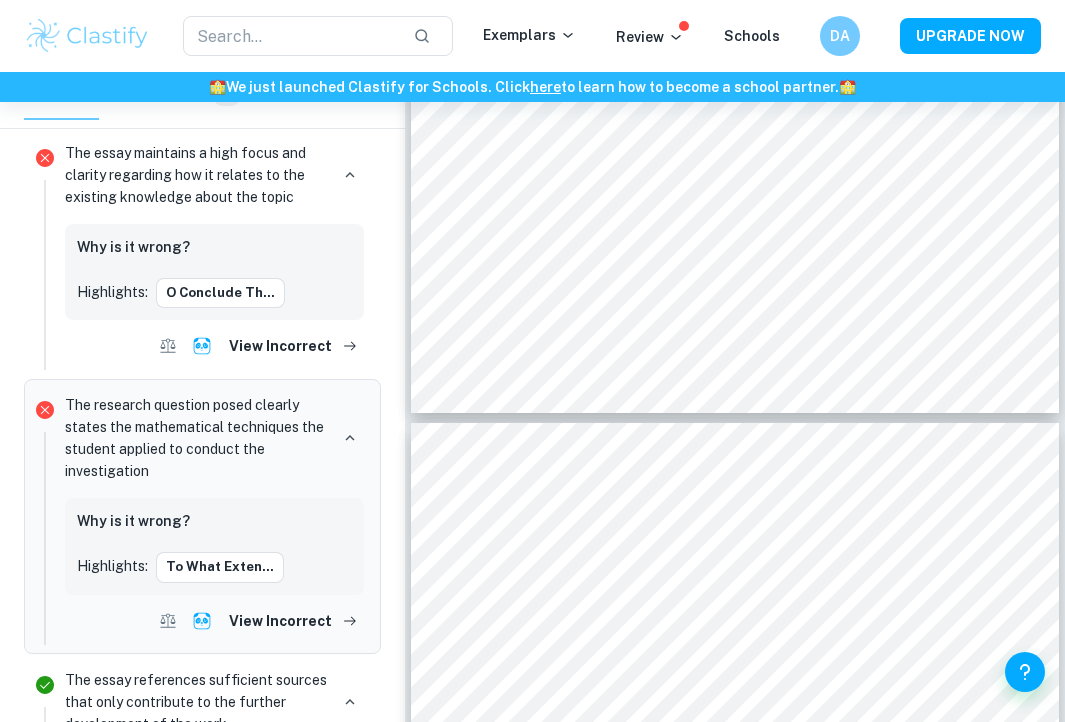 click on "Why is it wrong? Highlights:   o conclude th..." at bounding box center [214, 272] 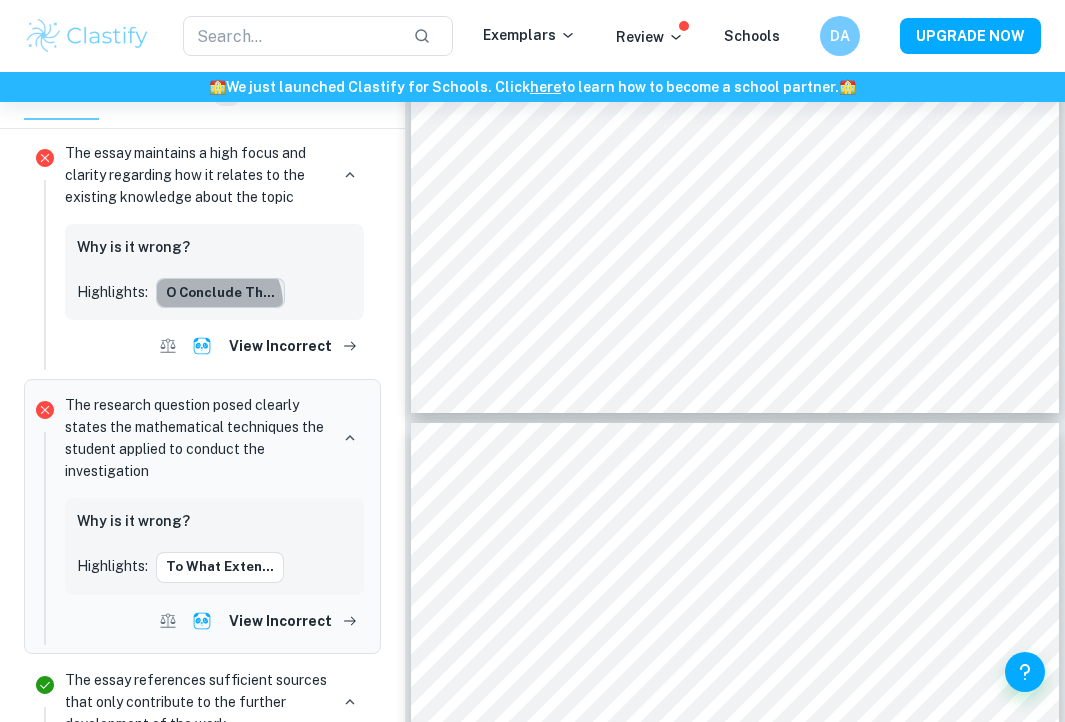 click on "o conclude th..." at bounding box center (220, 293) 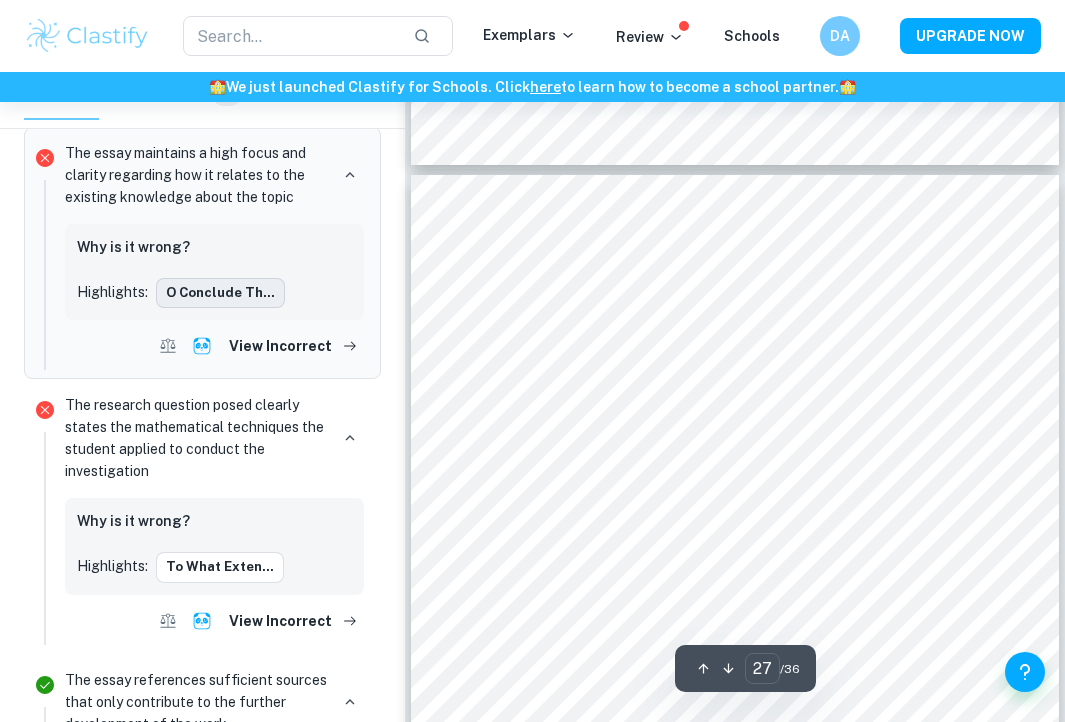 scroll, scrollTop: 25357, scrollLeft: 0, axis: vertical 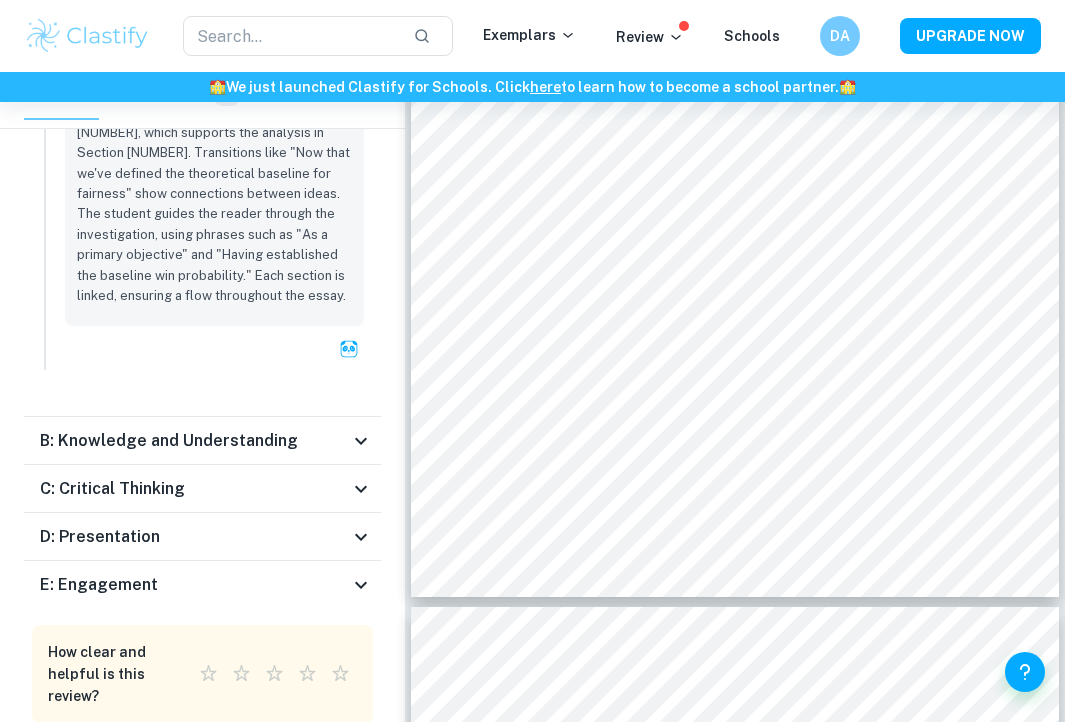 click 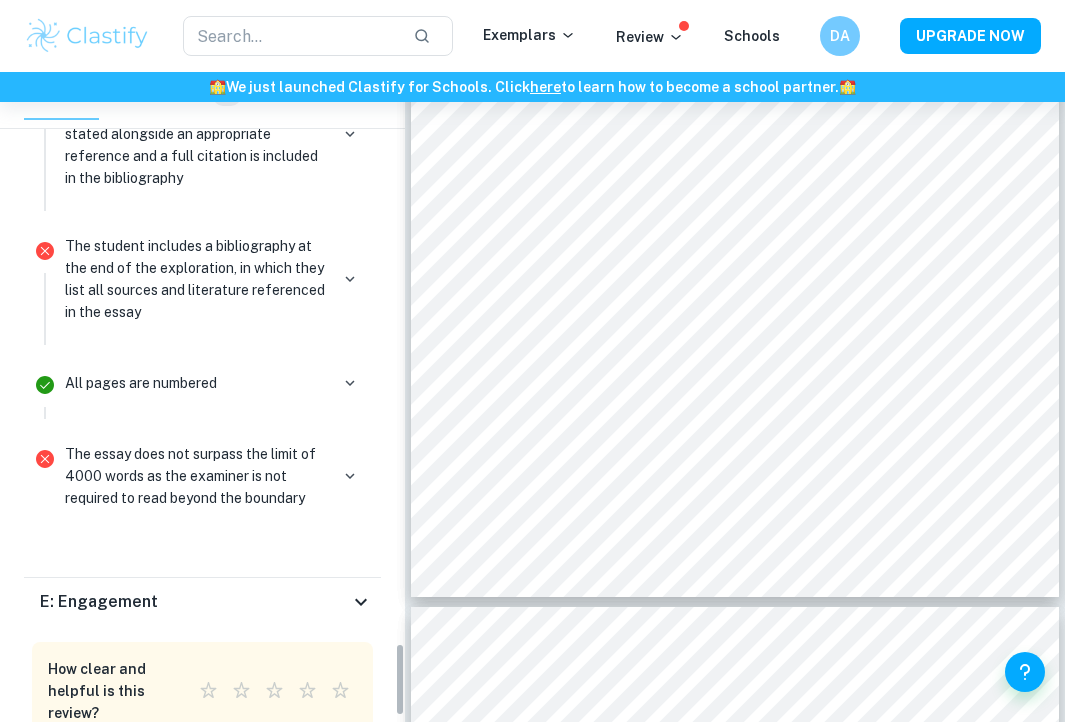 scroll, scrollTop: 5026, scrollLeft: 0, axis: vertical 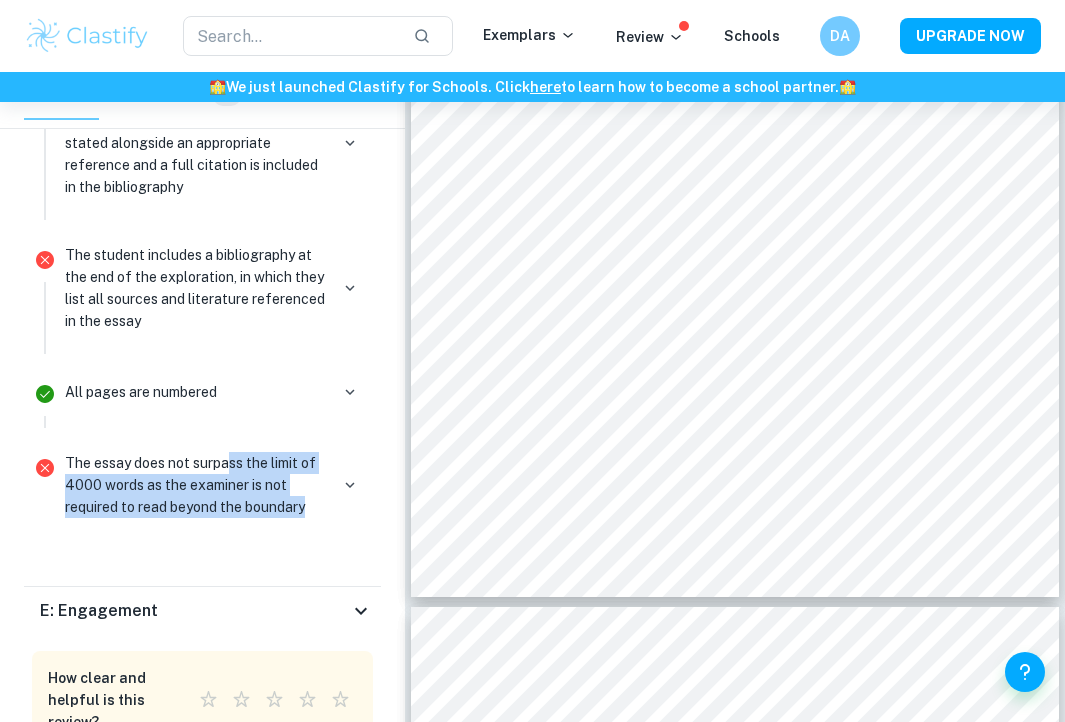 drag, startPoint x: 227, startPoint y: 402, endPoint x: 305, endPoint y: 460, distance: 97.20082 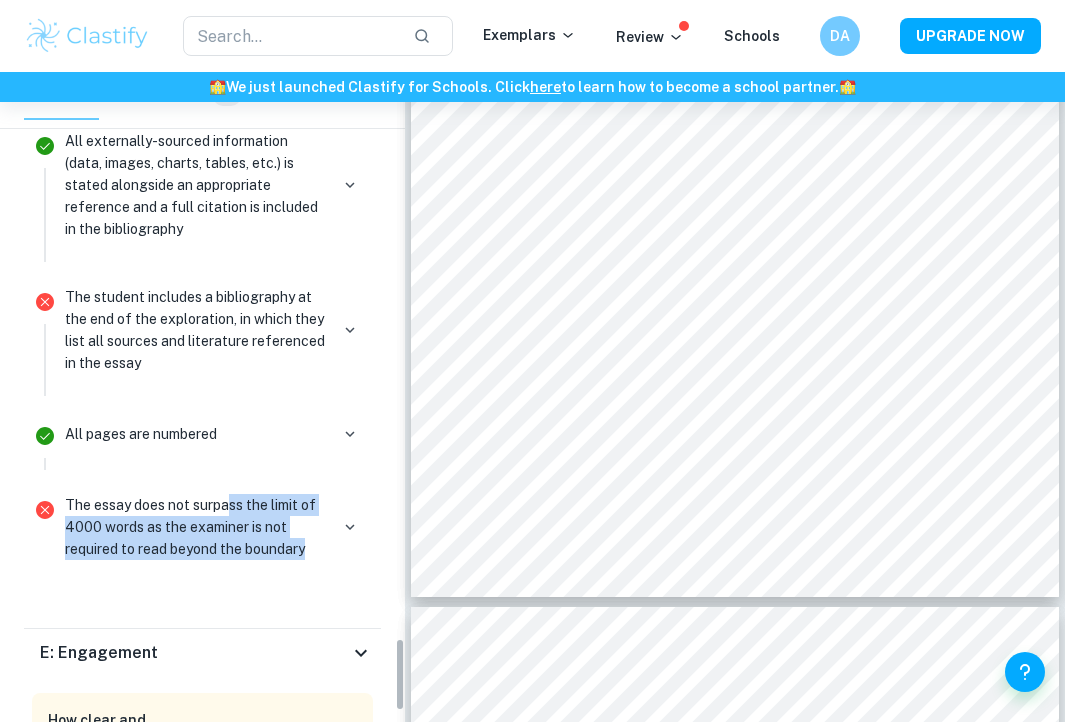 scroll, scrollTop: 4983, scrollLeft: 0, axis: vertical 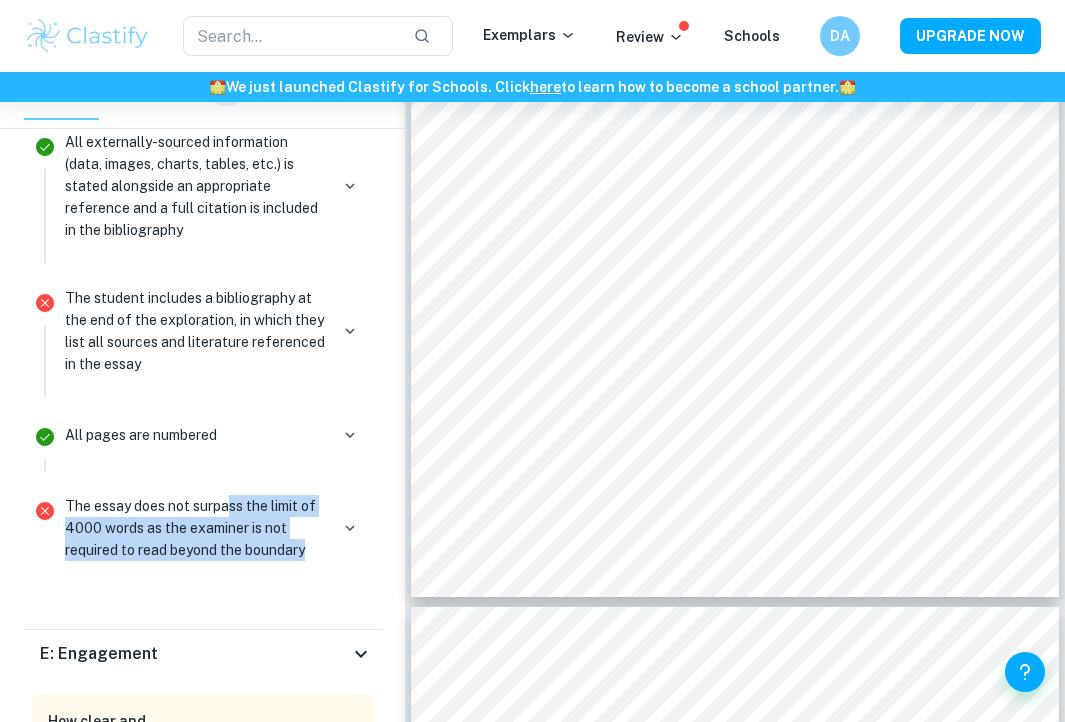 click on "The essay does not surpass the limit of 4000 words as the examiner is not required to read beyond the boundary" at bounding box center (196, 528) 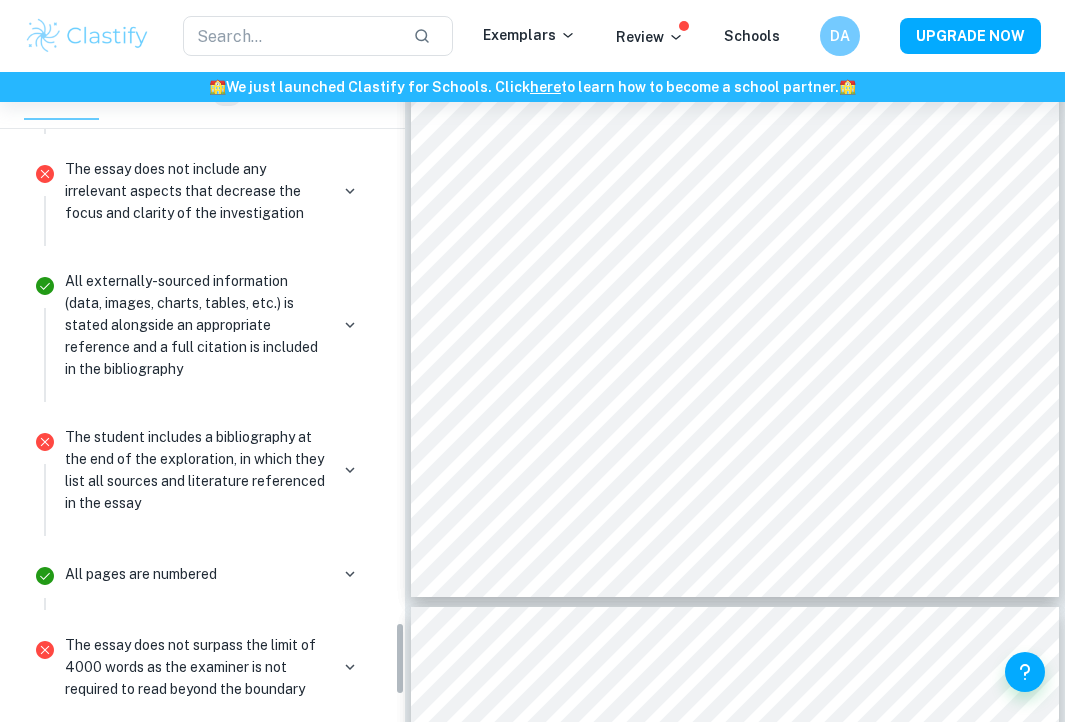 scroll, scrollTop: 4828, scrollLeft: 0, axis: vertical 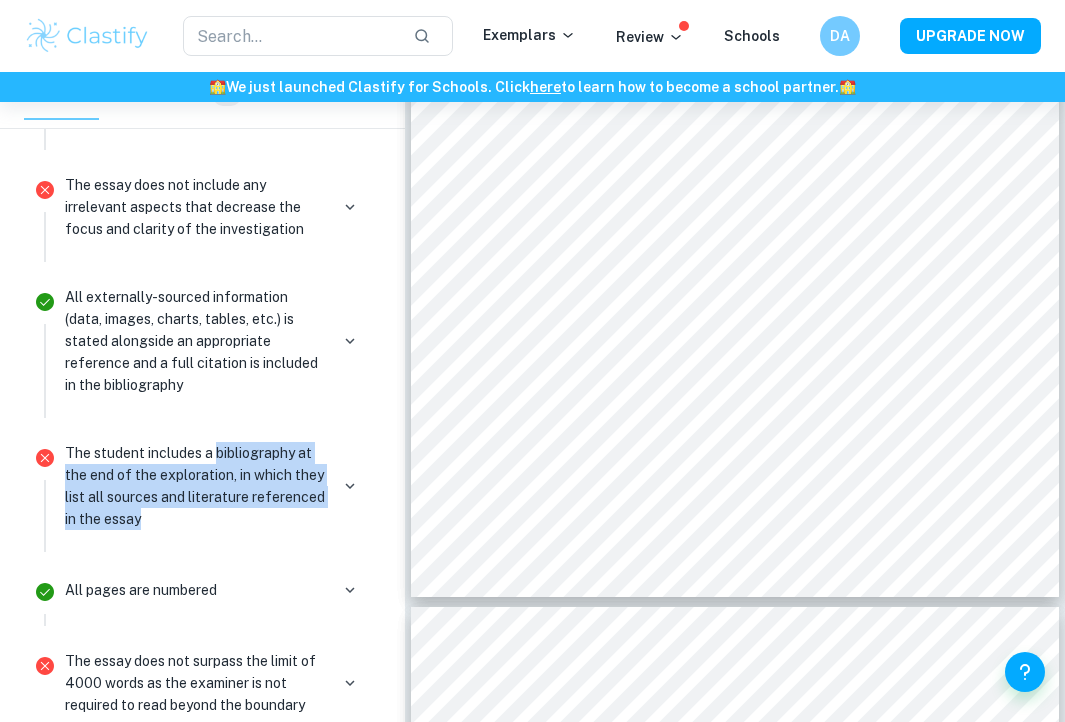 drag, startPoint x: 218, startPoint y: 396, endPoint x: 249, endPoint y: 456, distance: 67.53518 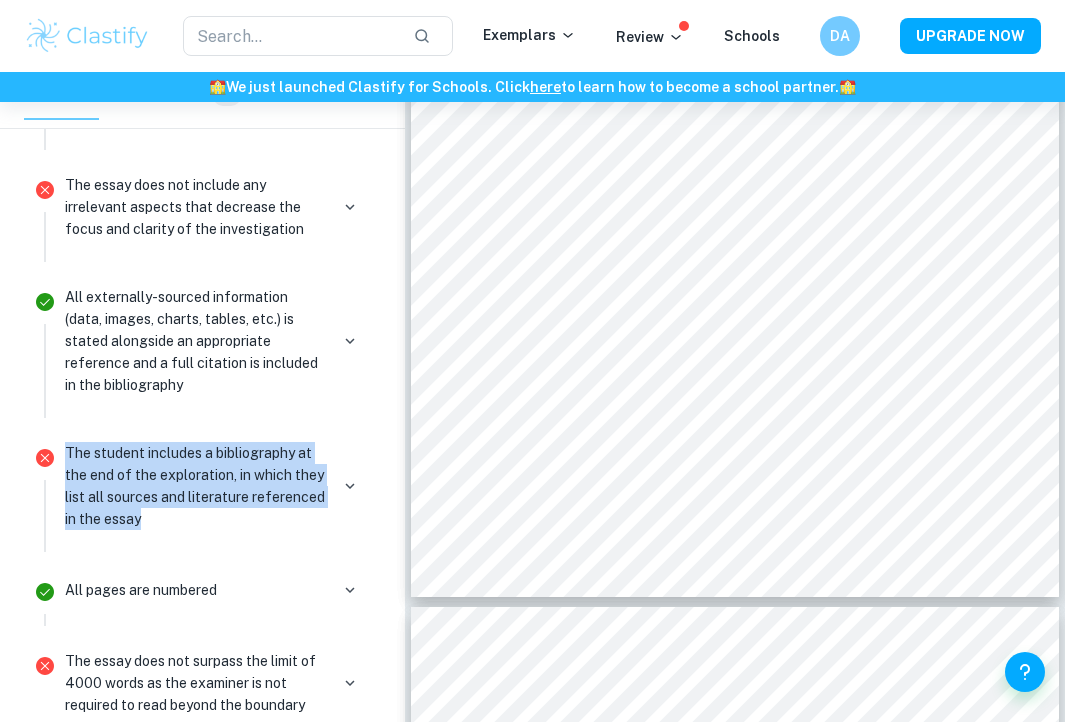 drag, startPoint x: 249, startPoint y: 456, endPoint x: 83, endPoint y: 374, distance: 185.14859 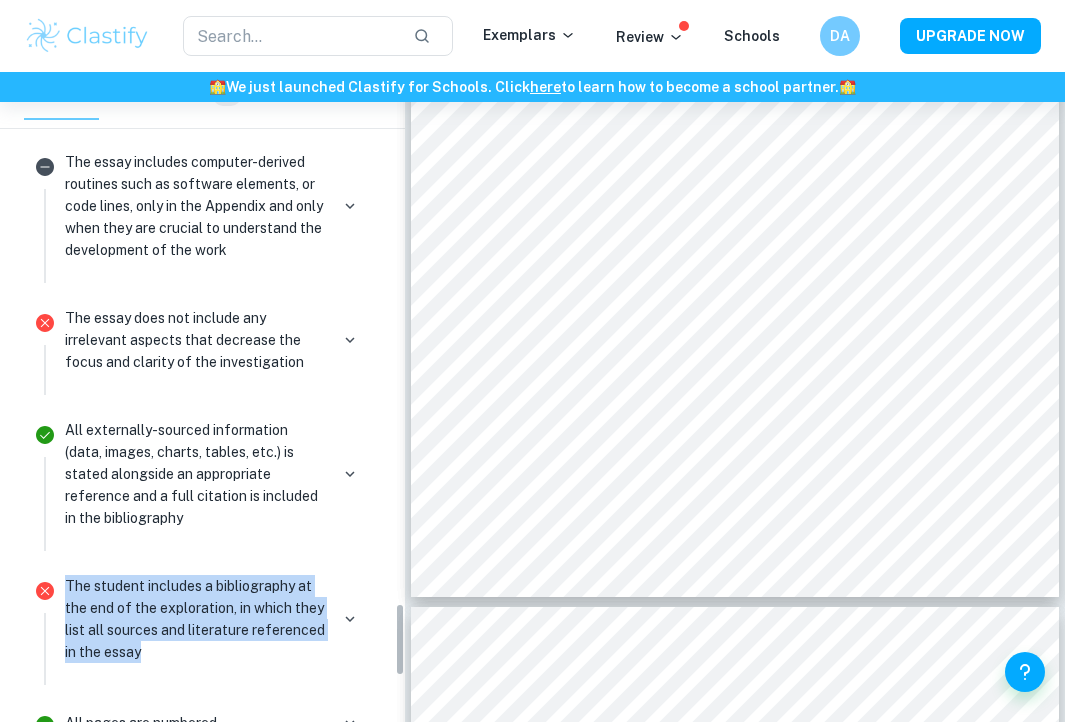 scroll, scrollTop: 4666, scrollLeft: 0, axis: vertical 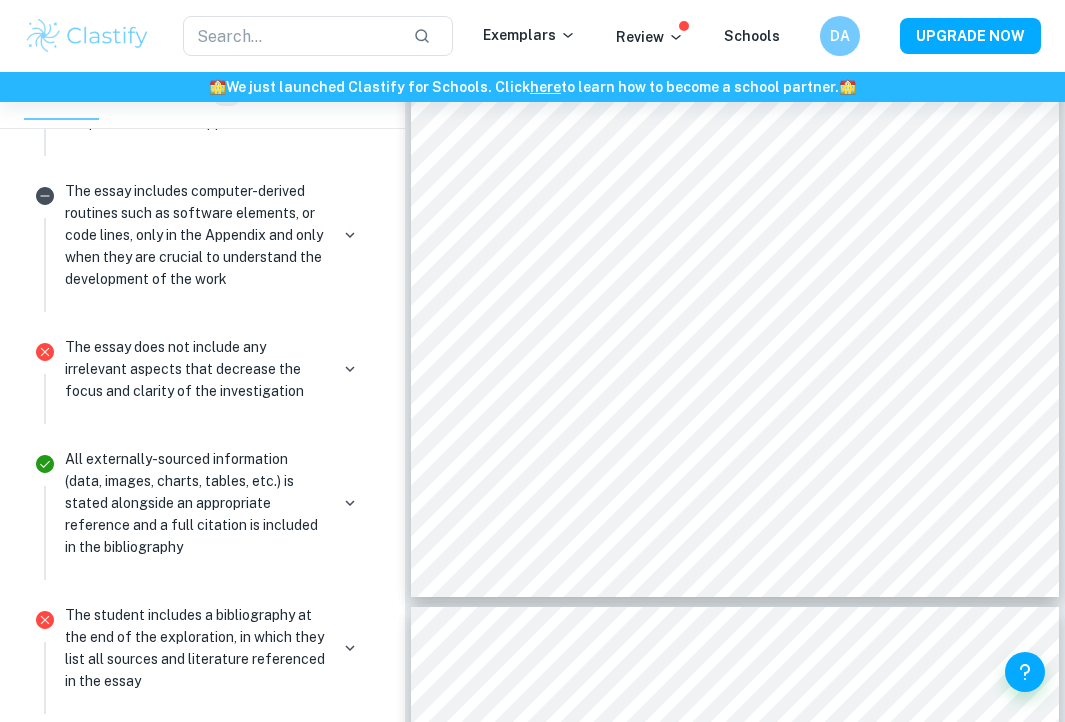 drag, startPoint x: 95, startPoint y: 303, endPoint x: 145, endPoint y: 372, distance: 85.2115 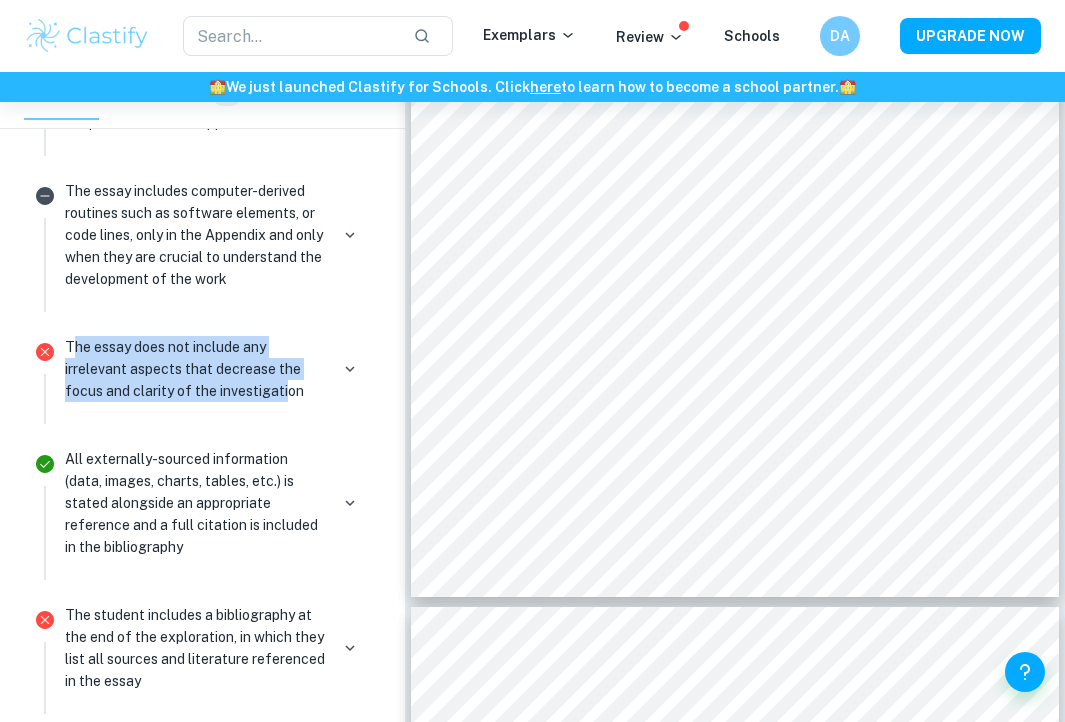 drag, startPoint x: 285, startPoint y: 332, endPoint x: 68, endPoint y: 292, distance: 220.65584 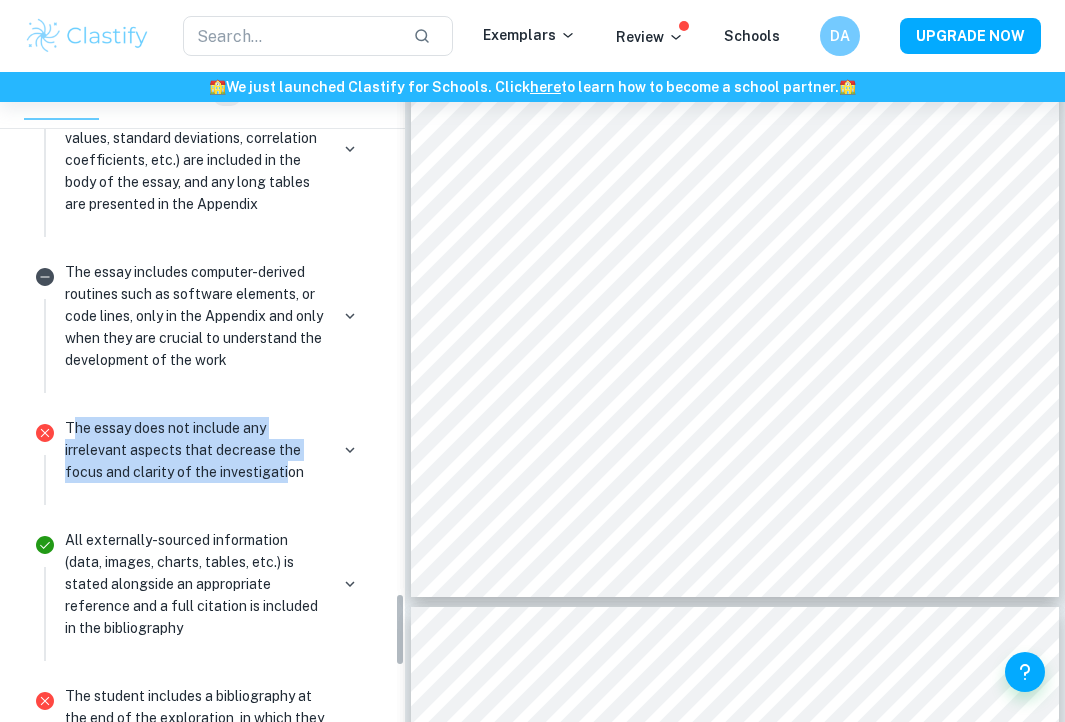 scroll, scrollTop: 4537, scrollLeft: 0, axis: vertical 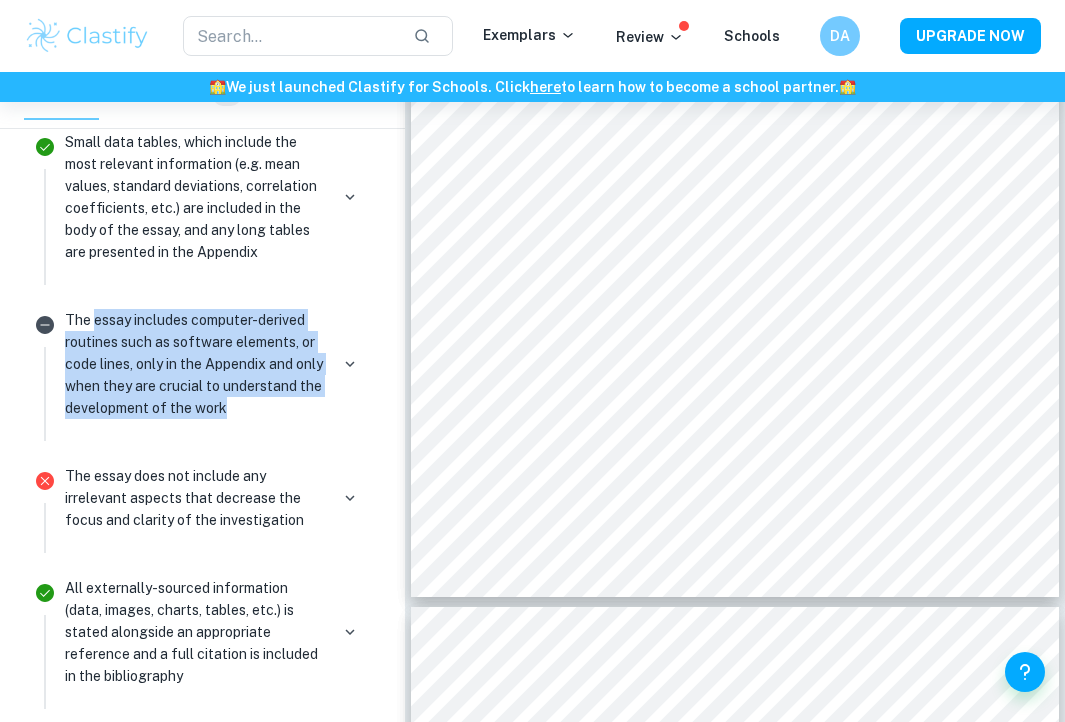 drag, startPoint x: 92, startPoint y: 232, endPoint x: 199, endPoint y: 348, distance: 157.81319 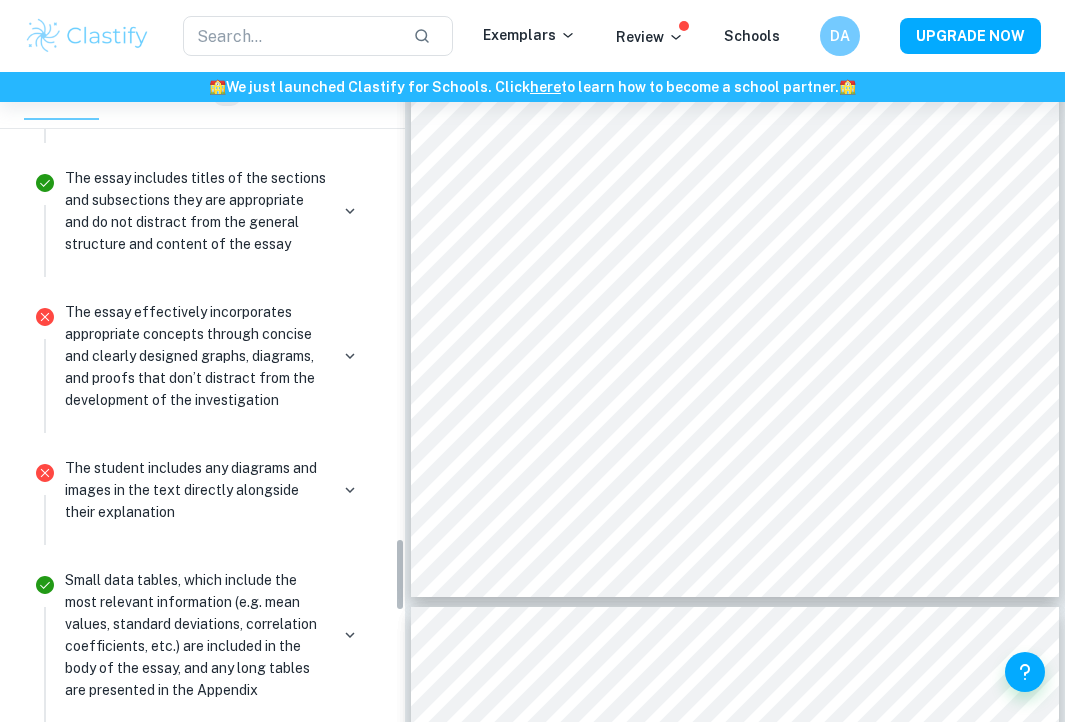 scroll, scrollTop: 4089, scrollLeft: 0, axis: vertical 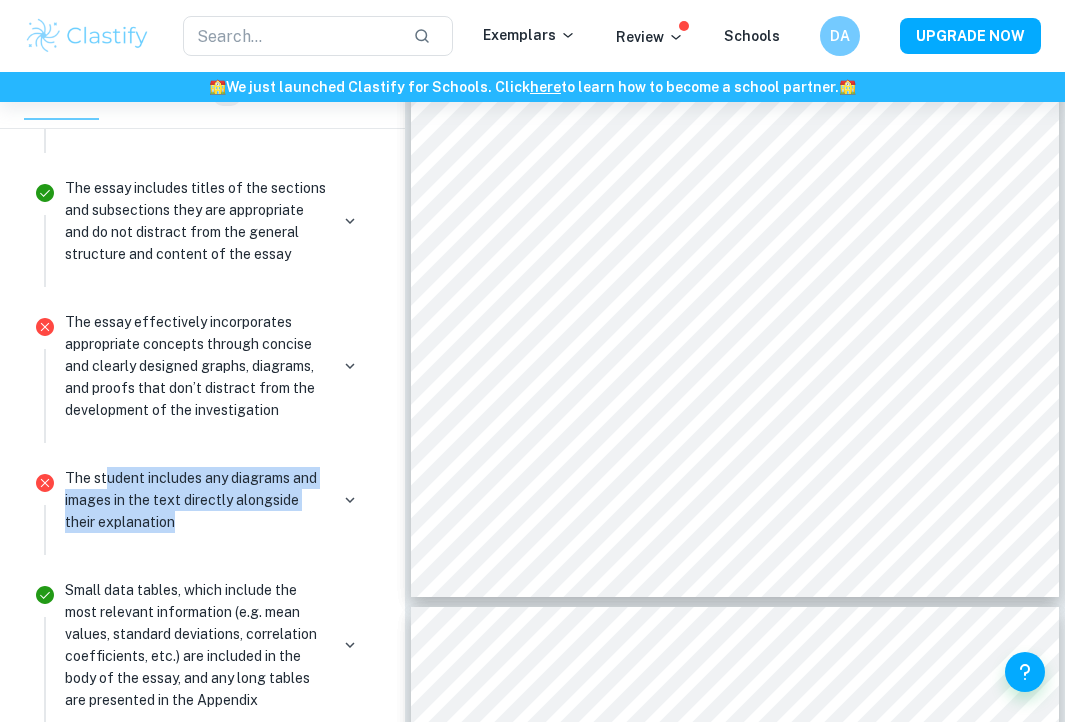 drag, startPoint x: 193, startPoint y: 431, endPoint x: 102, endPoint y: 401, distance: 95.817535 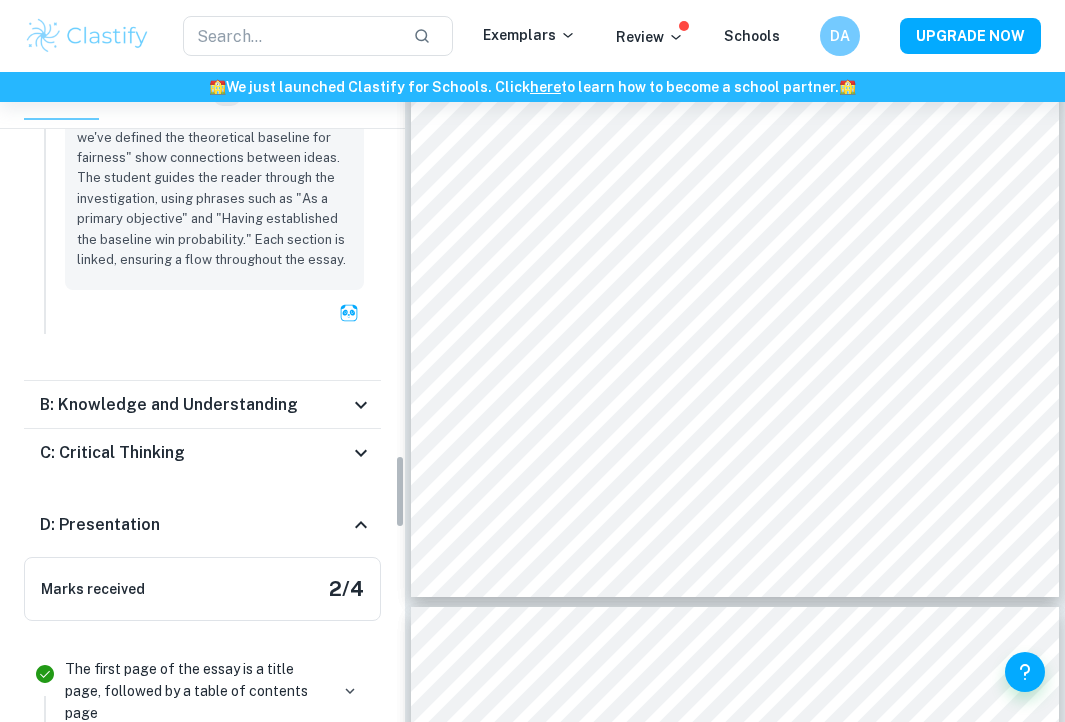 scroll, scrollTop: 3368, scrollLeft: 0, axis: vertical 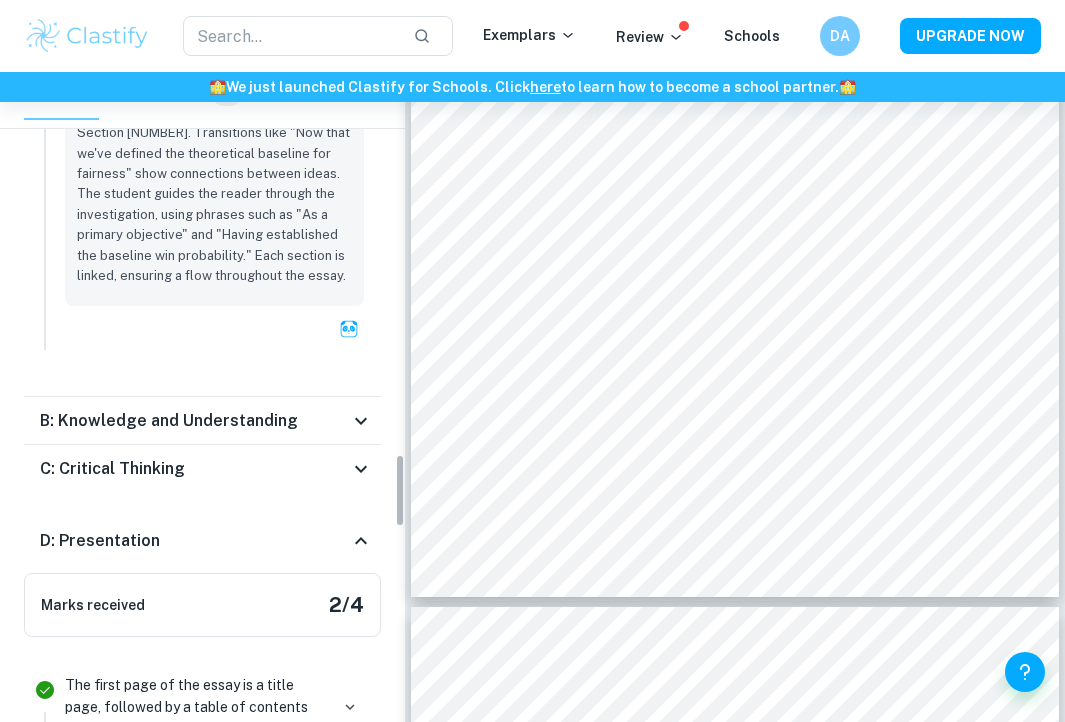 click on "C: Critical Thinking" at bounding box center [202, 469] 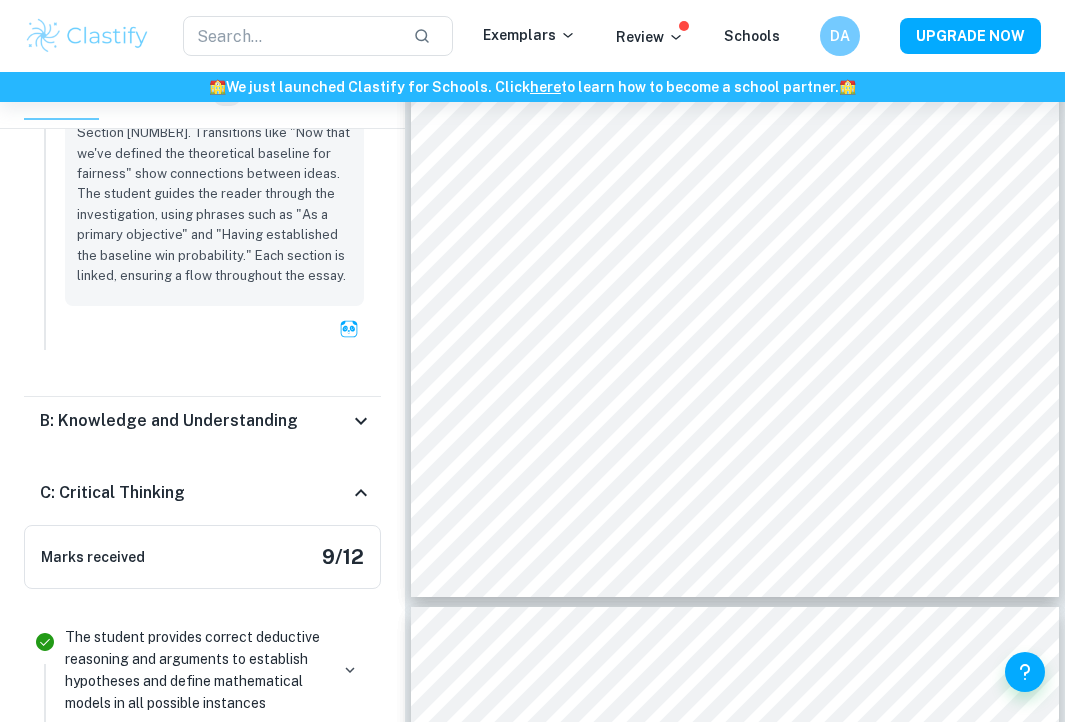 click on "B: Knowledge and Understanding" at bounding box center (169, 421) 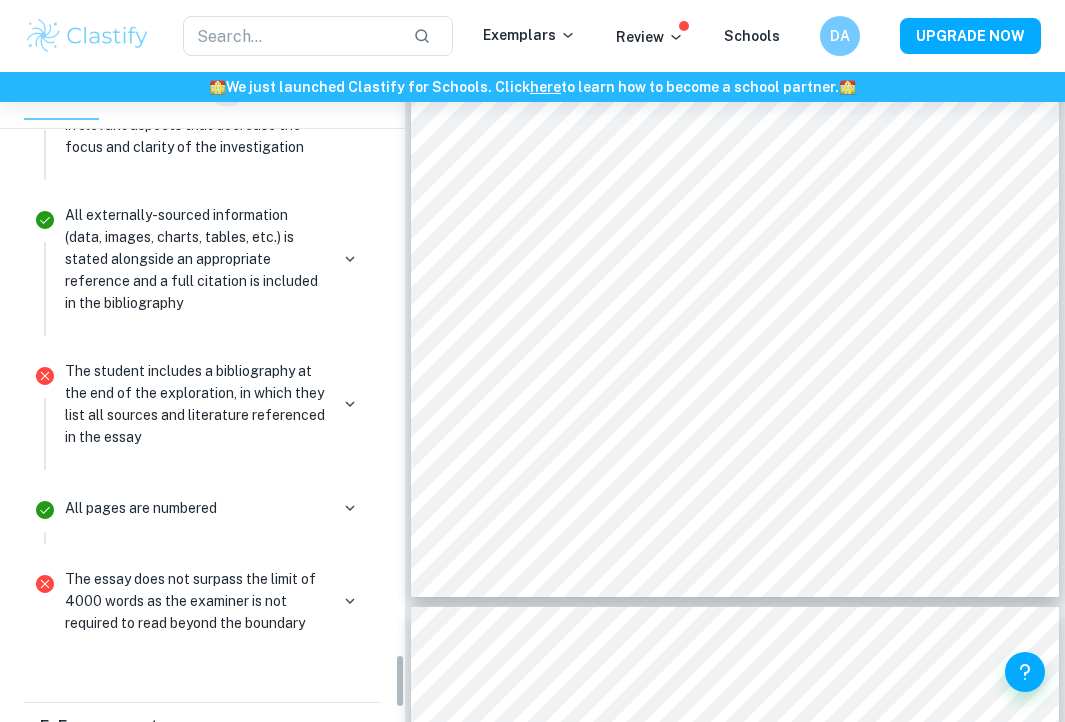 scroll, scrollTop: 7106, scrollLeft: 0, axis: vertical 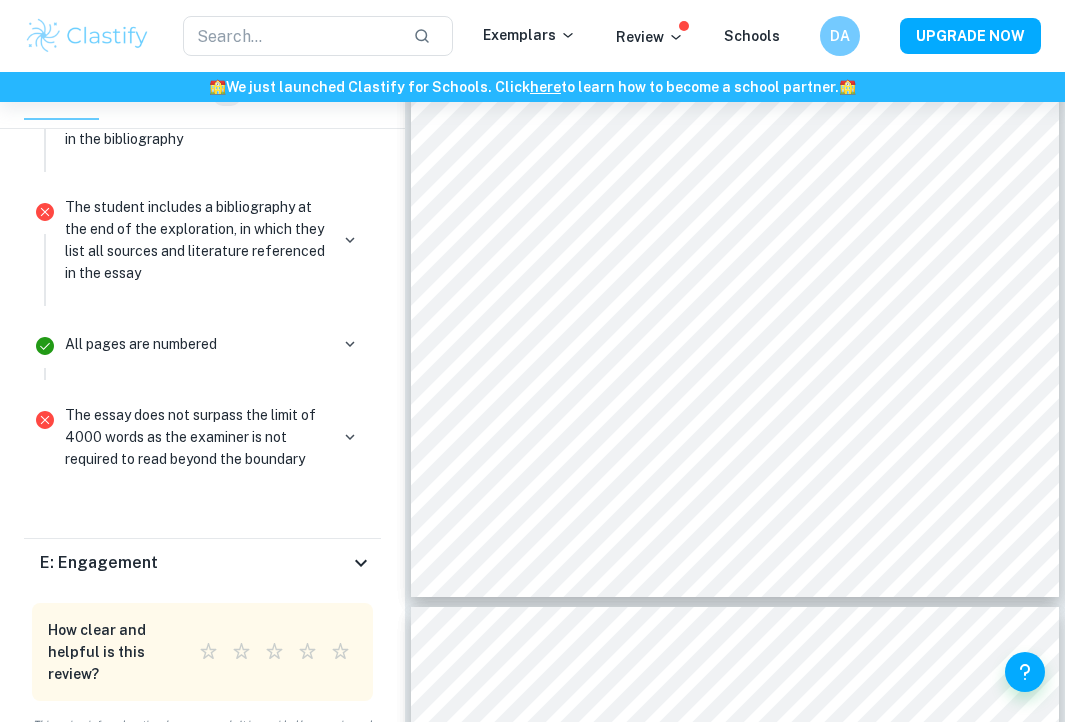 click 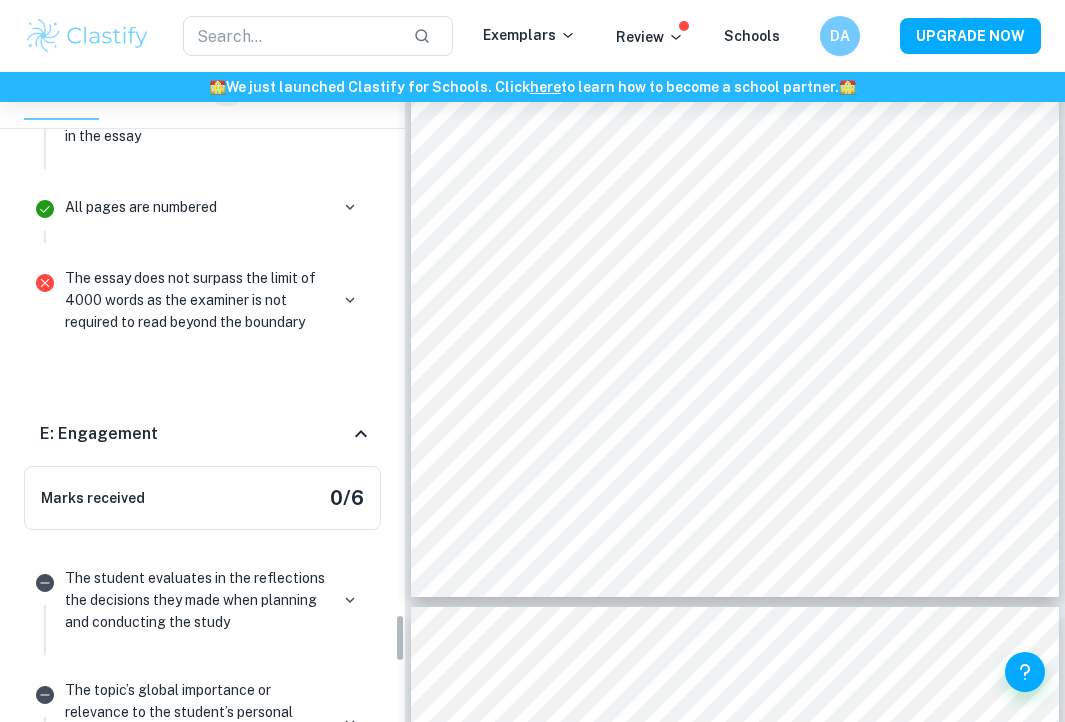 scroll, scrollTop: 7239, scrollLeft: 0, axis: vertical 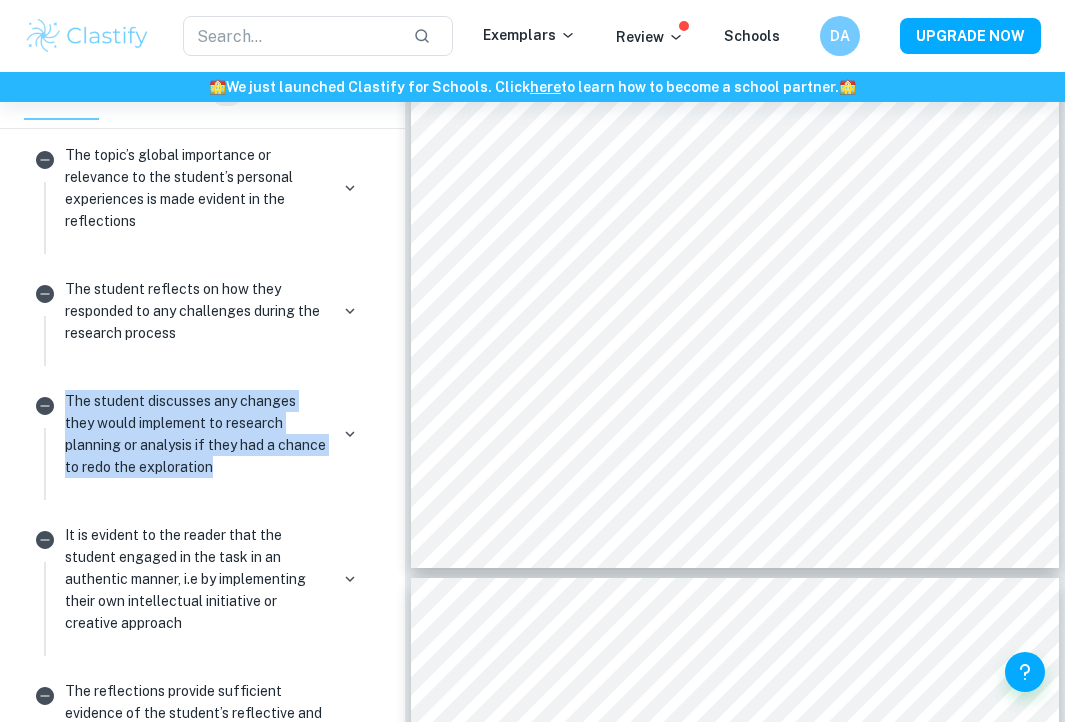 drag, startPoint x: 179, startPoint y: 404, endPoint x: 75, endPoint y: 327, distance: 129.40247 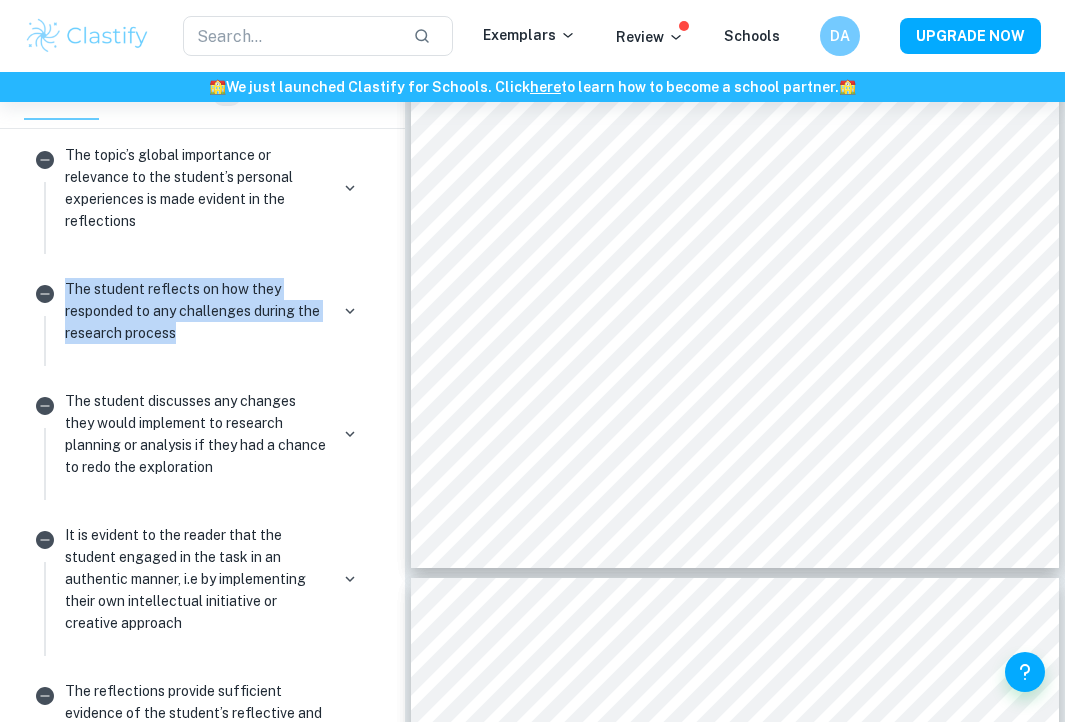 drag, startPoint x: 182, startPoint y: 284, endPoint x: 79, endPoint y: 212, distance: 125.670204 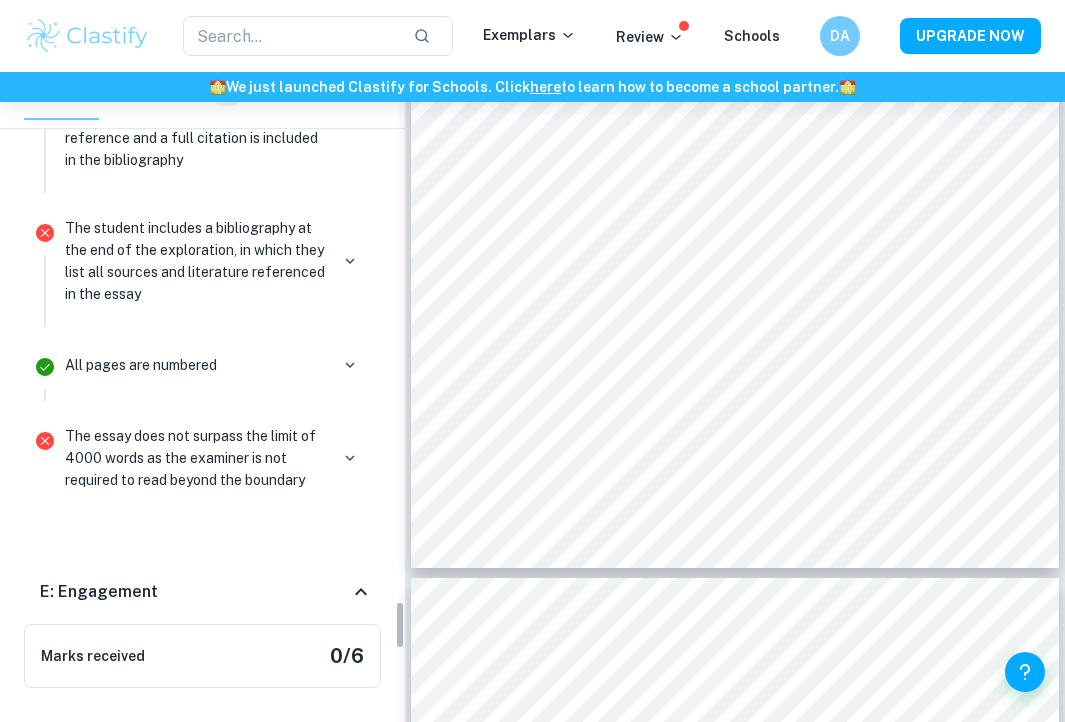 scroll, scrollTop: 7054, scrollLeft: 0, axis: vertical 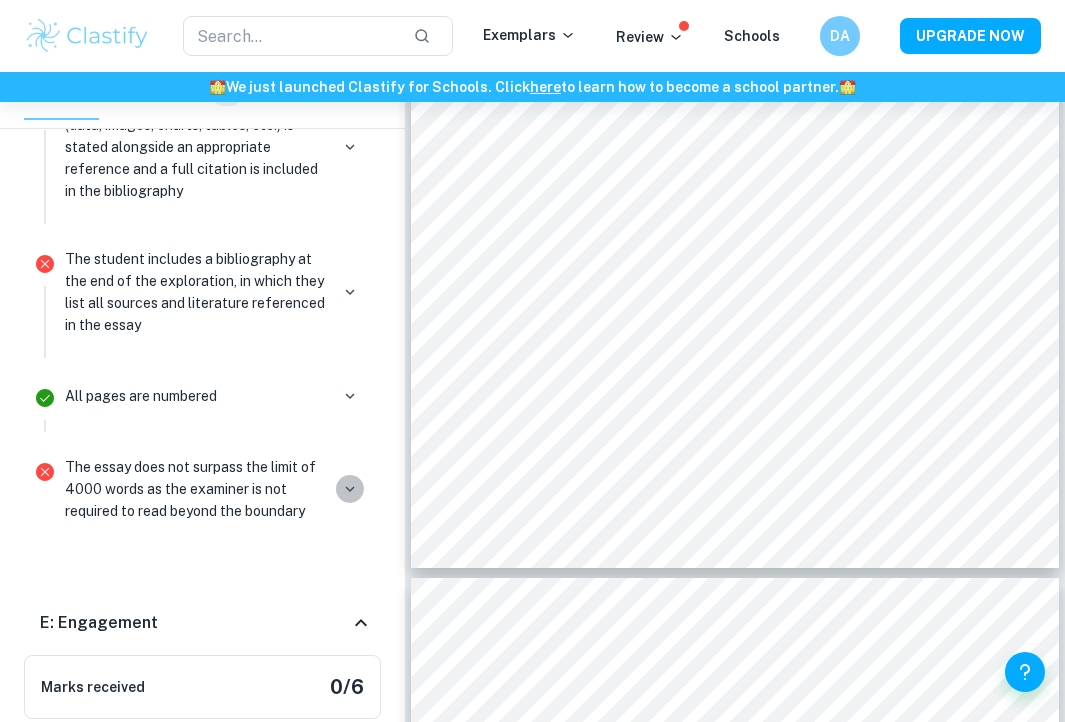 click 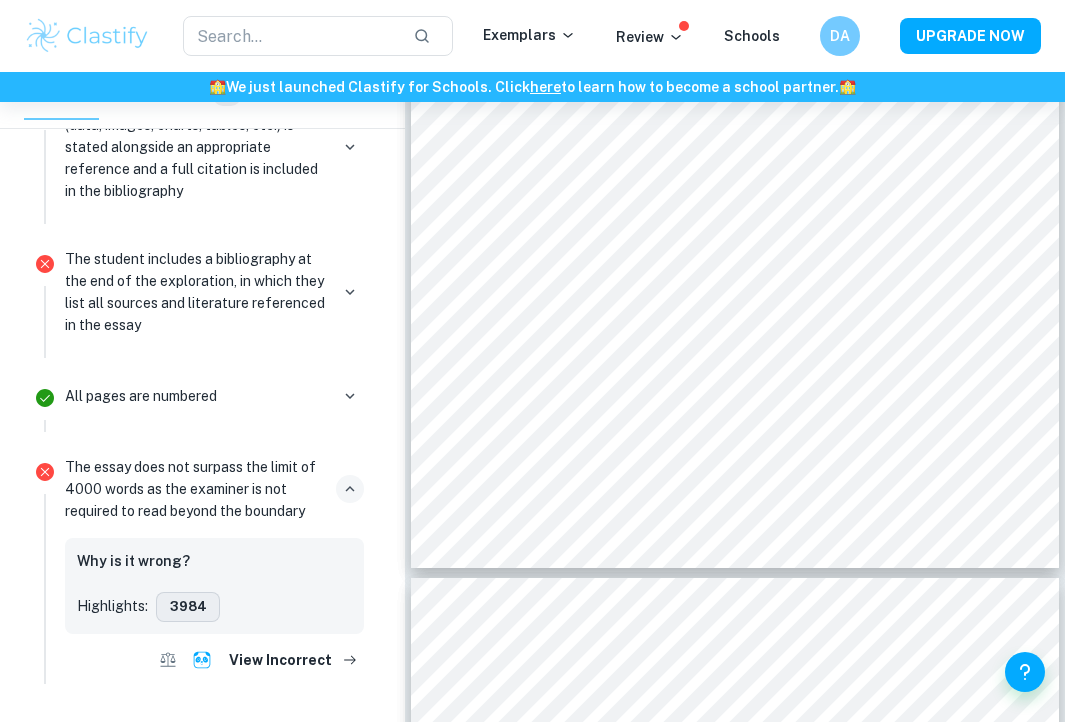 click on "3984" at bounding box center (188, 607) 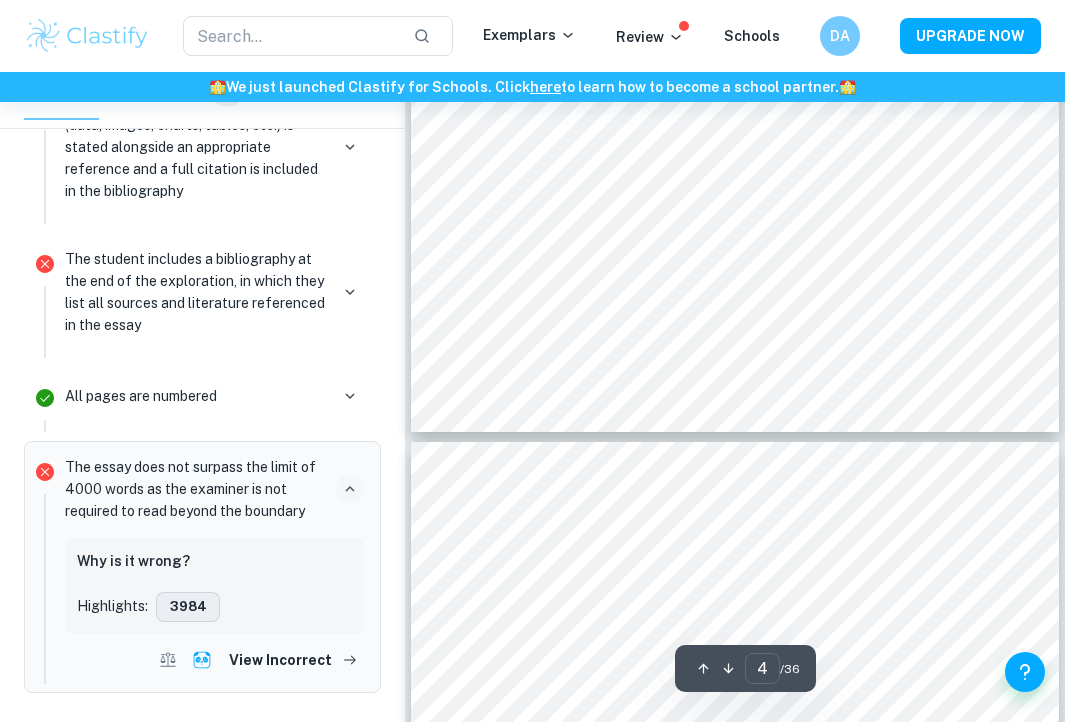 scroll, scrollTop: 779, scrollLeft: 0, axis: vertical 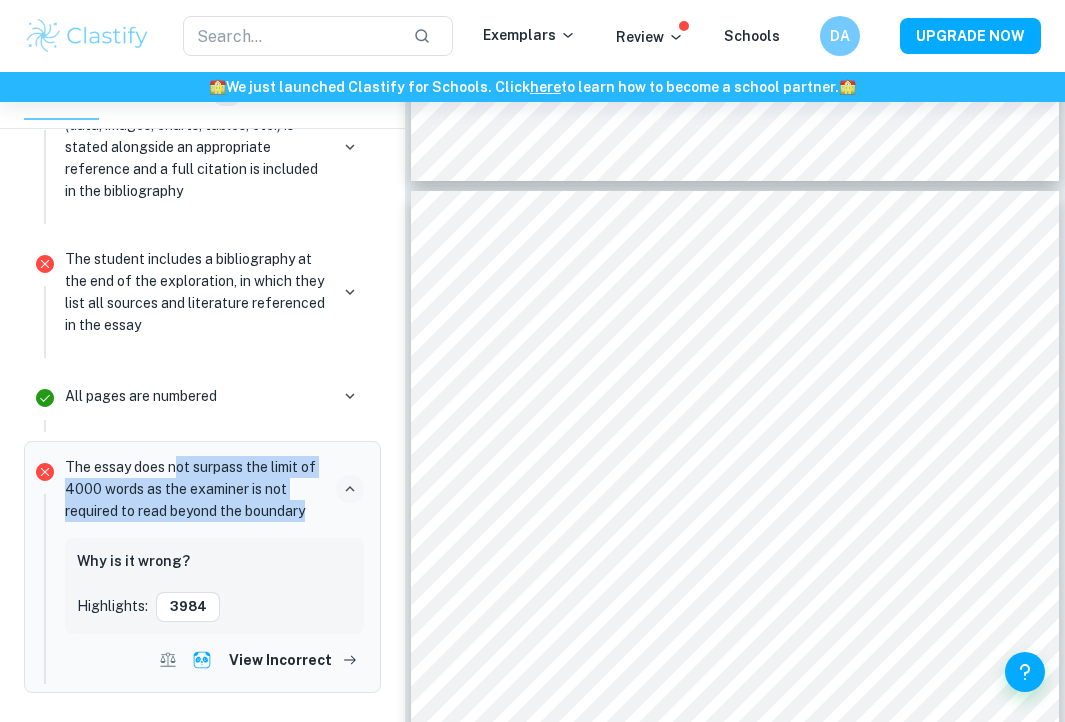 drag, startPoint x: 178, startPoint y: 406, endPoint x: 310, endPoint y: 447, distance: 138.22084 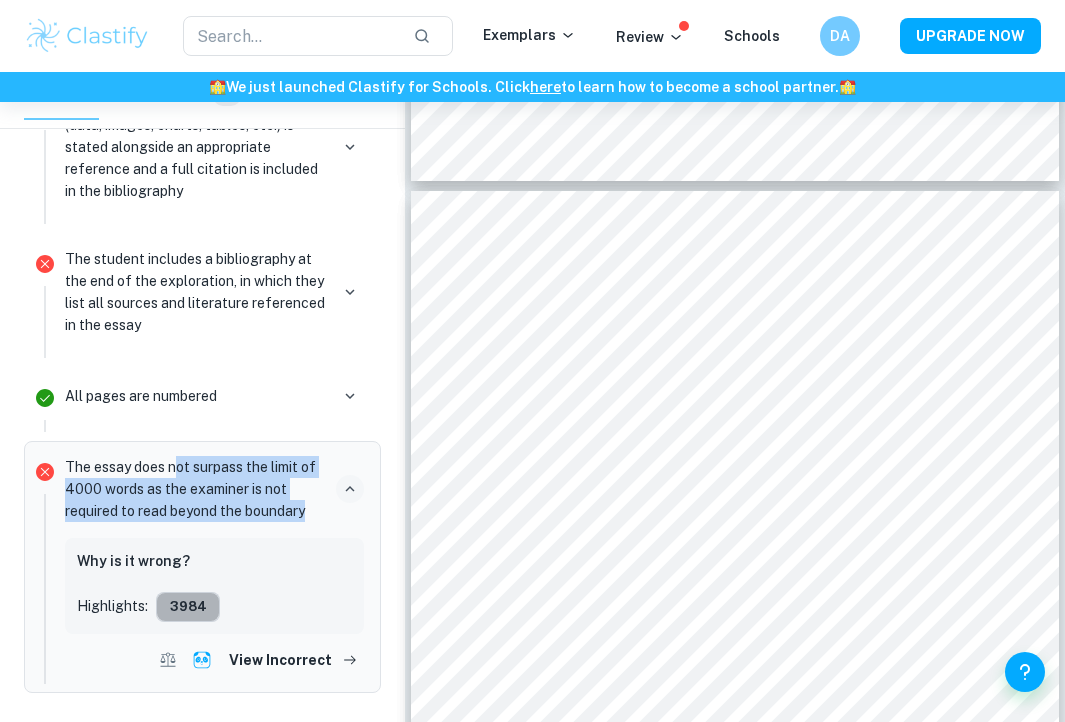 click on "3984" at bounding box center [188, 607] 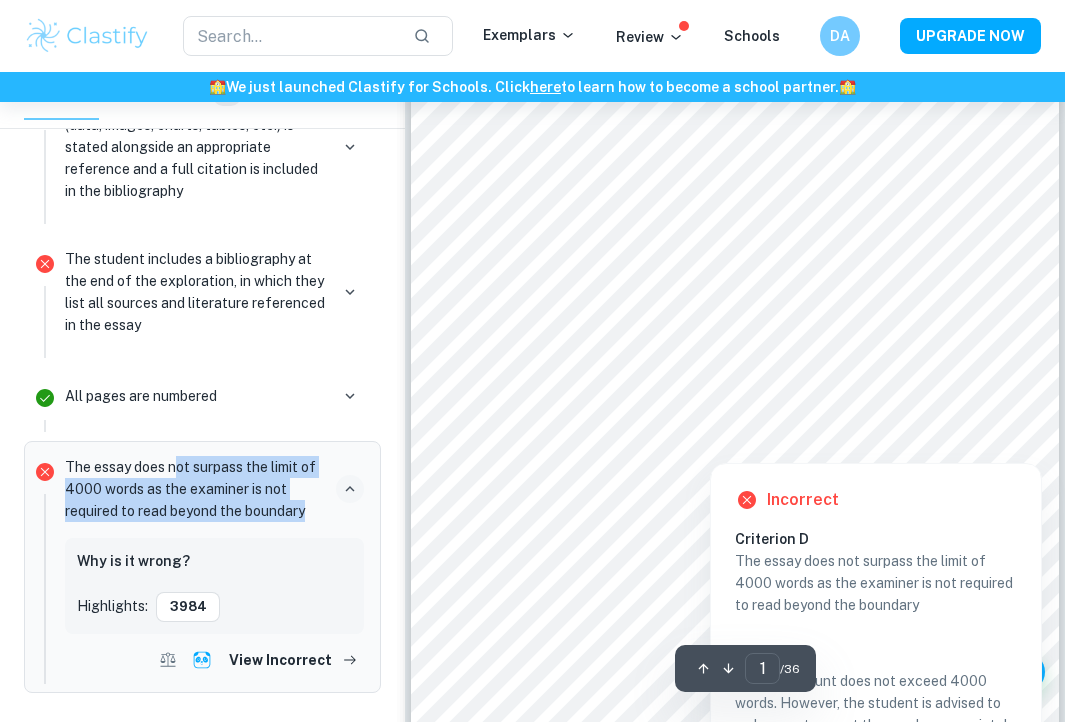 scroll, scrollTop: 173, scrollLeft: 0, axis: vertical 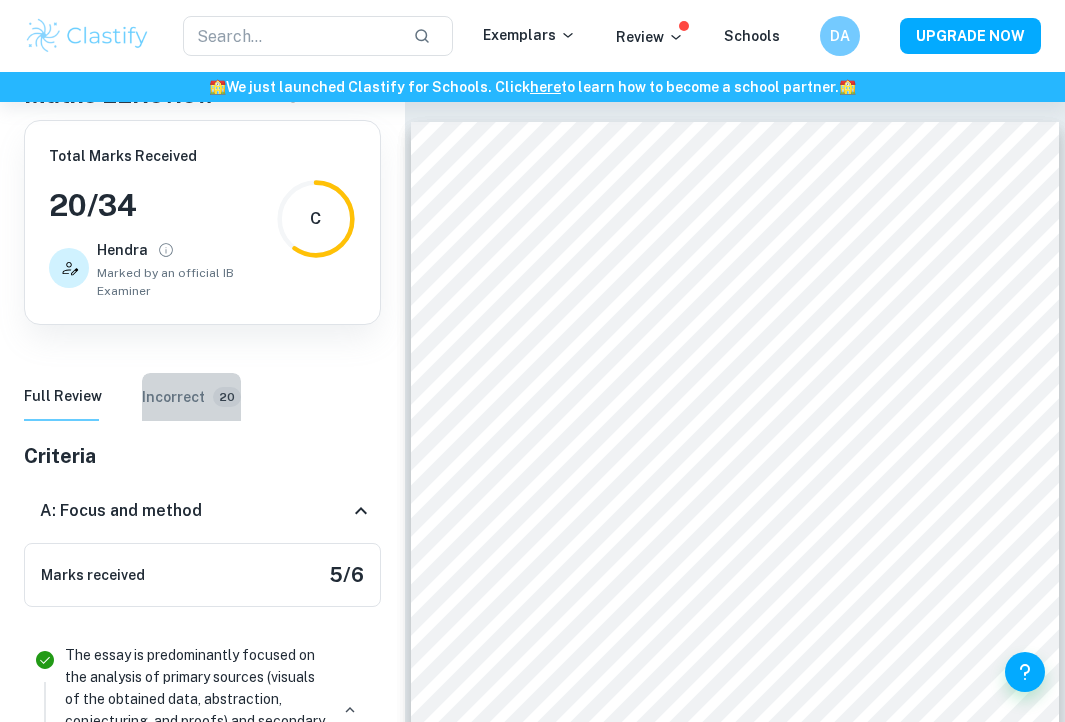 click on "Incorrect [NUMBER]" at bounding box center [191, 397] 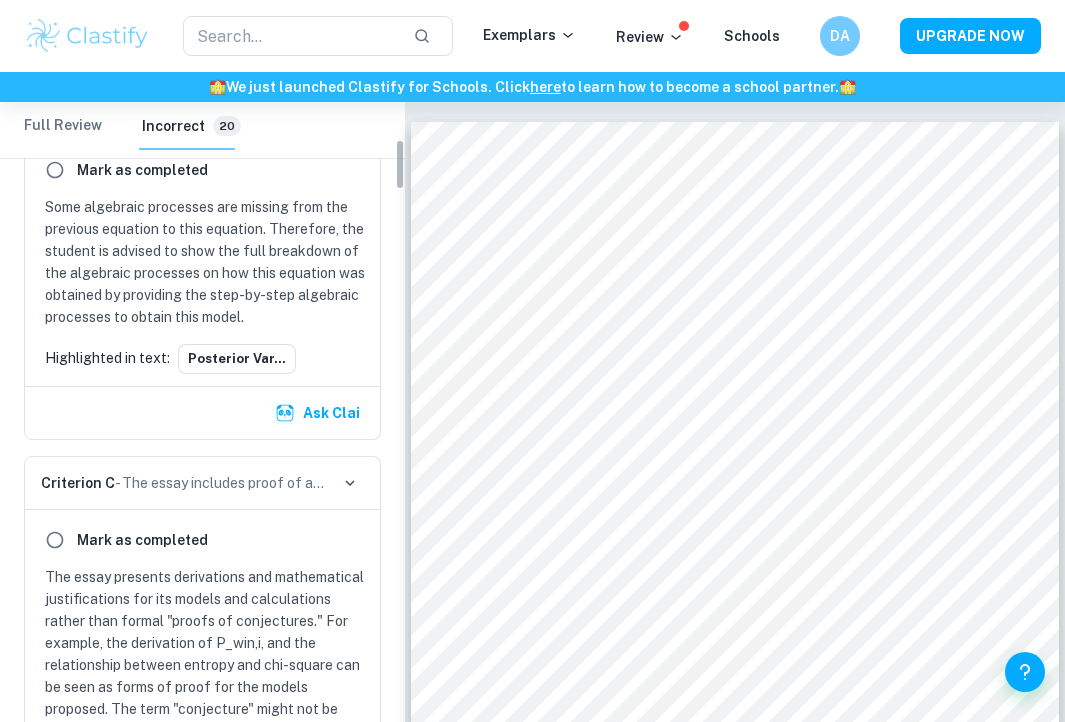 scroll, scrollTop: 453, scrollLeft: 0, axis: vertical 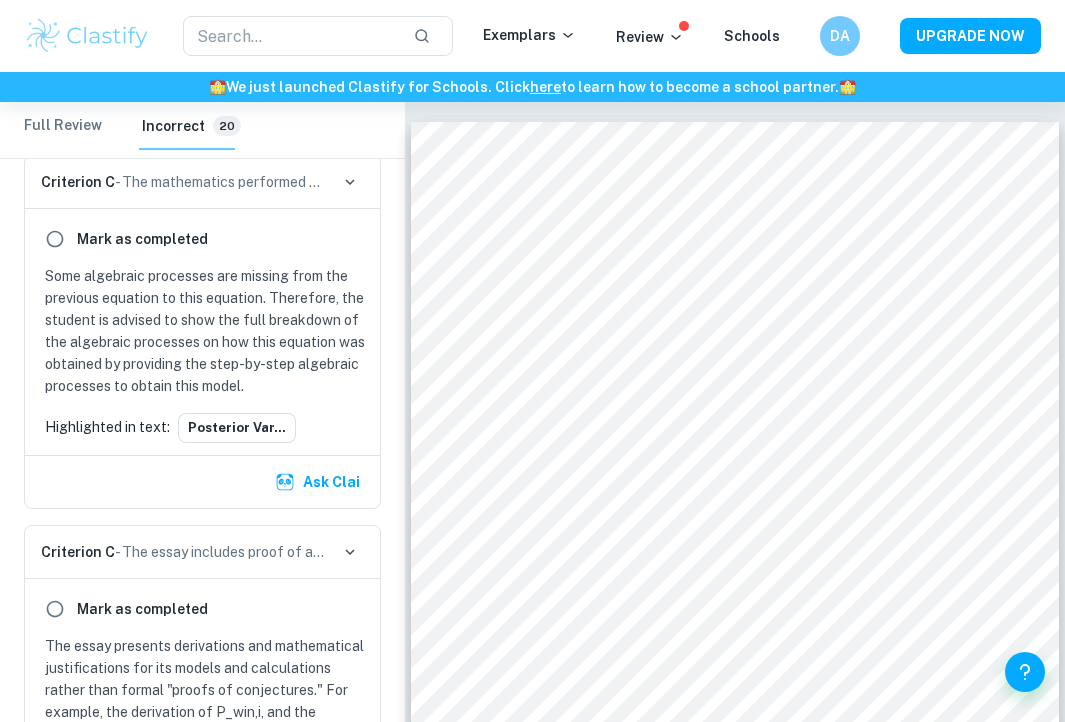 click on "Some algebraic processes are missing from the previous equation to this equation. Therefore, the student is advised to show the full breakdown of the algebraic processes on how this equation was obtained by providing the step-by-step algebraic processes to obtain this model." at bounding box center (206, 331) 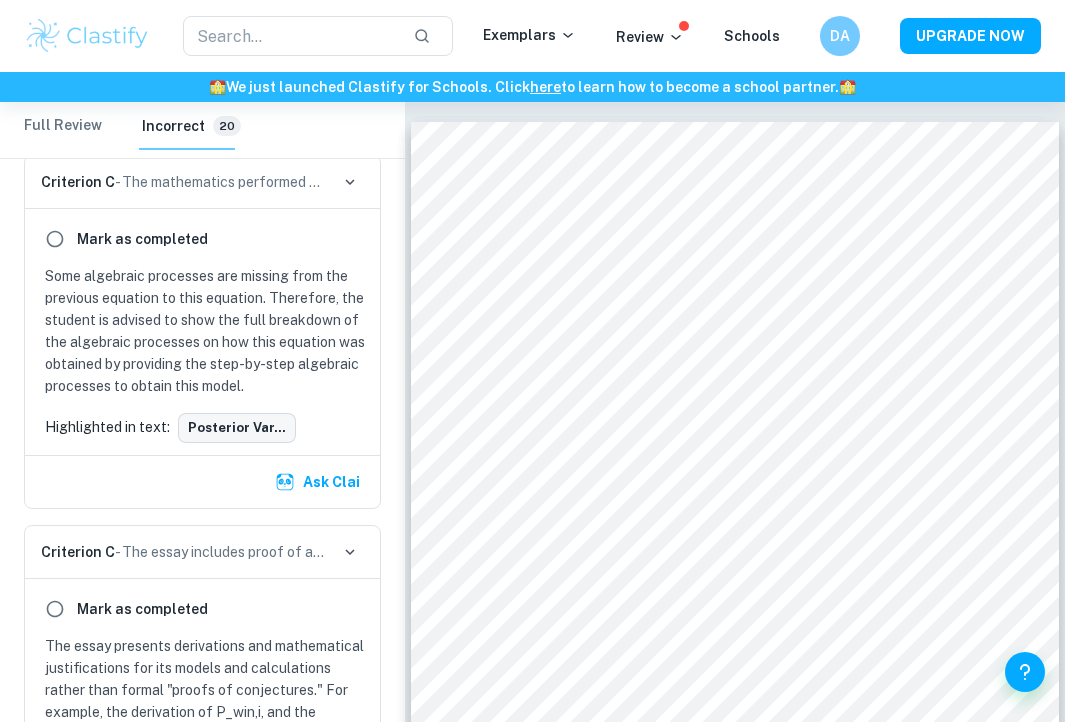 click on "Posterior var..." at bounding box center (237, 428) 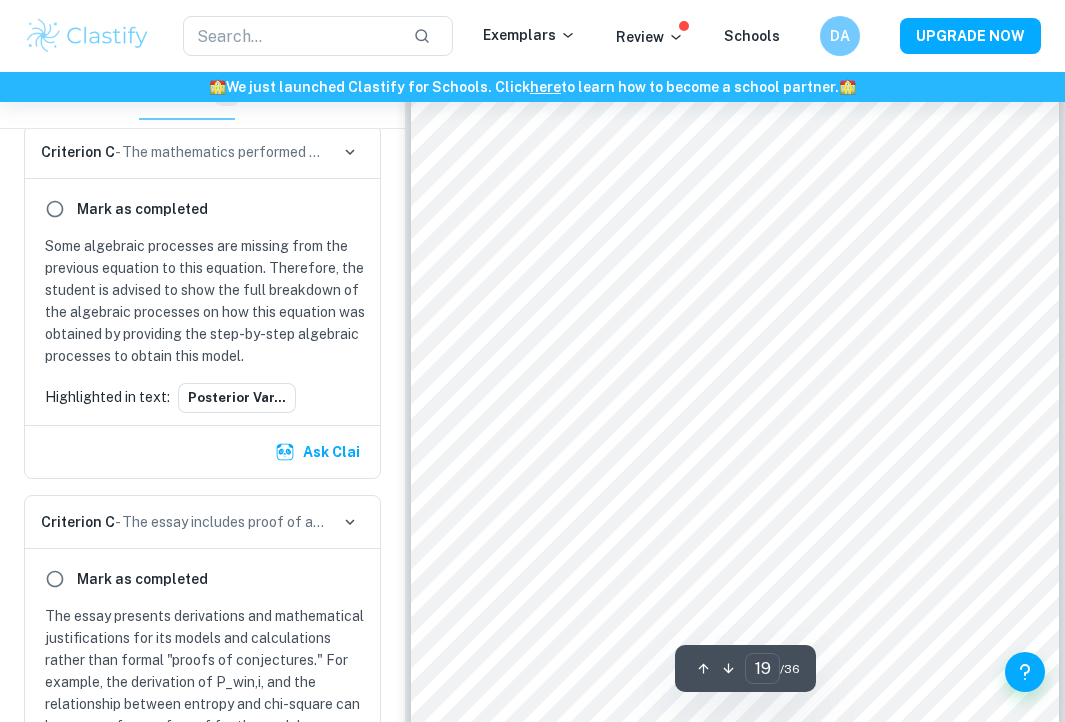 scroll, scrollTop: 15479, scrollLeft: 0, axis: vertical 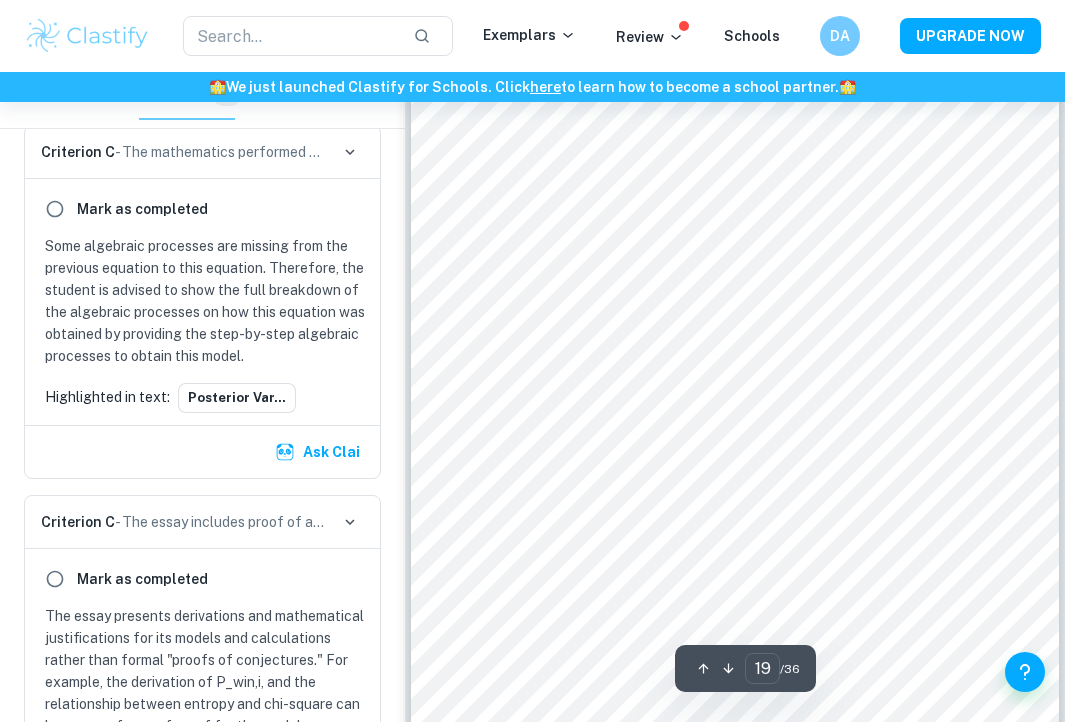click on "Posterior var..." at bounding box center [202, 302] 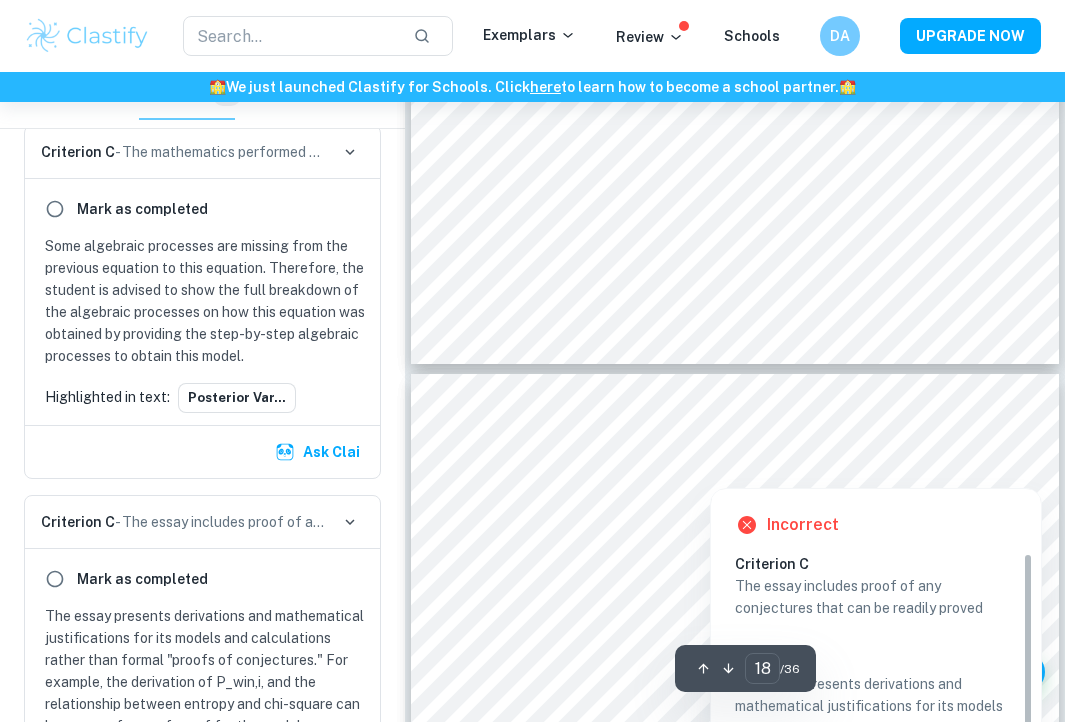 scroll, scrollTop: 15019, scrollLeft: 0, axis: vertical 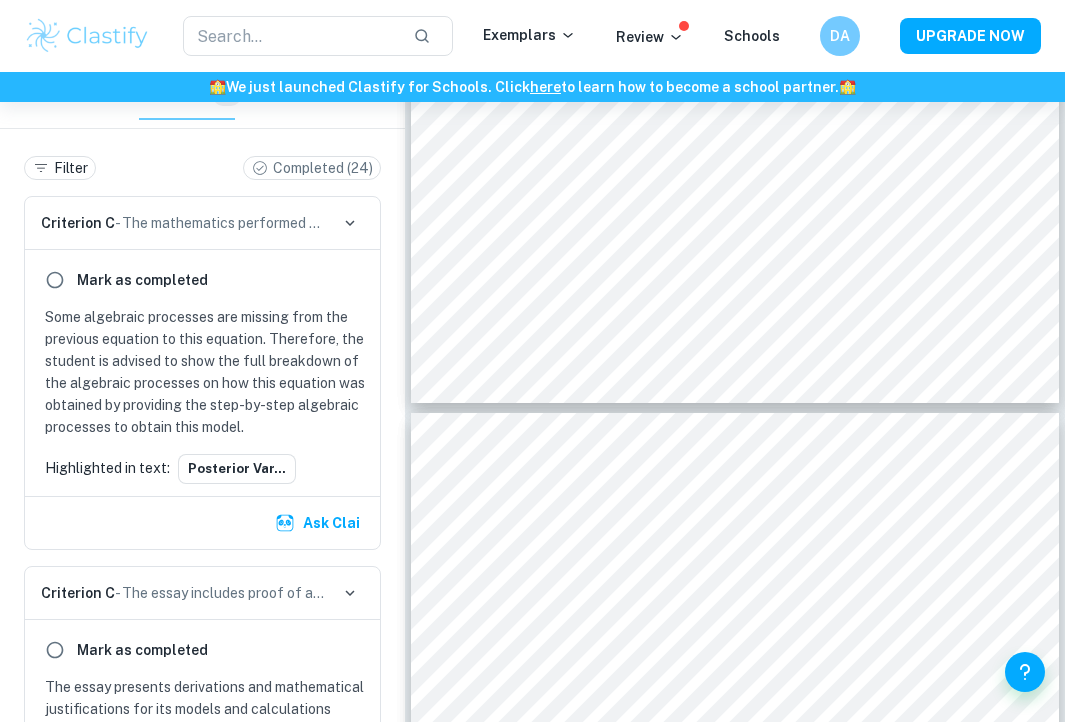 click on "Some algebraic processes are missing from the previous equation to this equation. Therefore, the student is advised to show the full breakdown of the algebraic processes on how this equation was obtained by providing the step-by-step algebraic processes to obtain this model." at bounding box center (206, 372) 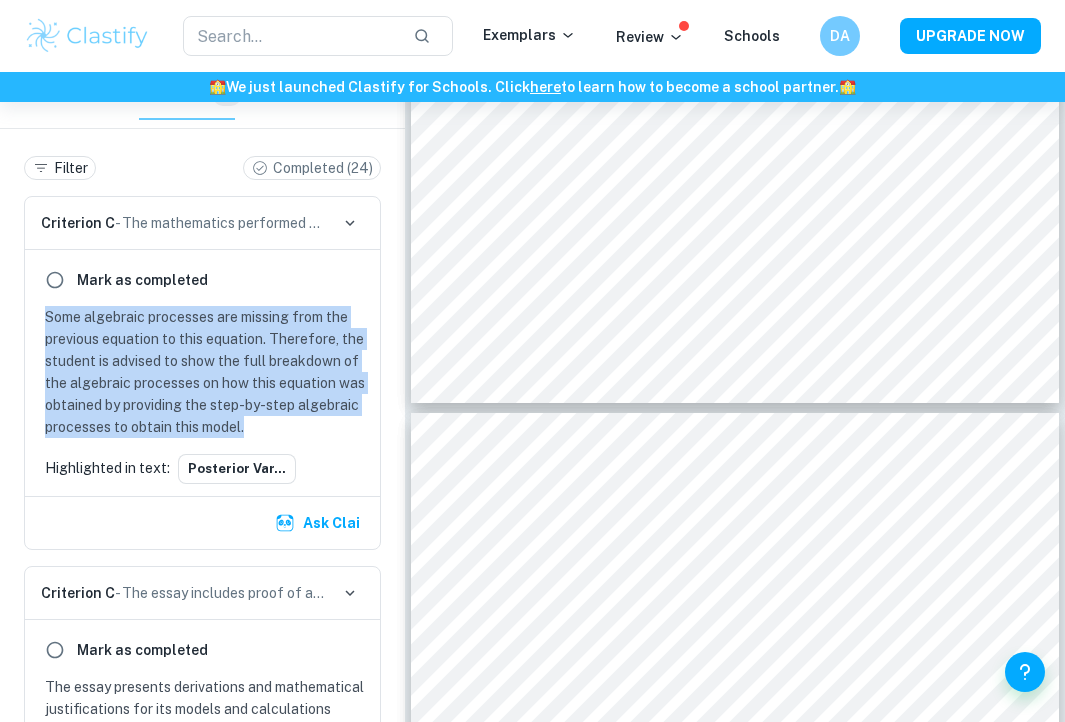 drag, startPoint x: 252, startPoint y: 430, endPoint x: 21, endPoint y: 308, distance: 261.23743 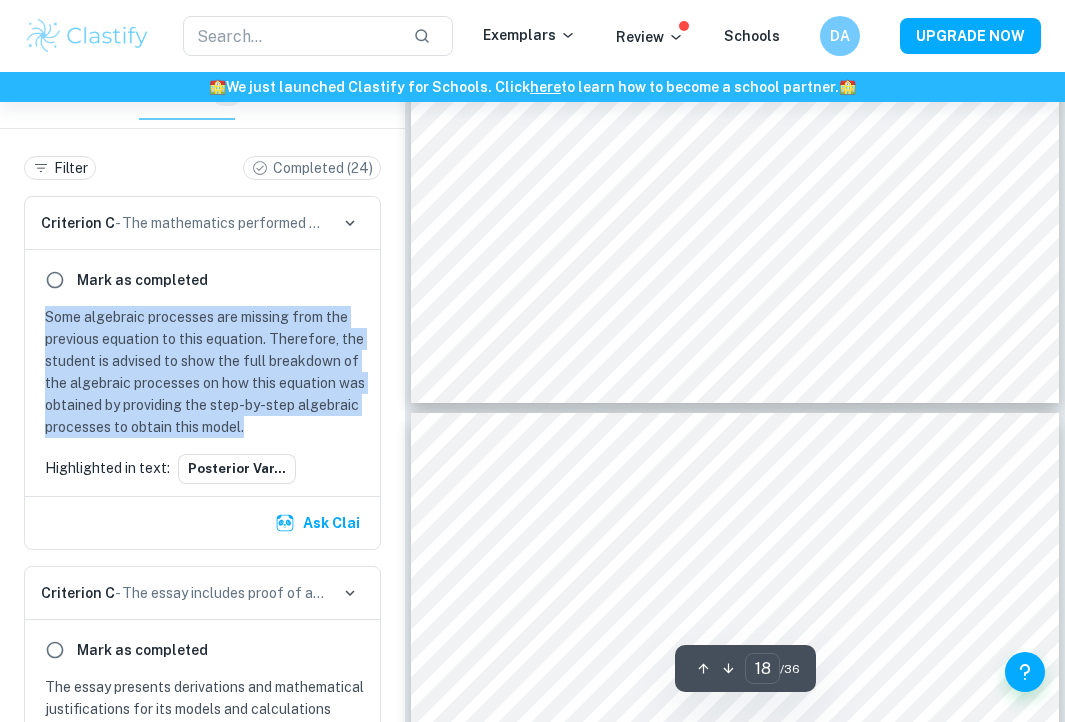 scroll, scrollTop: 15091, scrollLeft: 0, axis: vertical 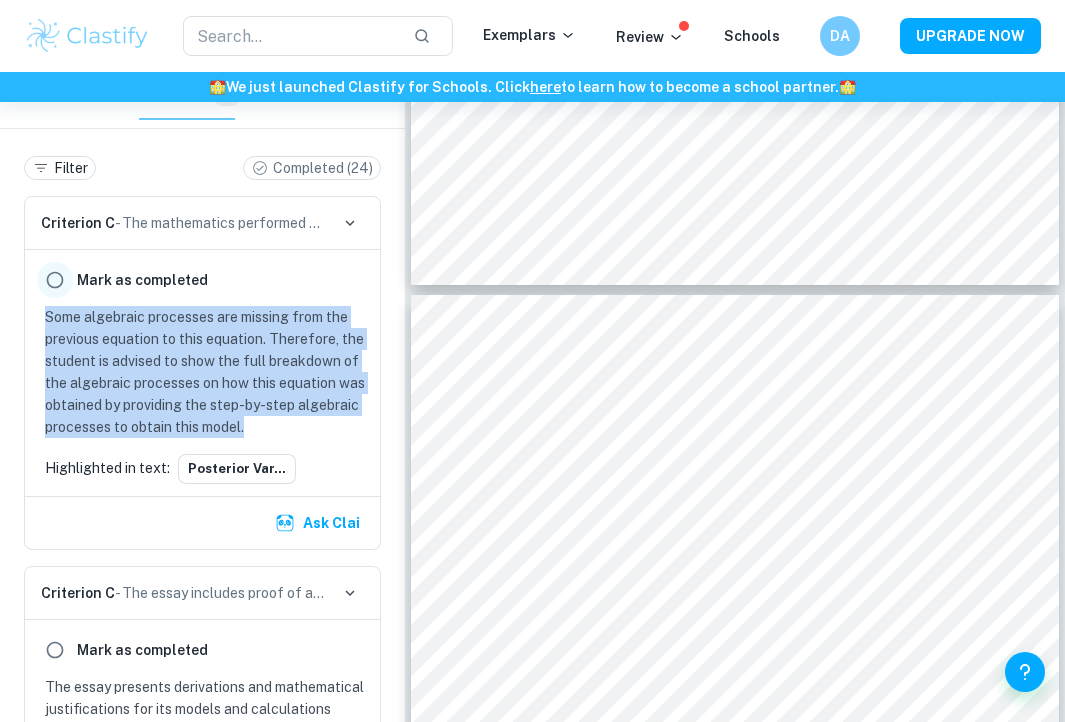 click at bounding box center (55, 280) 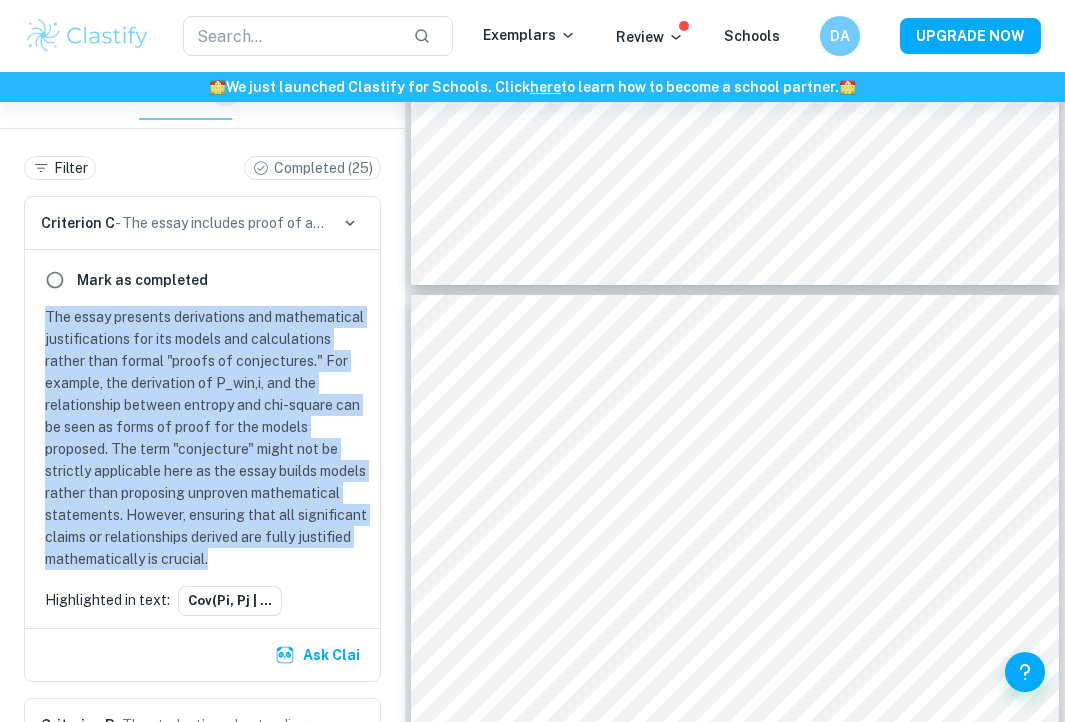 drag, startPoint x: 299, startPoint y: 559, endPoint x: 45, endPoint y: 306, distance: 358.50385 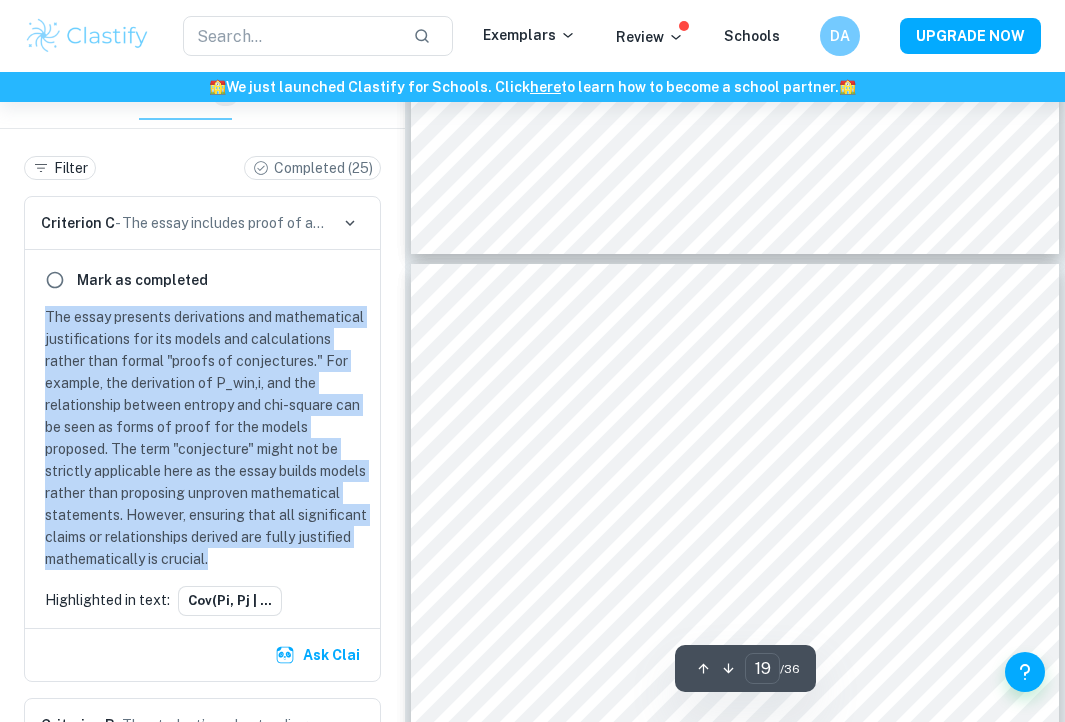 scroll, scrollTop: 15091, scrollLeft: 0, axis: vertical 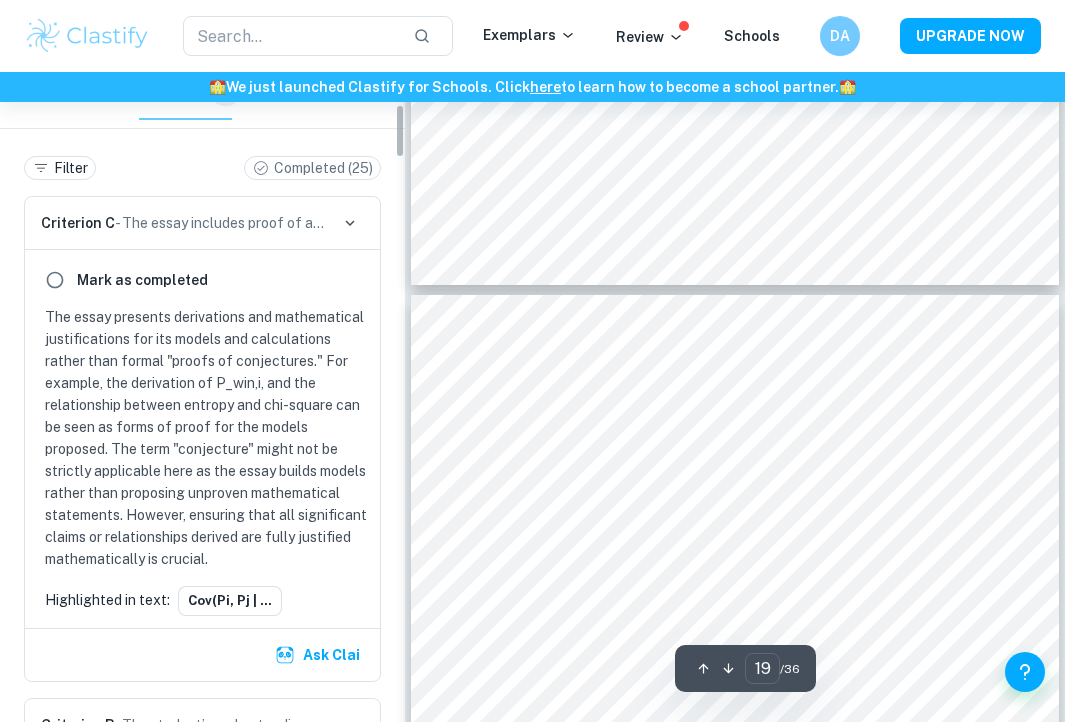 click on "The essay presents derivations and mathematical justifications for its models and calculations rather than formal "proofs of conjectures." For example, the derivation of P_win,i, and the relationship between entropy and chi-square can be seen as forms of proof for the models proposed. The term "conjecture" might not be strictly applicable here as the essay builds models rather than proposing unproven mathematical statements. However, ensuring that all significant claims or relationships derived are fully justified mathematically is crucial." at bounding box center (206, 438) 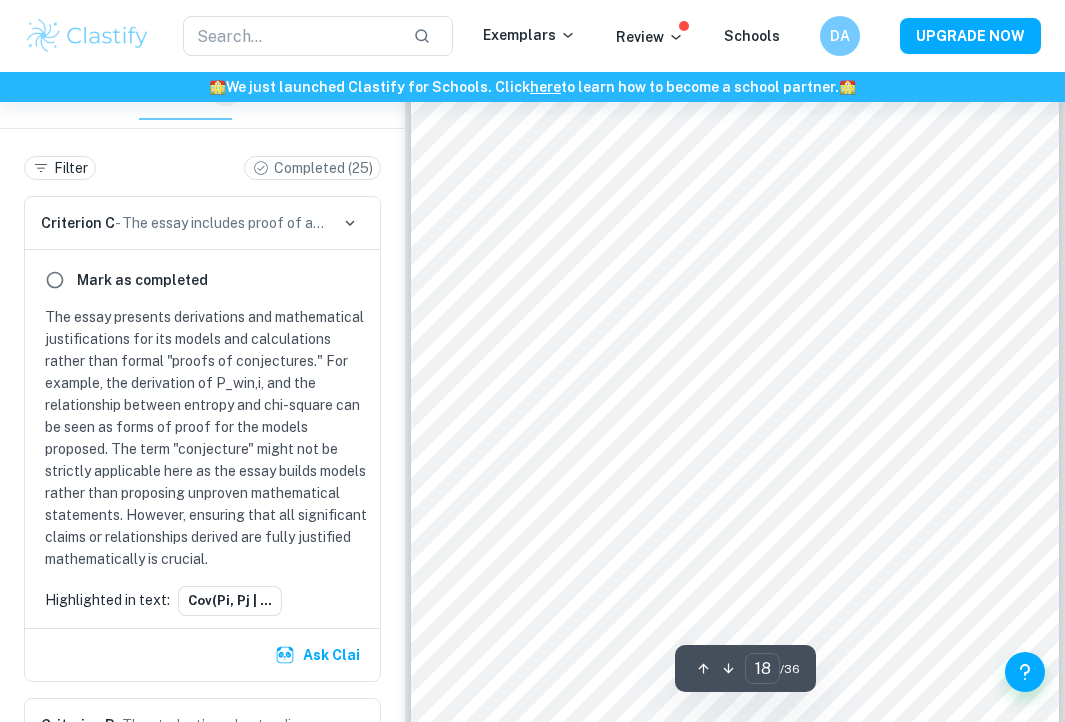 scroll, scrollTop: 14521, scrollLeft: 0, axis: vertical 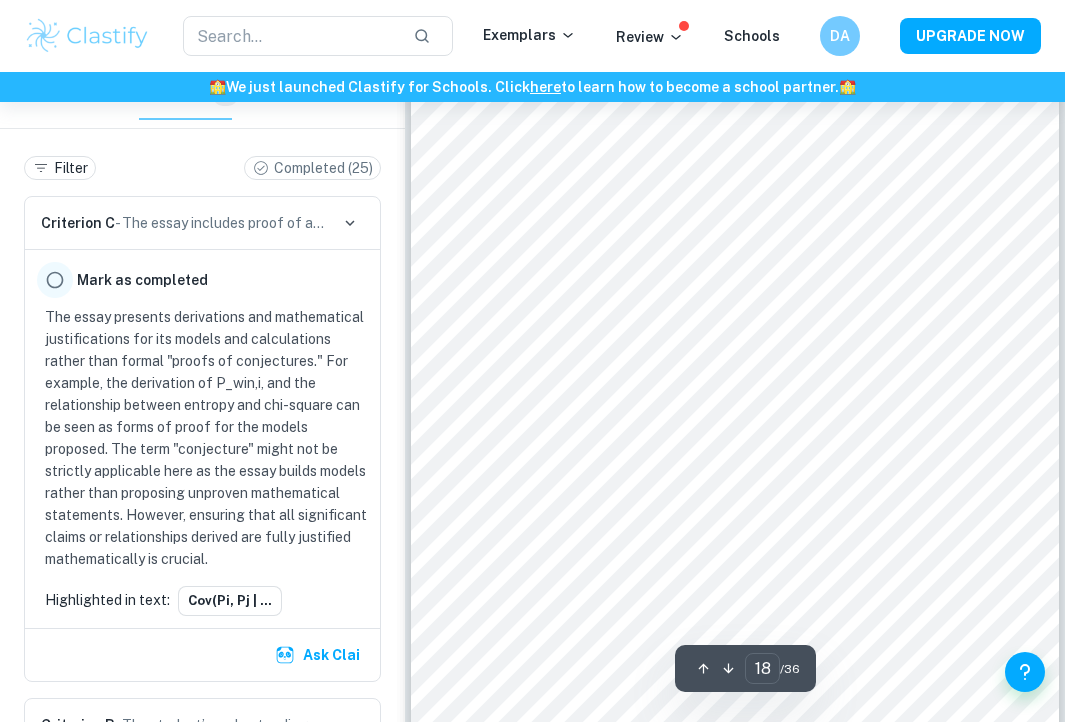 click at bounding box center (55, 280) 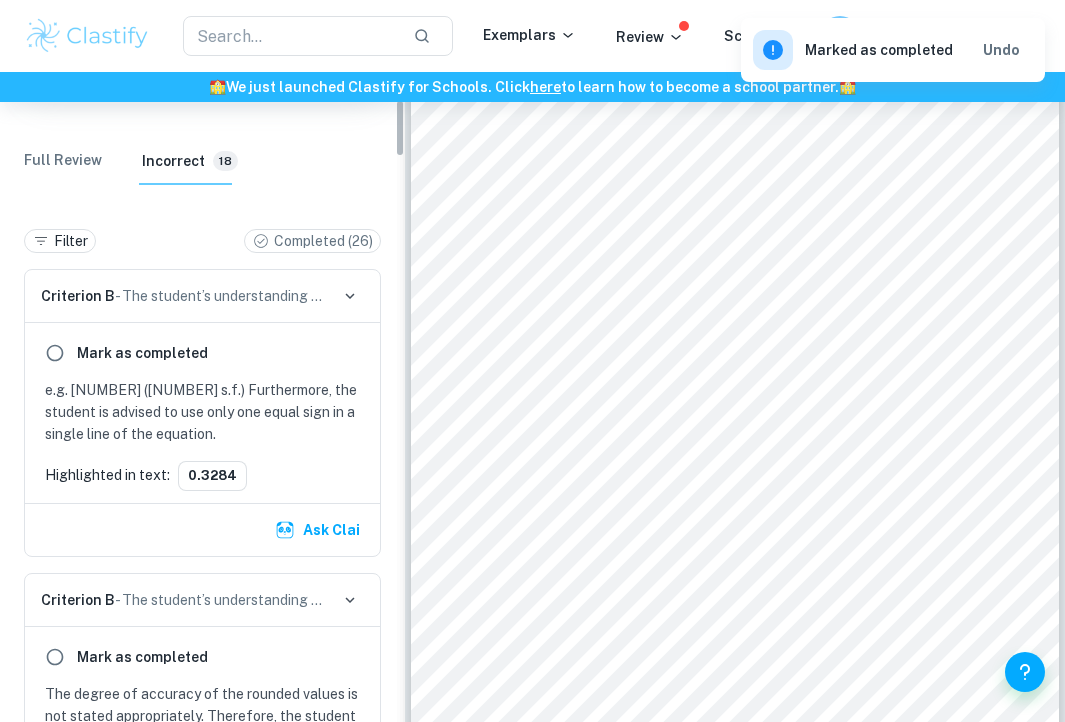 scroll, scrollTop: 305, scrollLeft: 0, axis: vertical 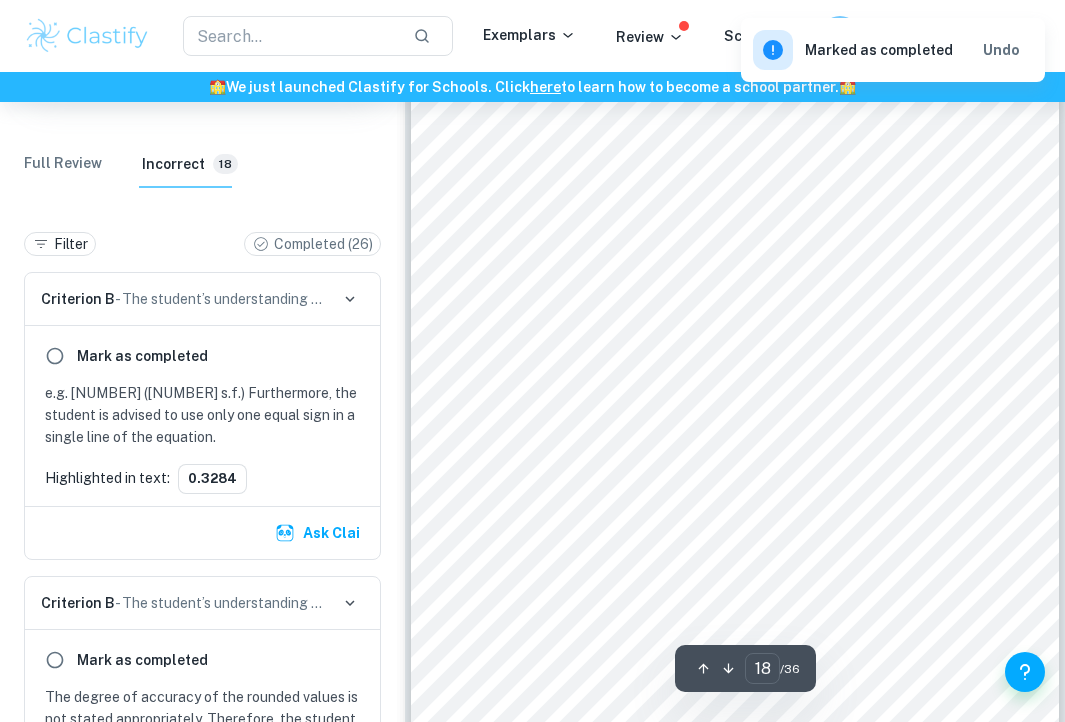 click at bounding box center [573, 579] 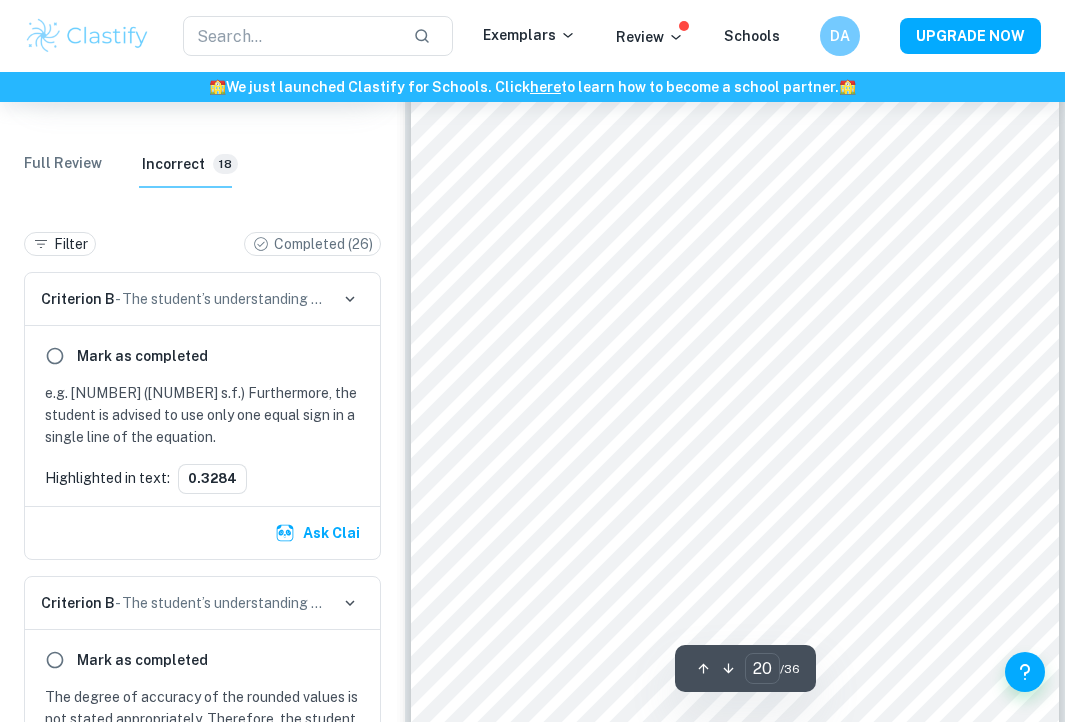 scroll, scrollTop: 16173, scrollLeft: 0, axis: vertical 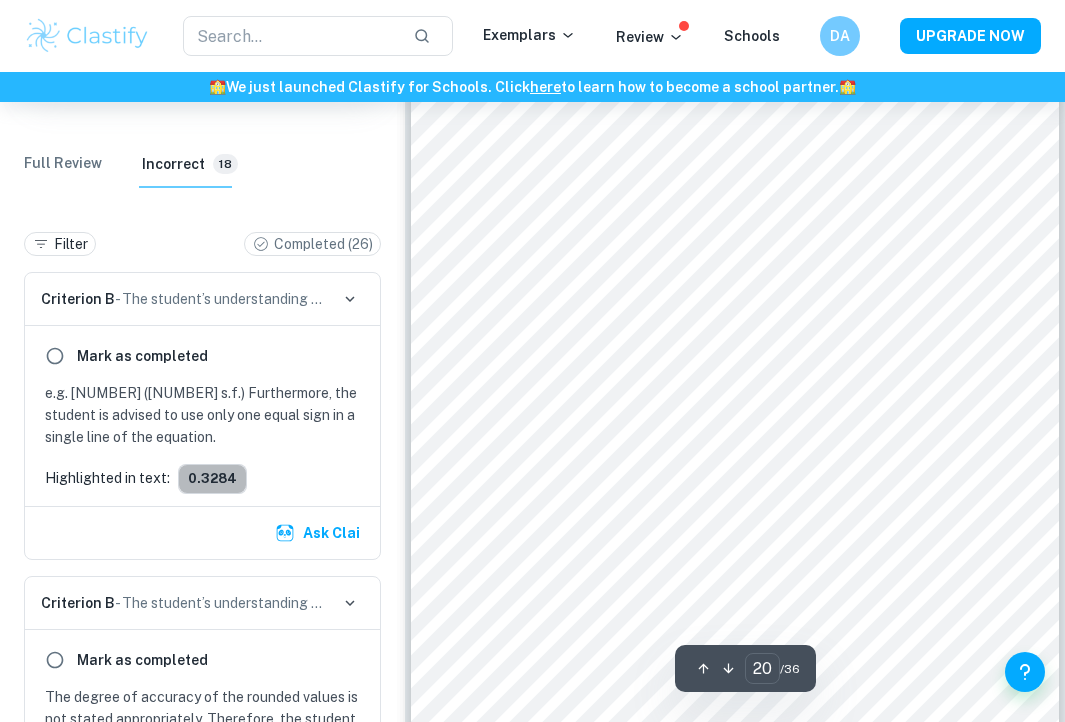 click on "0.3284" at bounding box center [212, 479] 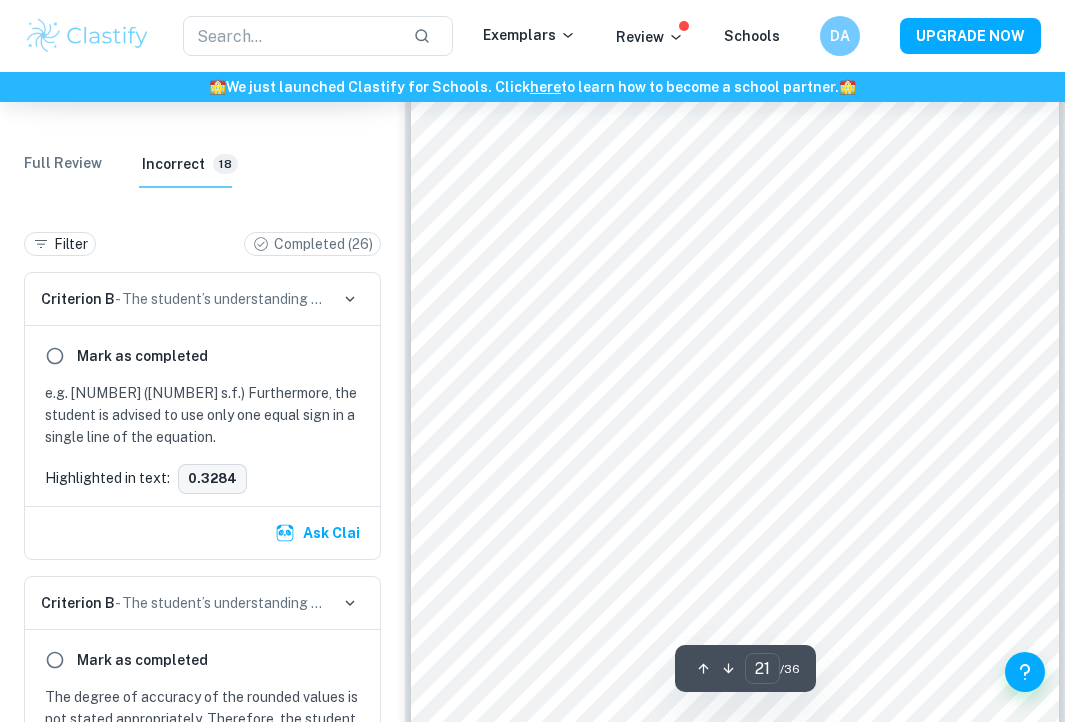 scroll, scrollTop: 17023, scrollLeft: 0, axis: vertical 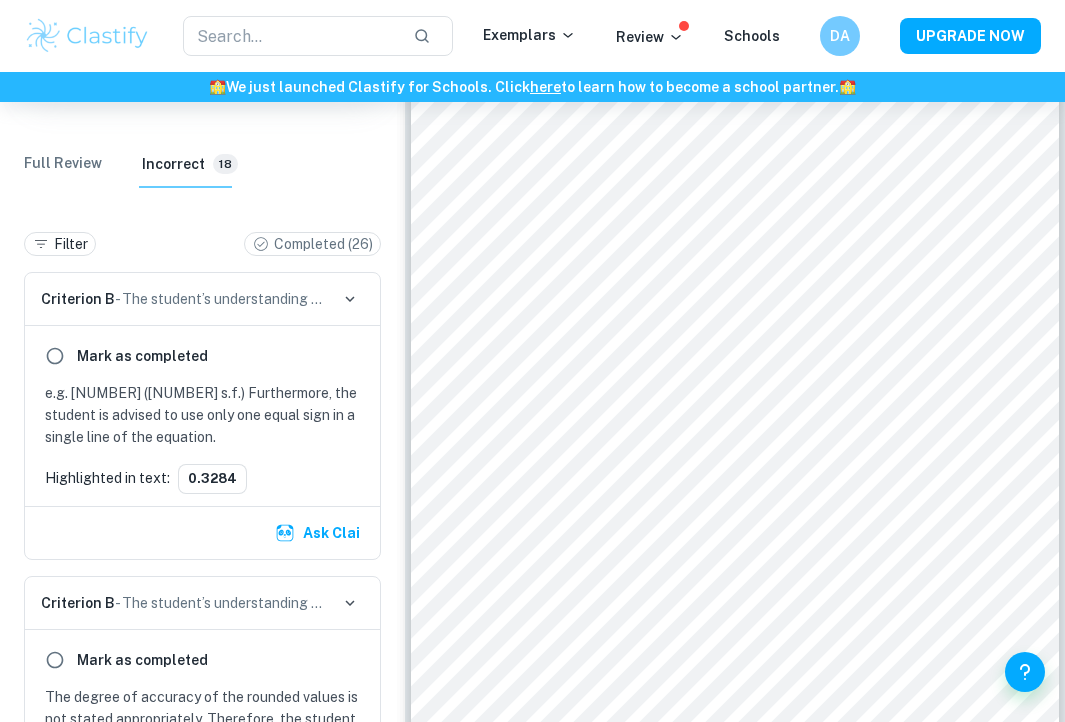 drag, startPoint x: 148, startPoint y: 479, endPoint x: 260, endPoint y: 497, distance: 113.43721 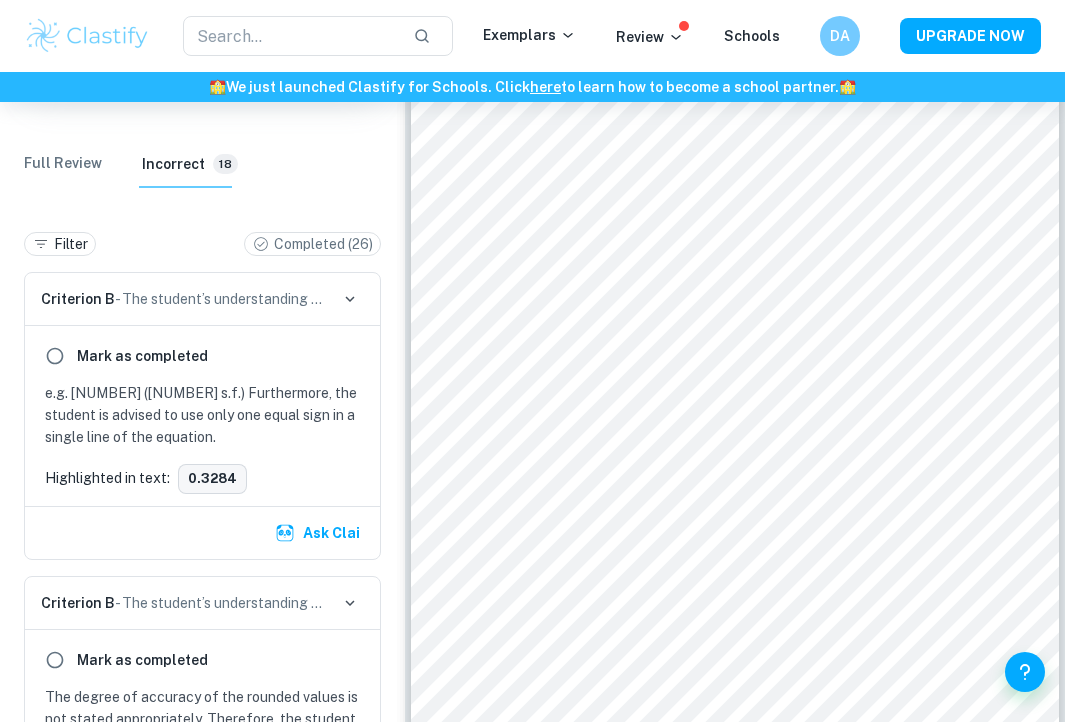 click on "0.3284" at bounding box center [212, 479] 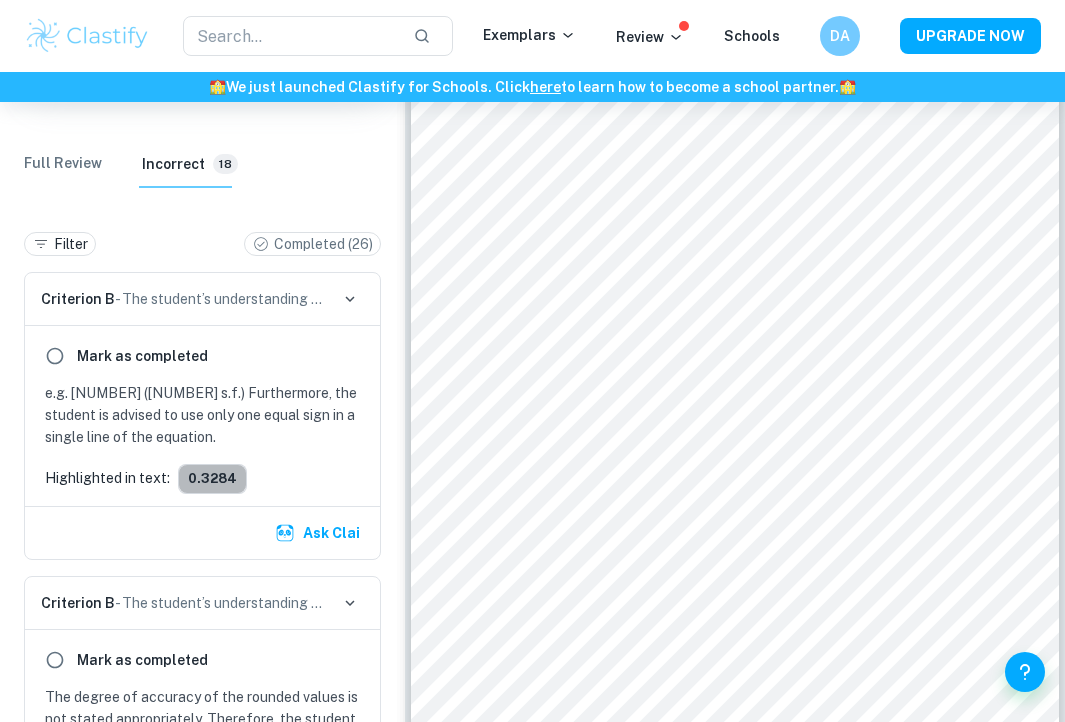 click on "0.3284" at bounding box center [212, 479] 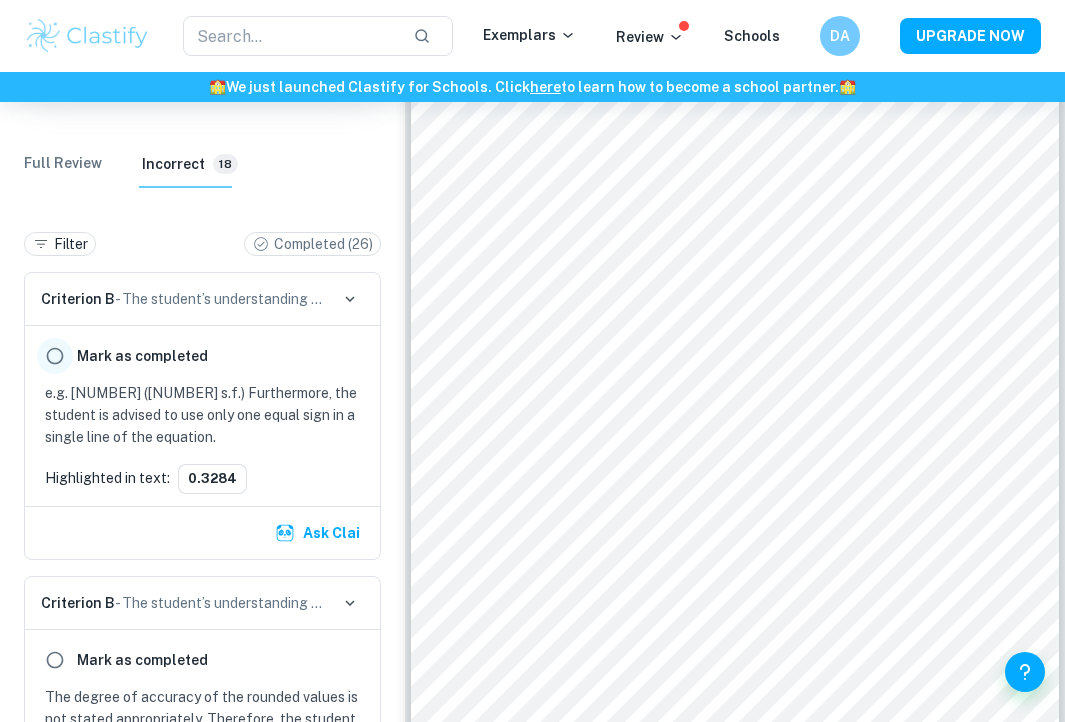 click at bounding box center [55, 356] 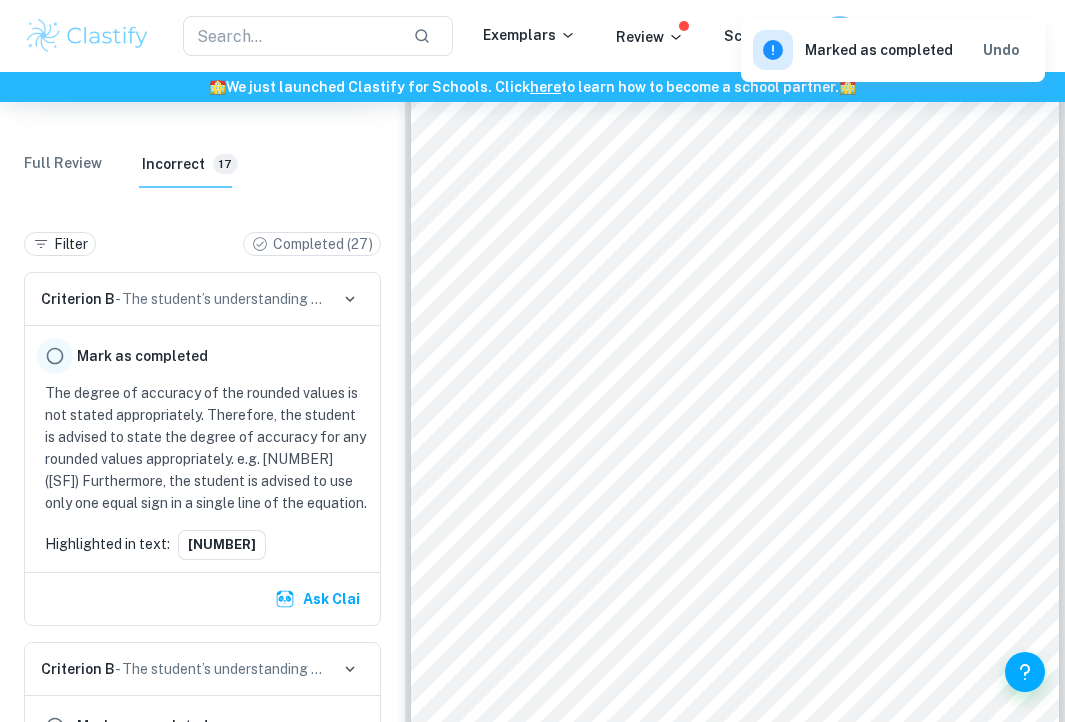 click at bounding box center [55, 356] 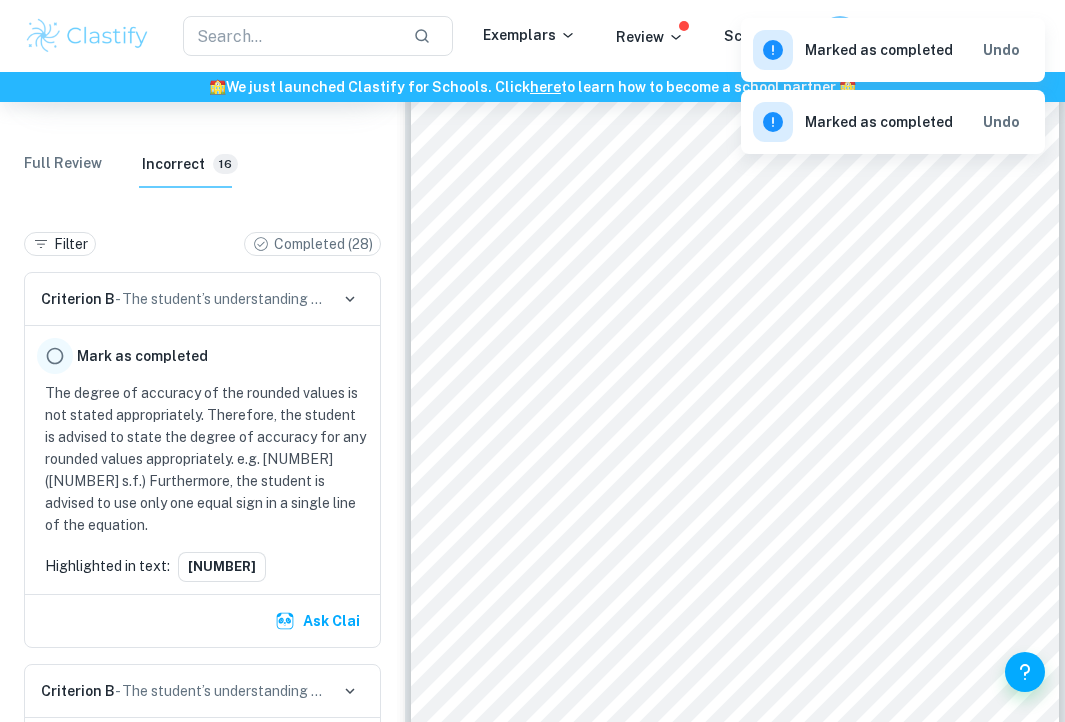 click at bounding box center [55, 356] 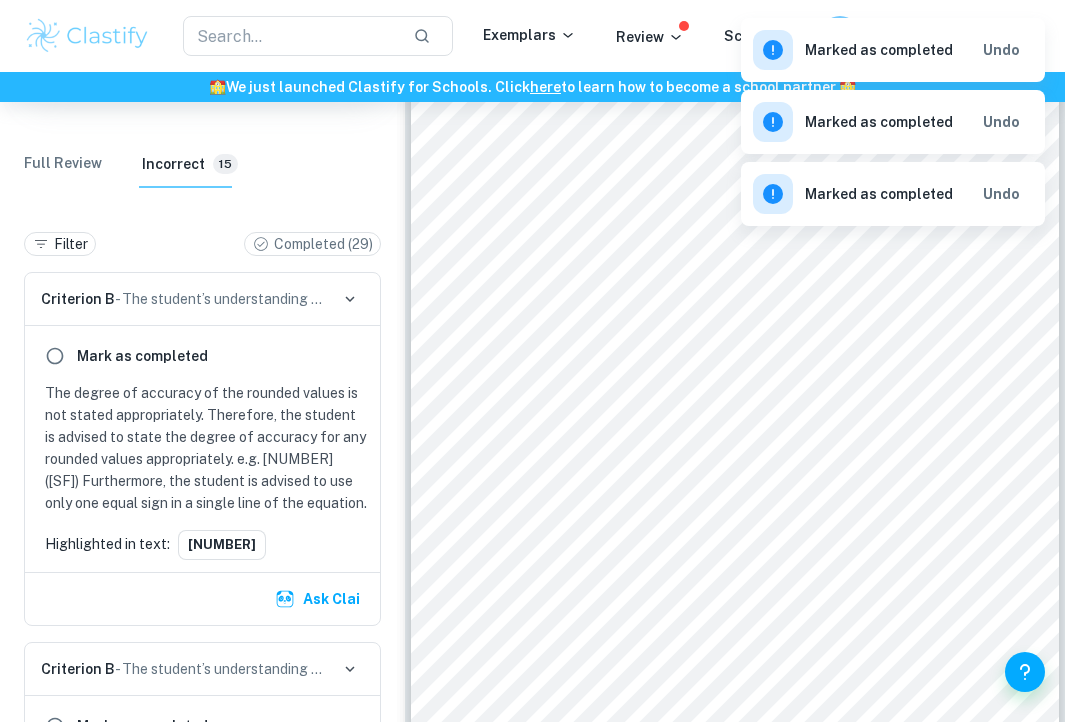 click at bounding box center [55, 356] 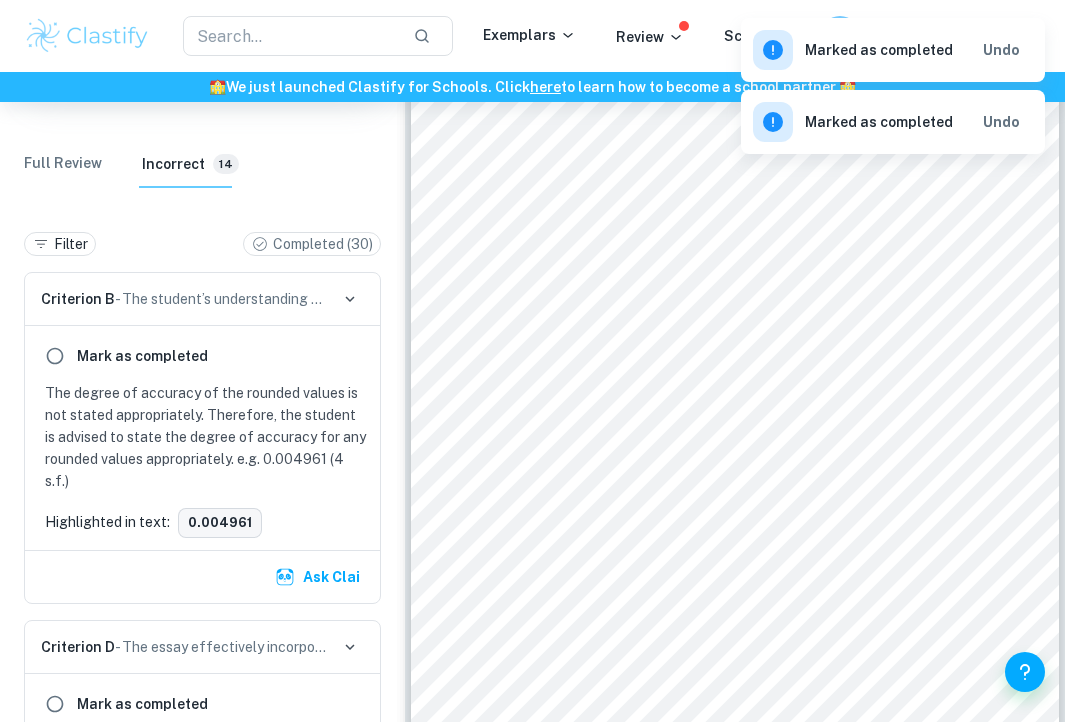 click on "0.004961" at bounding box center [220, 523] 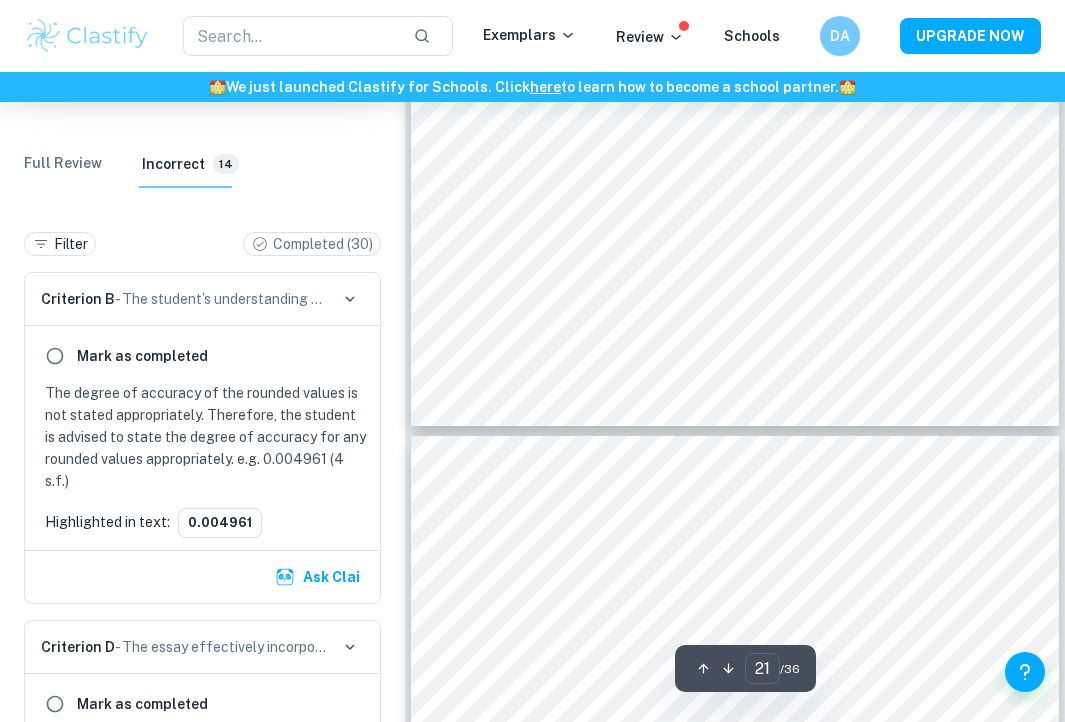 scroll, scrollTop: 17490, scrollLeft: 0, axis: vertical 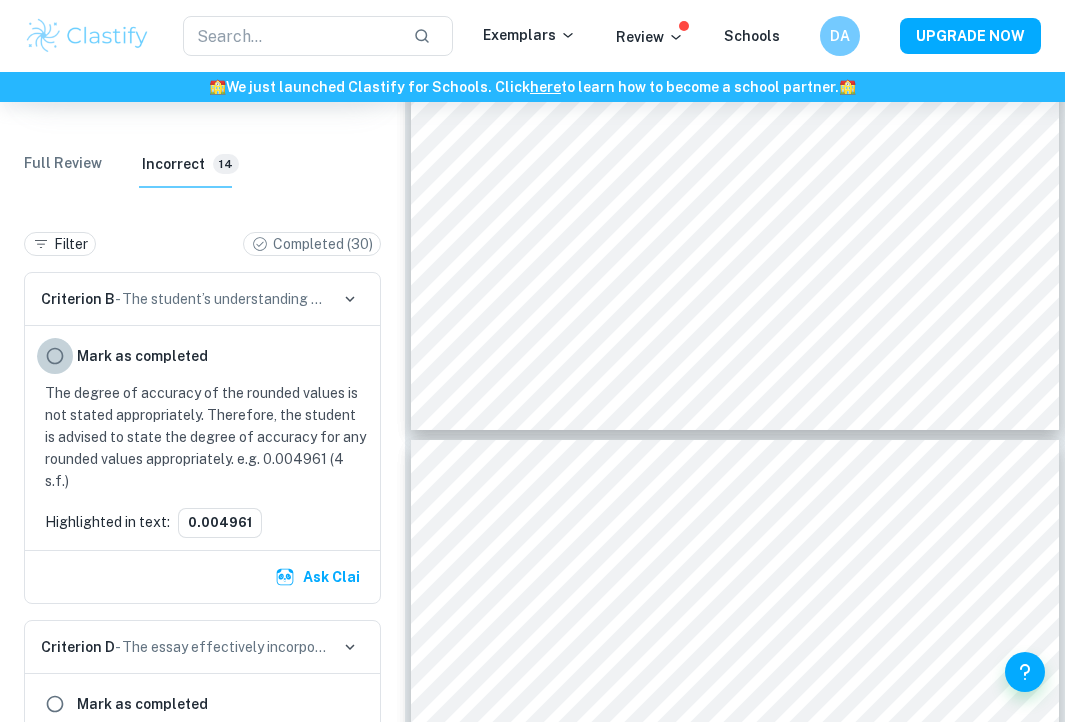 click at bounding box center (55, 356) 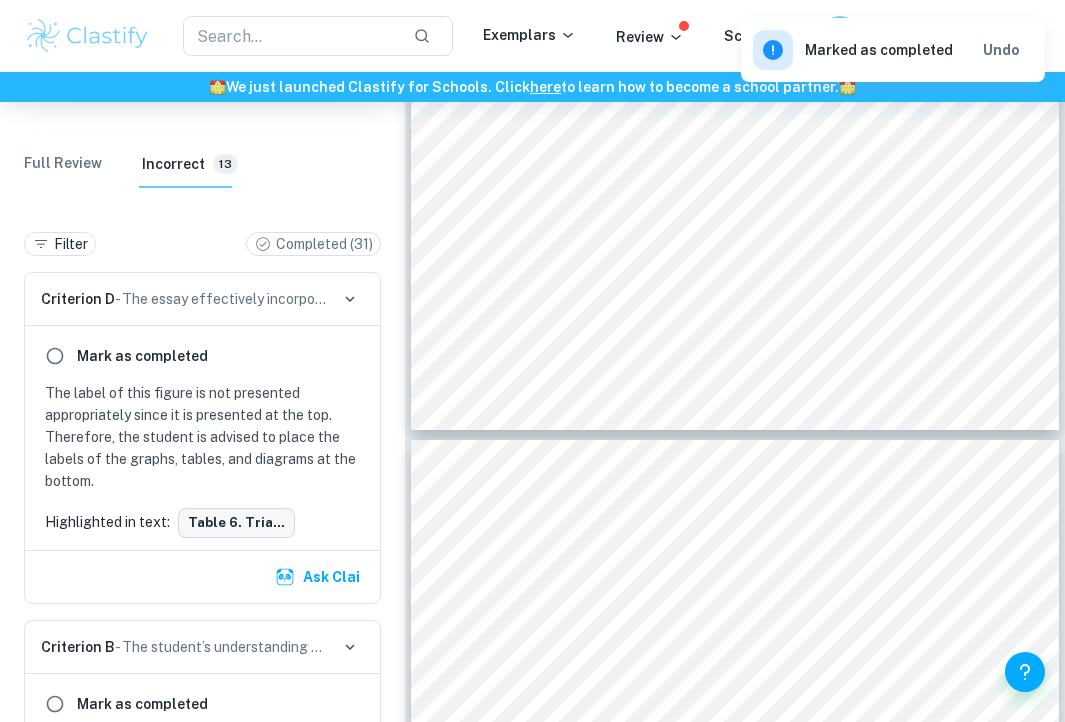 click on "Table 6. Tria..." at bounding box center (236, 523) 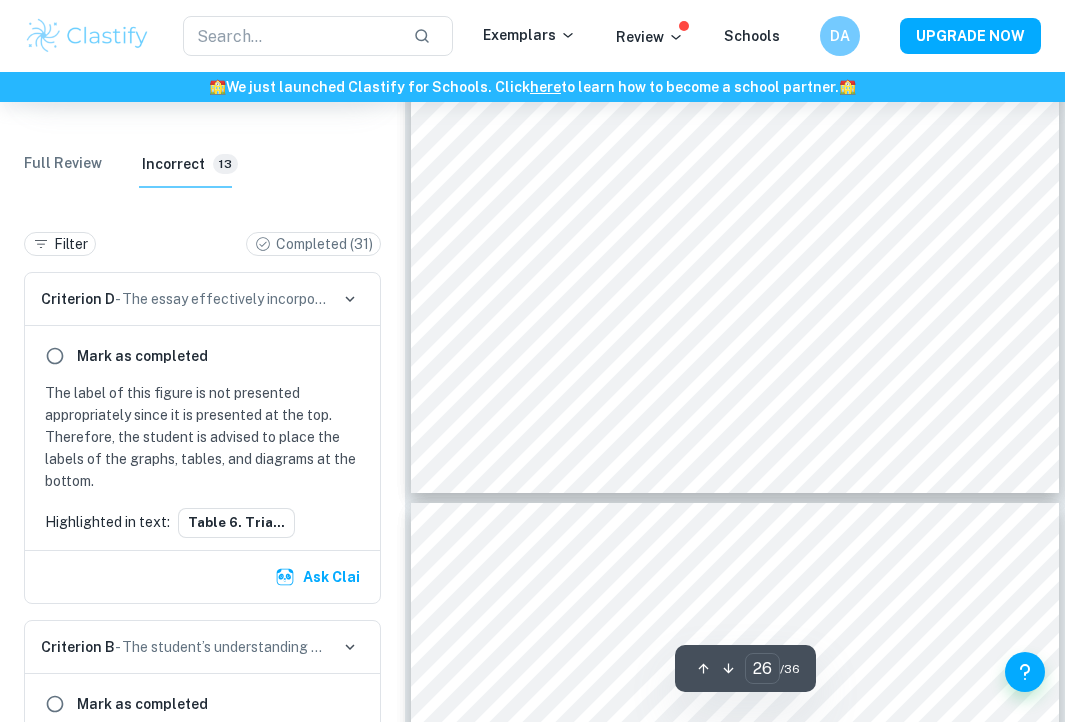 scroll, scrollTop: 21666, scrollLeft: 0, axis: vertical 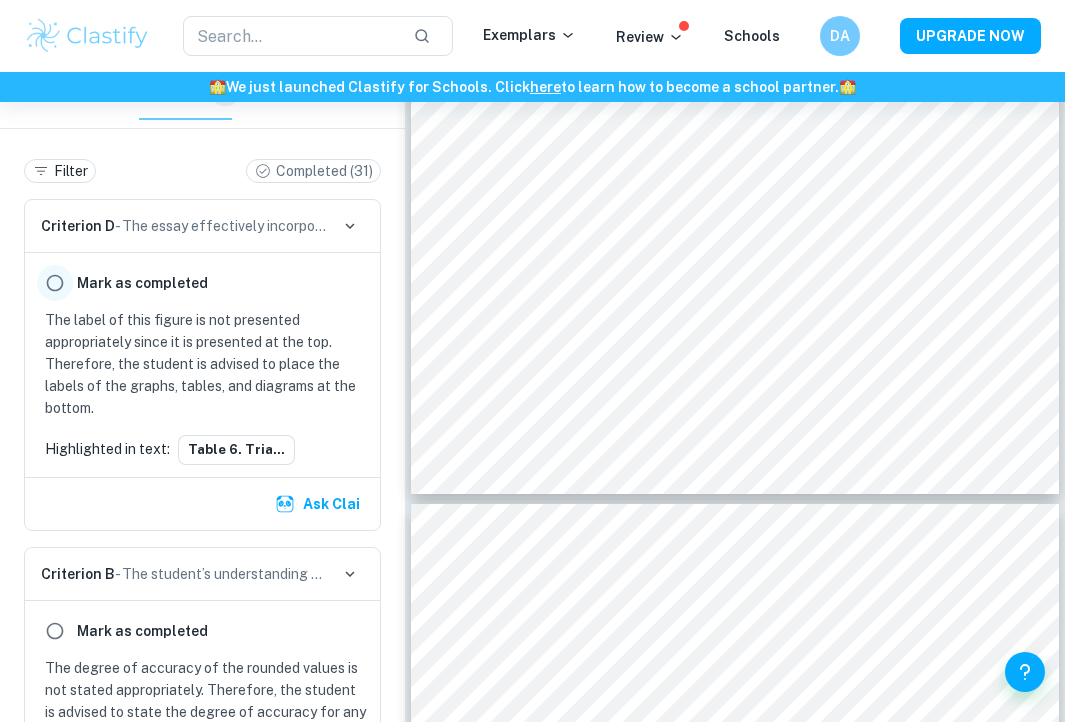 click at bounding box center (55, 283) 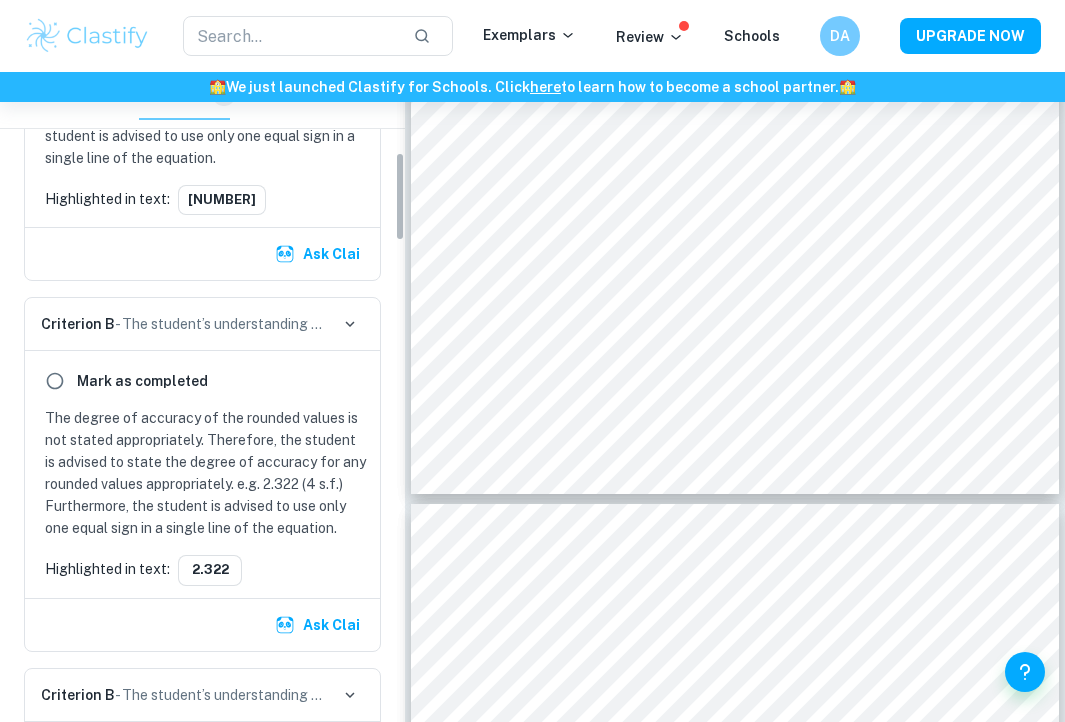 scroll, scrollTop: 485, scrollLeft: 0, axis: vertical 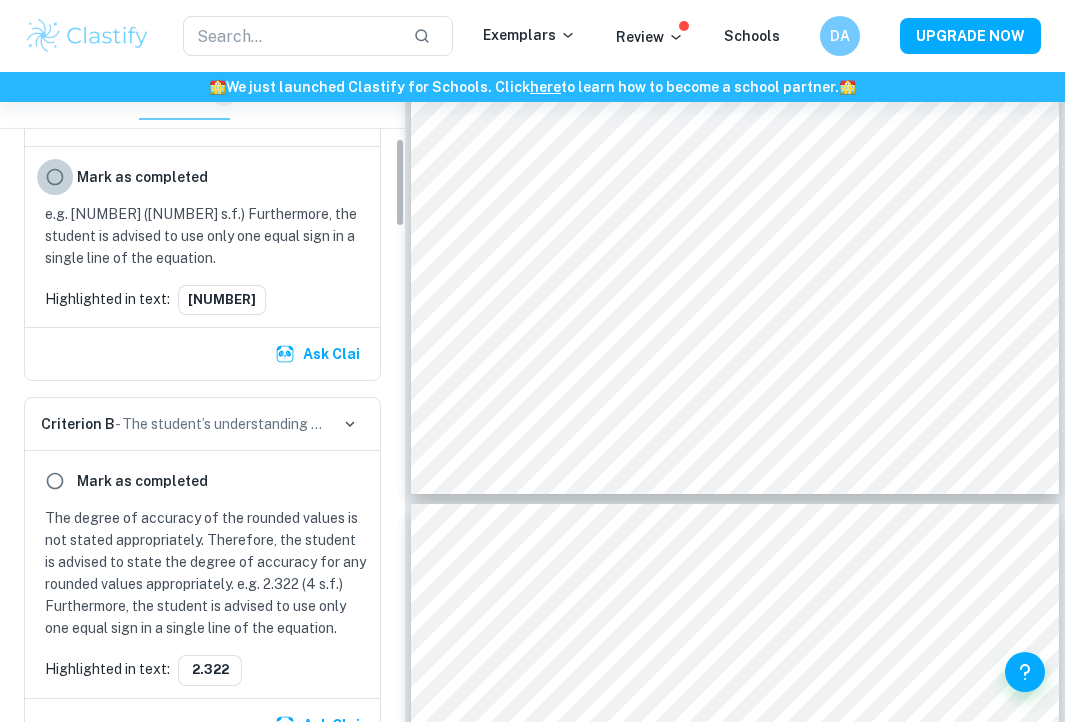 click at bounding box center [55, 177] 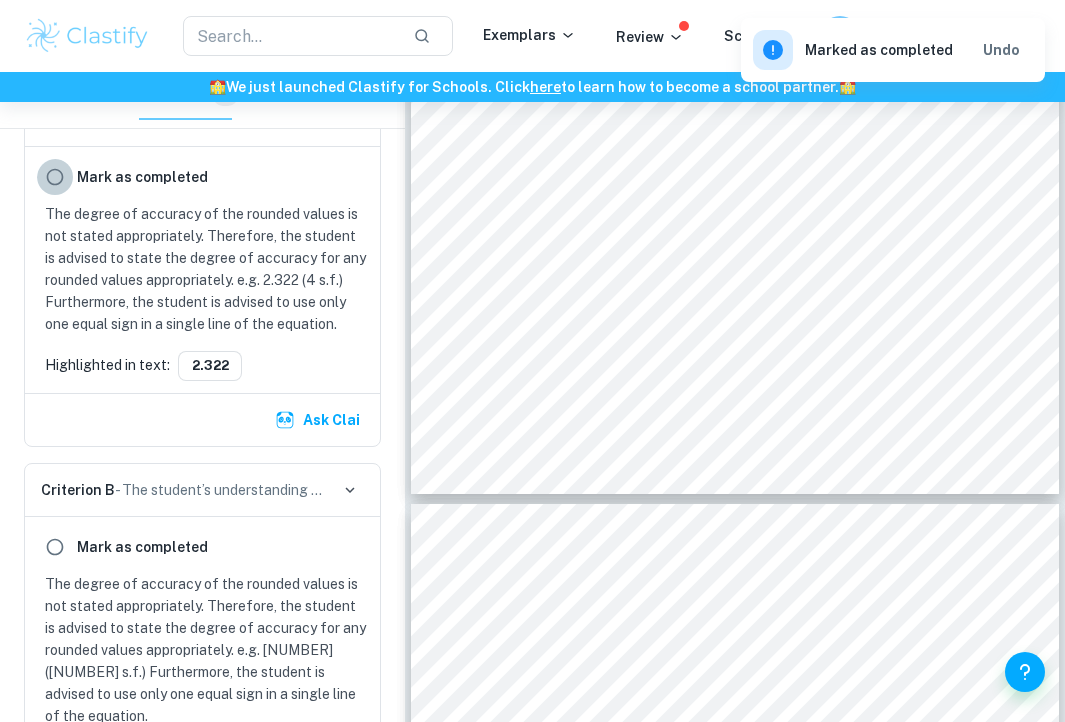 click at bounding box center (55, 177) 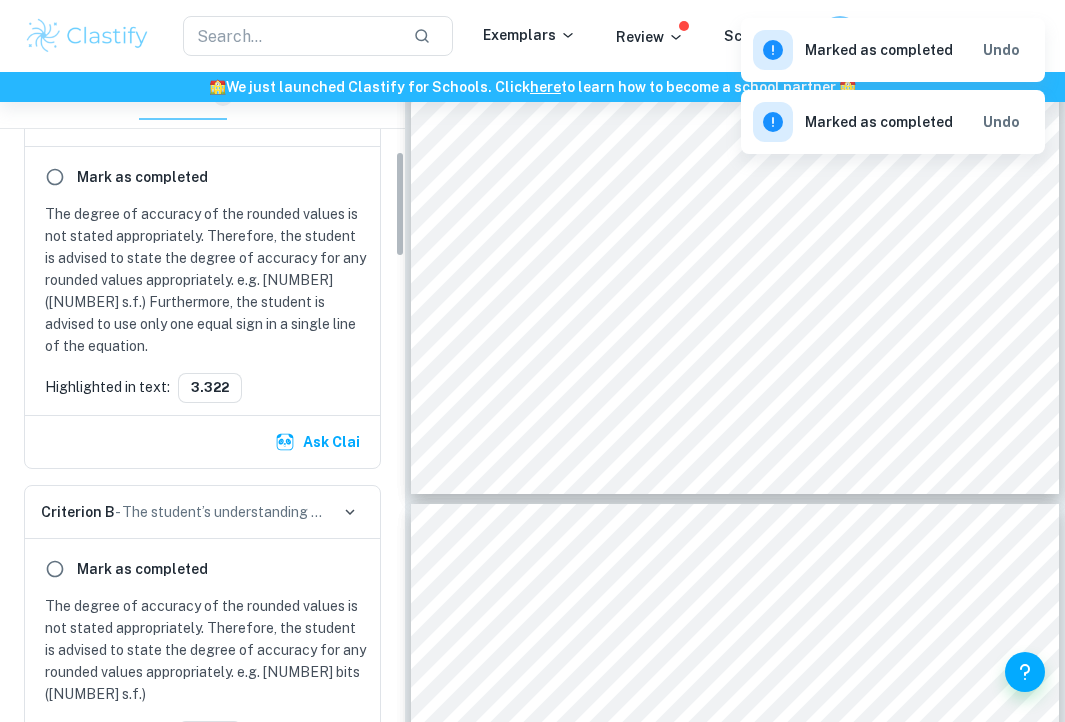click at bounding box center (55, 177) 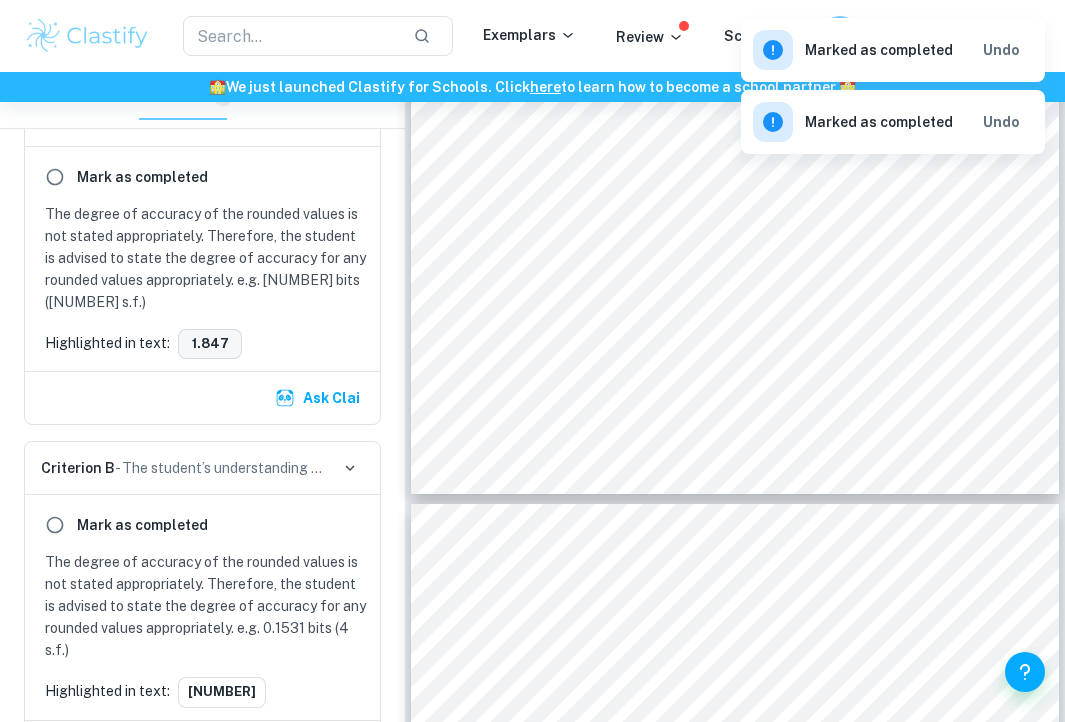 click on "1.847" at bounding box center [210, 344] 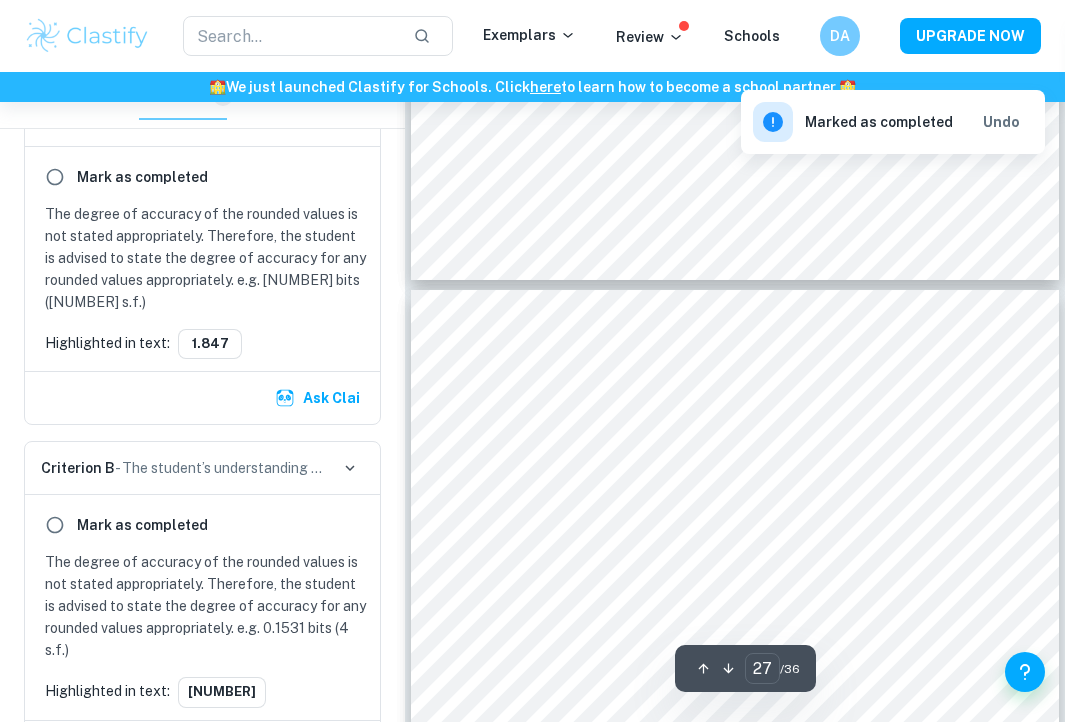 scroll, scrollTop: 22747, scrollLeft: 0, axis: vertical 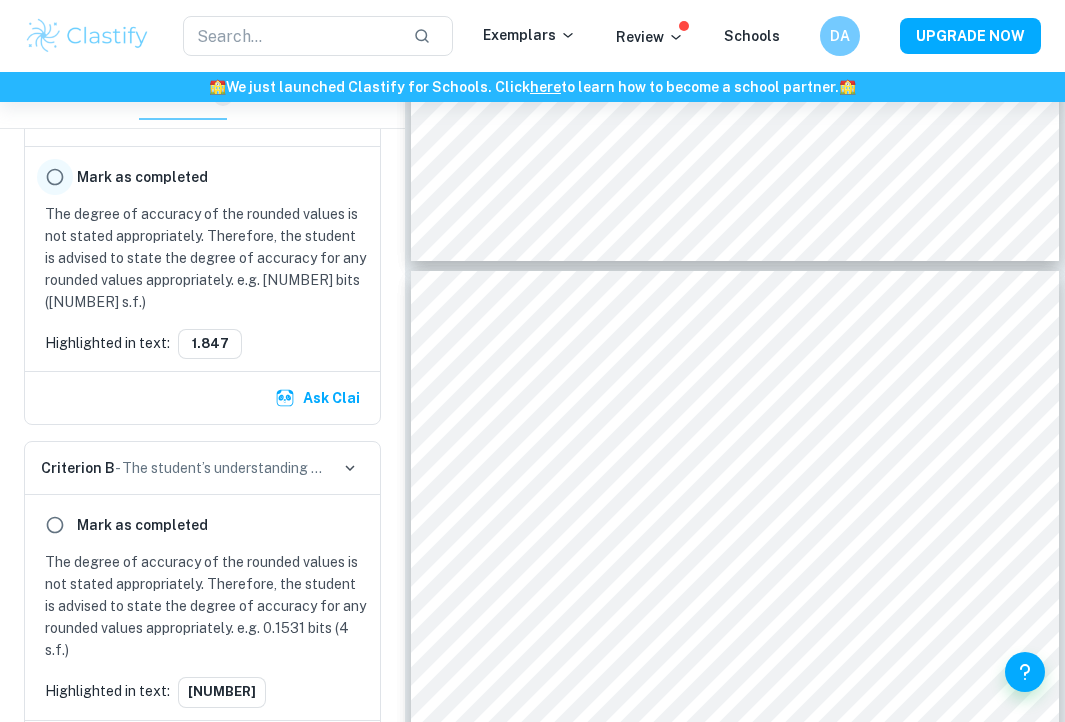 click at bounding box center [55, 177] 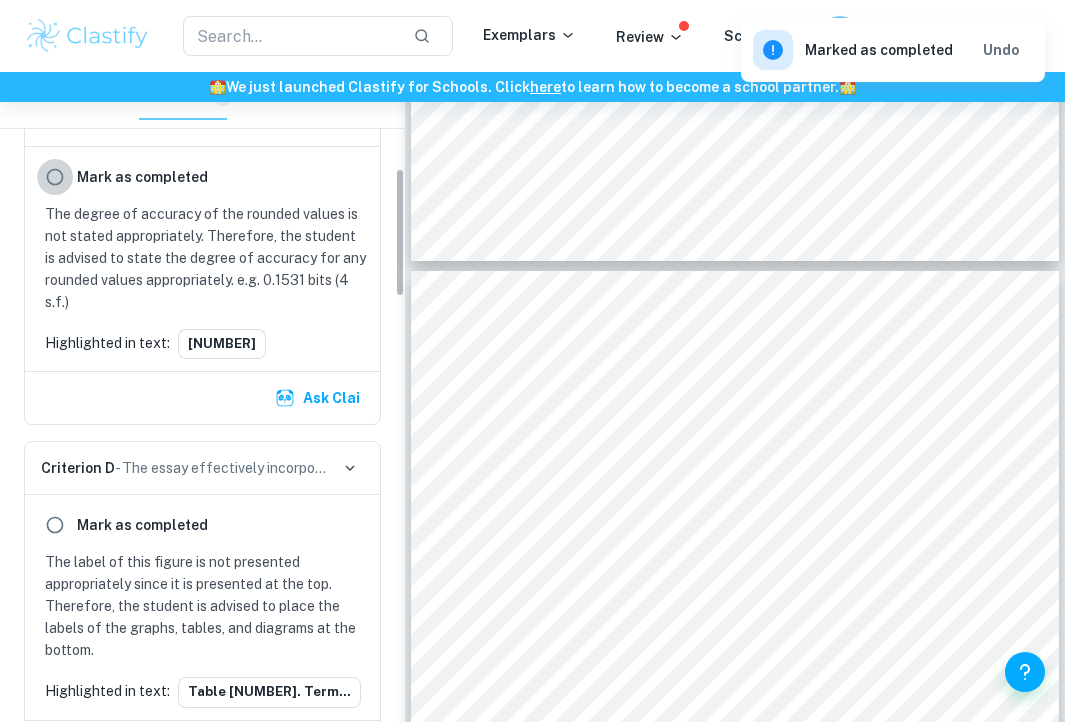 click at bounding box center [55, 177] 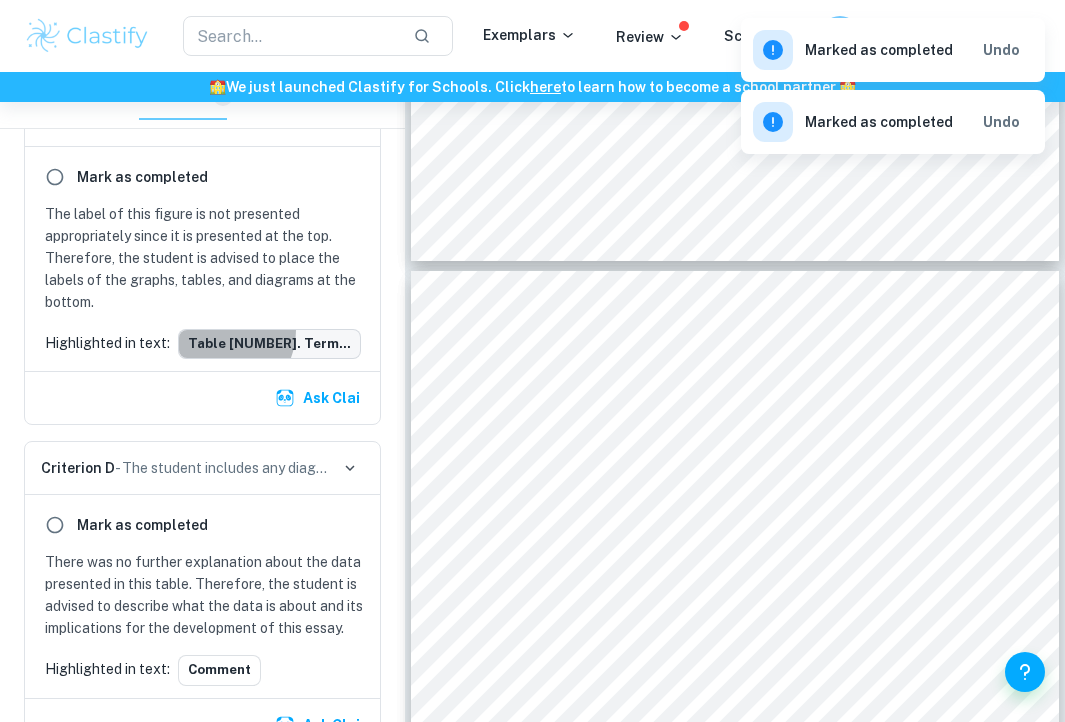 click on "Table [NUMBER]. Term..." at bounding box center (269, 344) 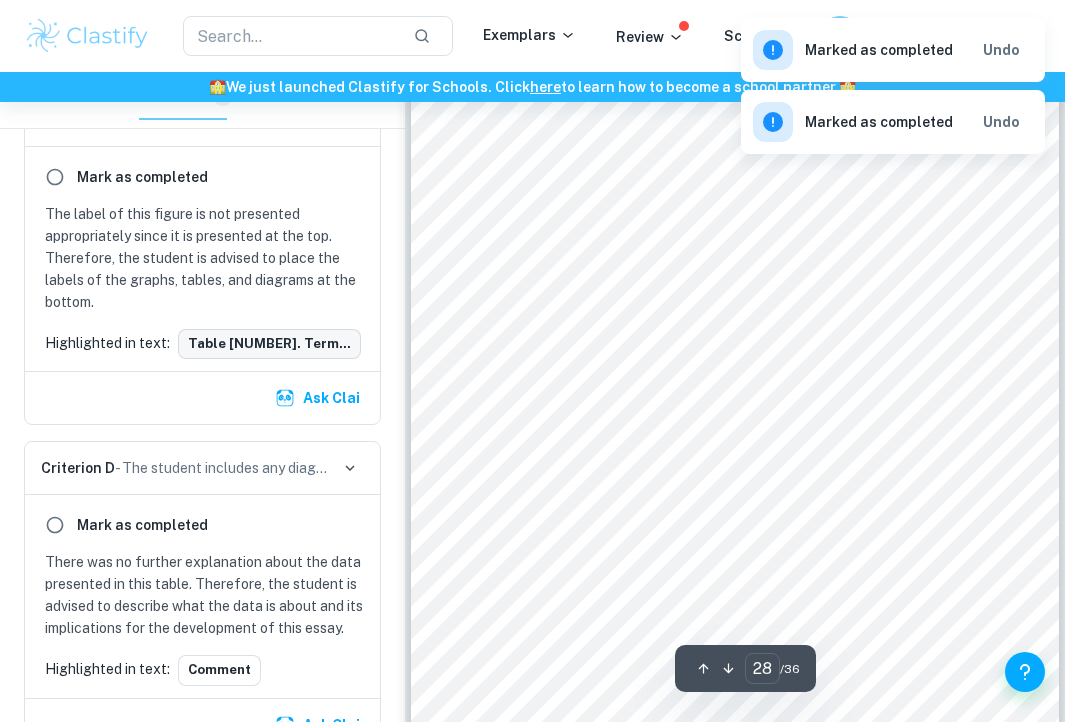 scroll, scrollTop: 23103, scrollLeft: 0, axis: vertical 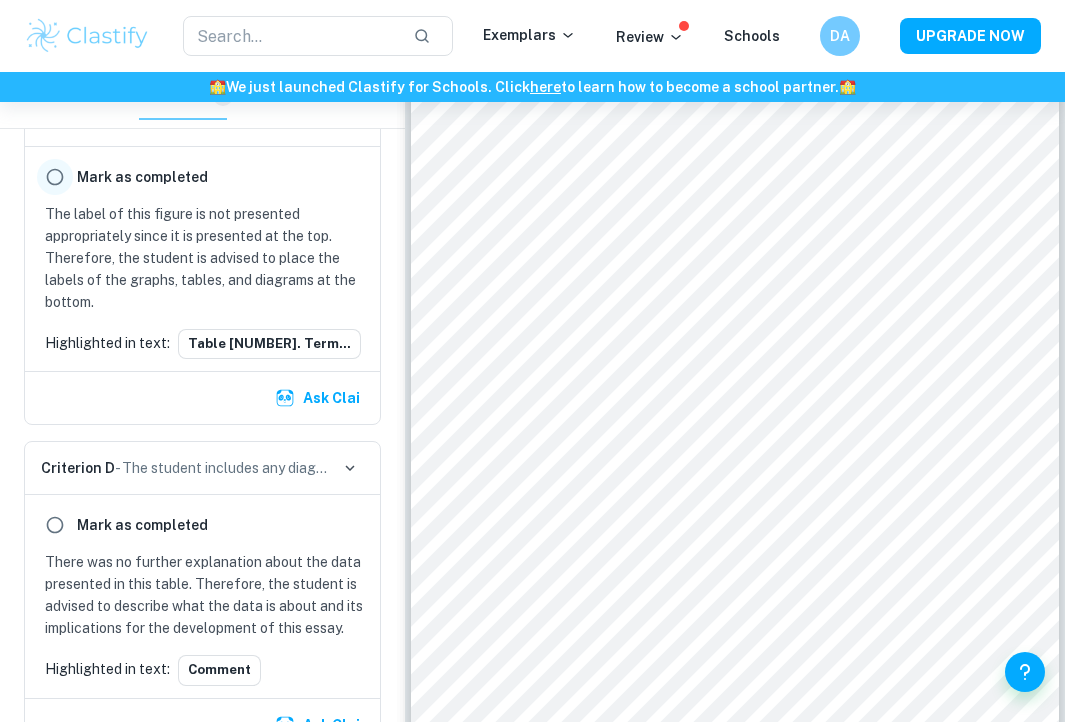 click at bounding box center [55, 177] 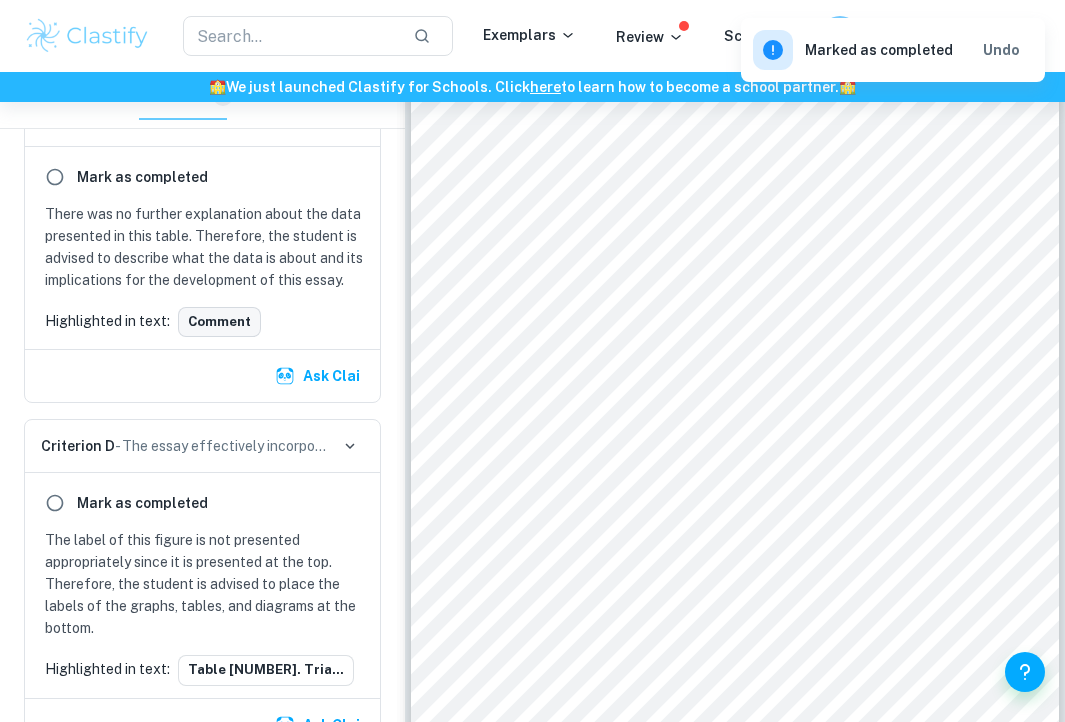 click on "Comment" at bounding box center [219, 322] 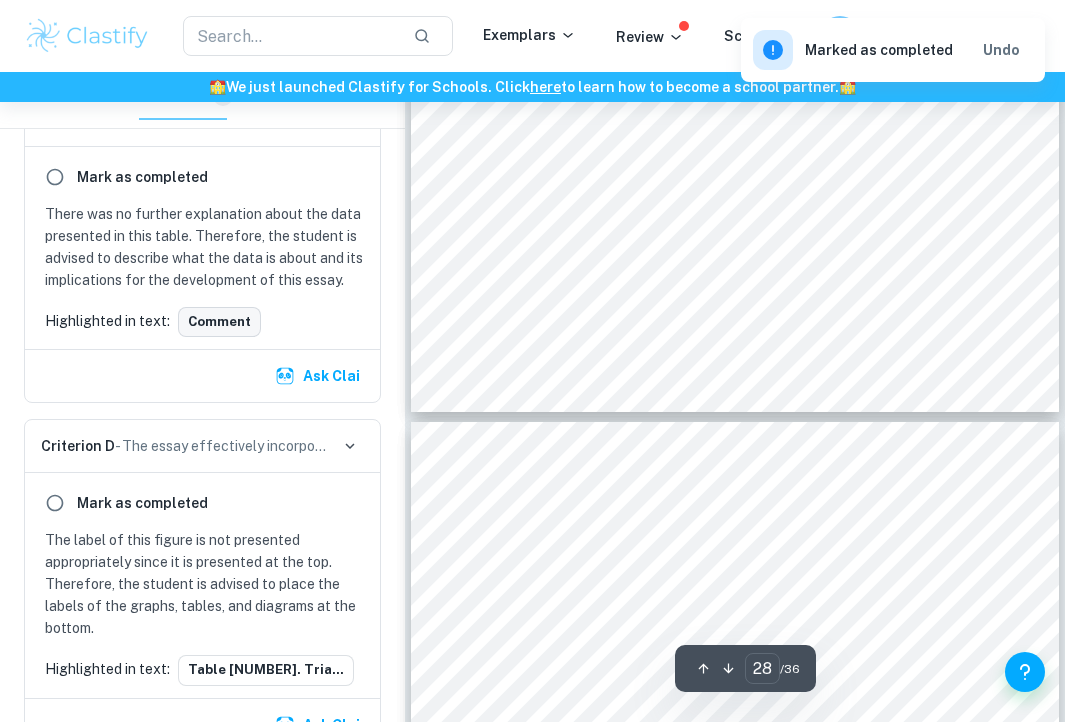 scroll, scrollTop: 23446, scrollLeft: 0, axis: vertical 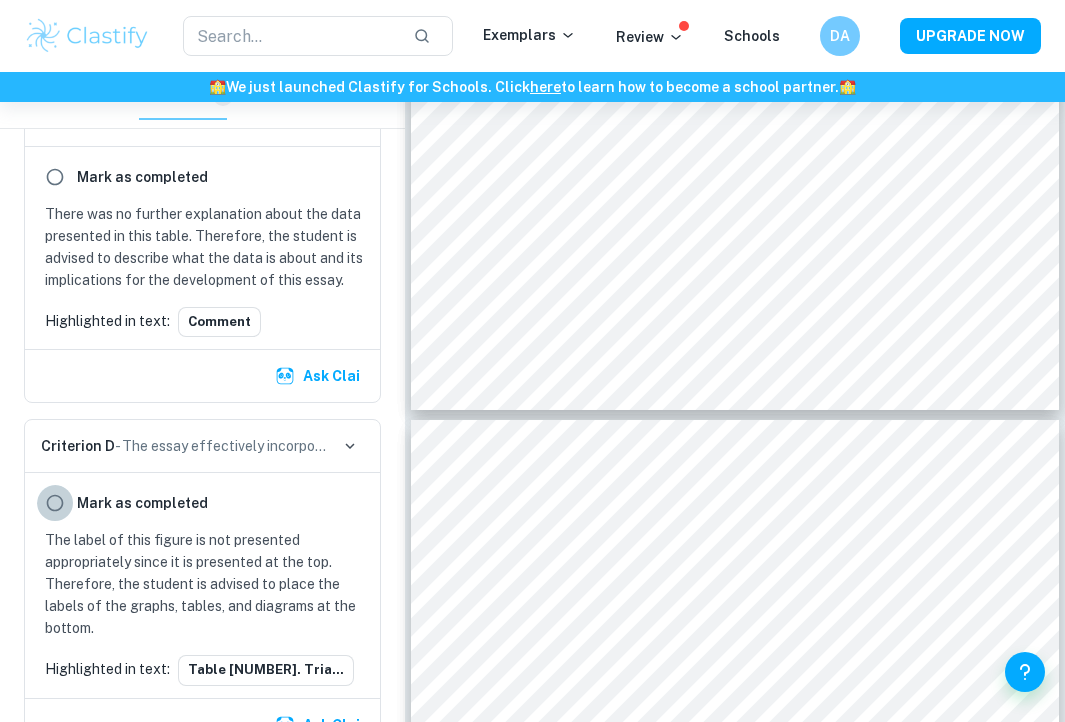 click at bounding box center [55, 503] 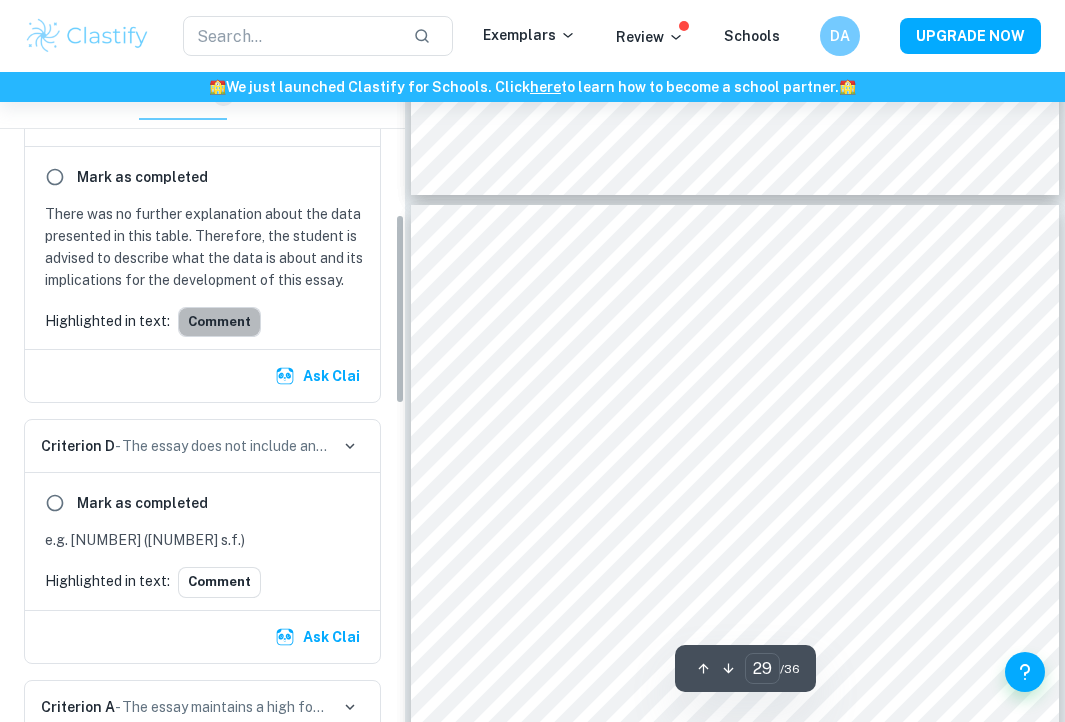 click on "Comment" at bounding box center (219, 322) 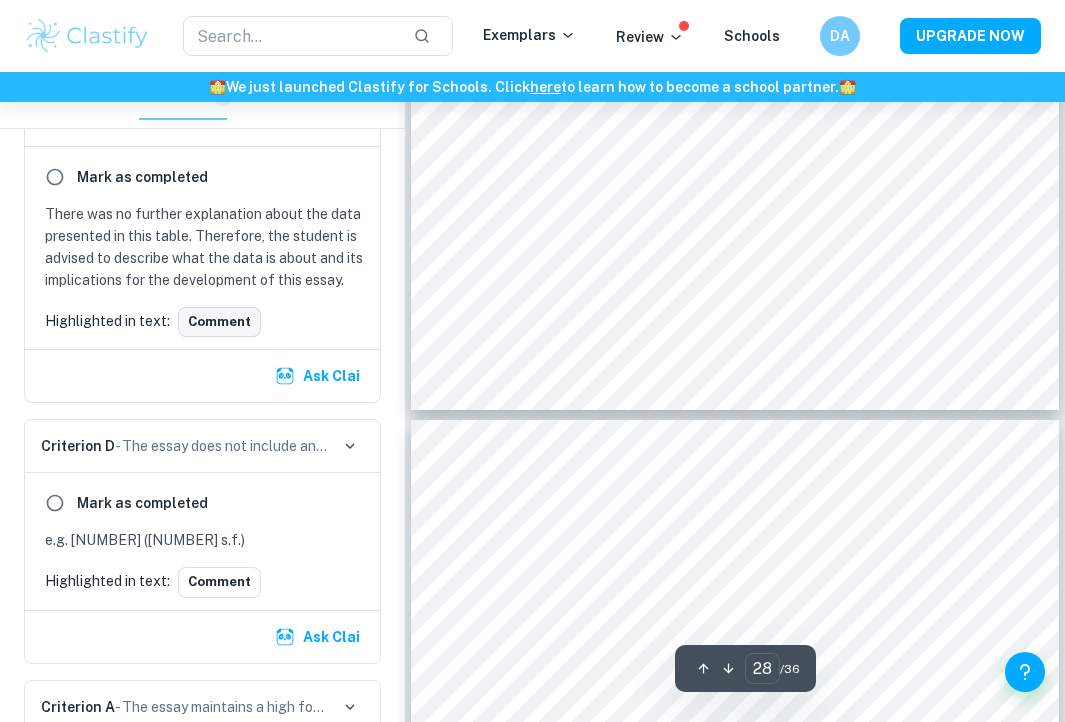 scroll, scrollTop: 23446, scrollLeft: 0, axis: vertical 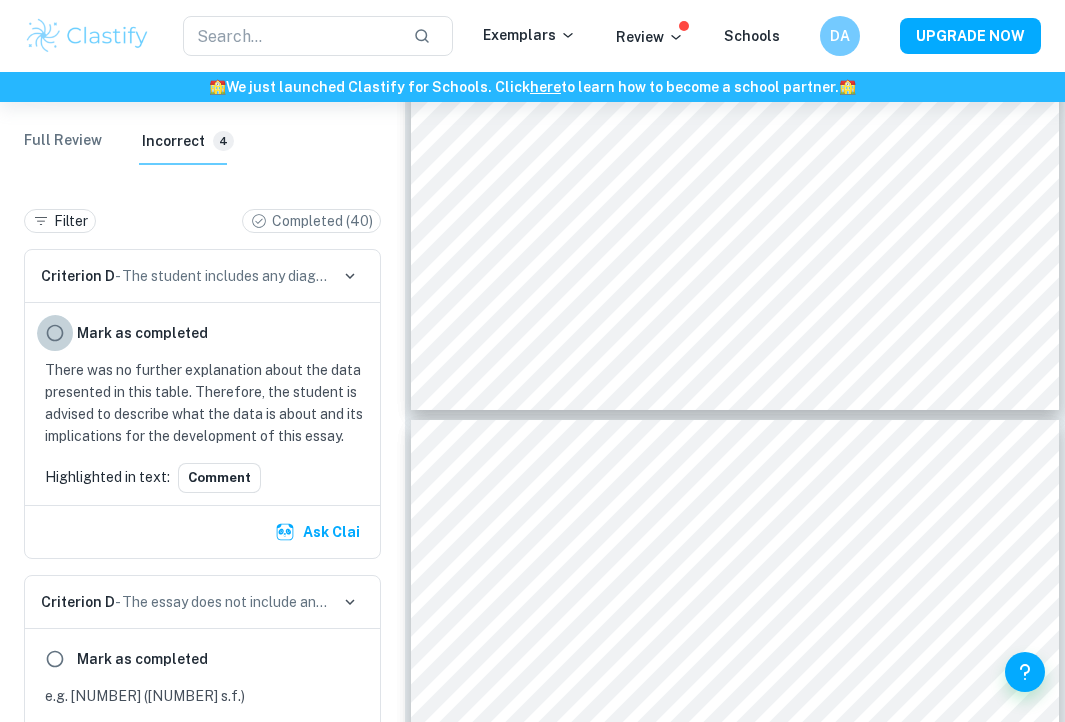 click at bounding box center (55, 333) 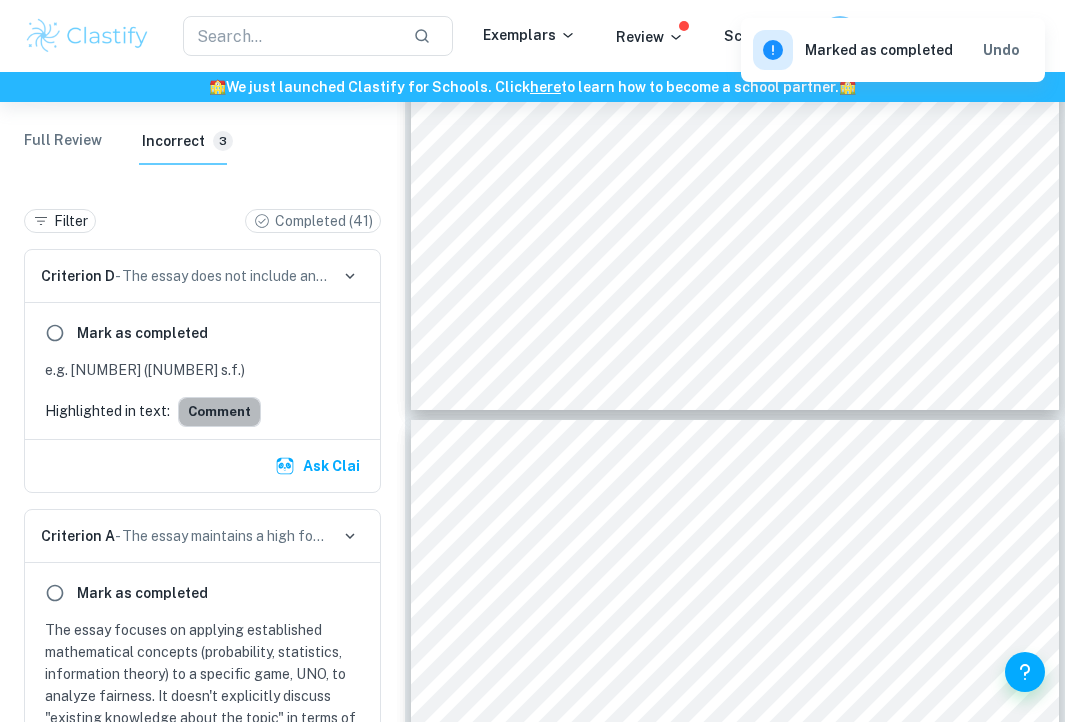 click on "Comment" at bounding box center [219, 412] 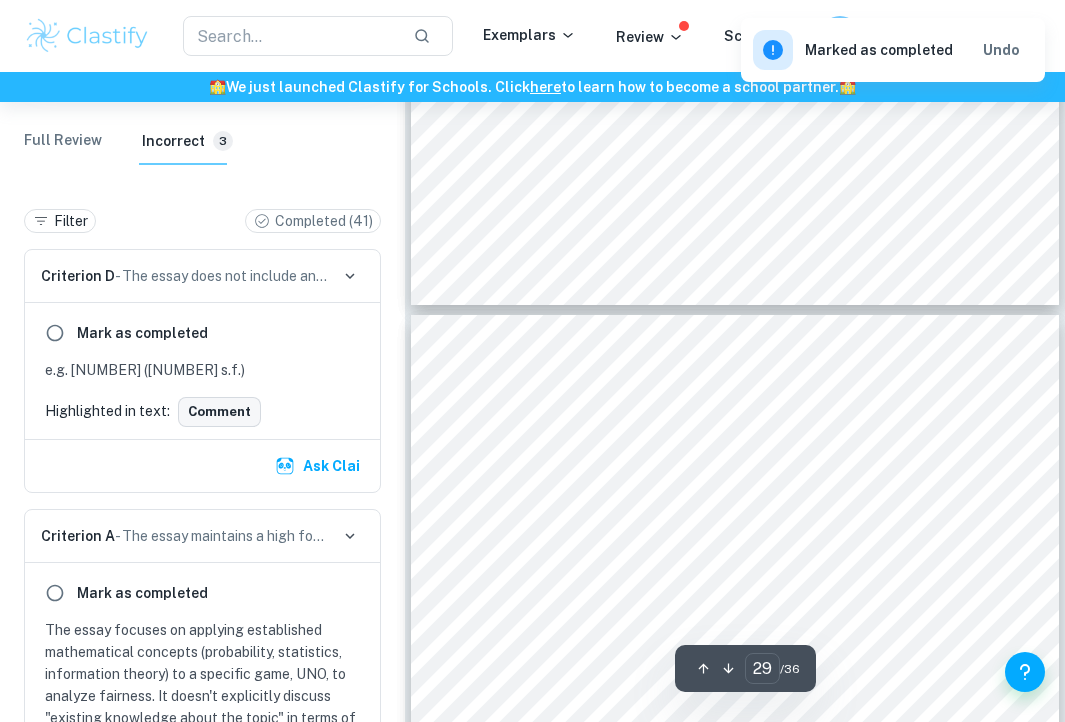 scroll, scrollTop: 23554, scrollLeft: 0, axis: vertical 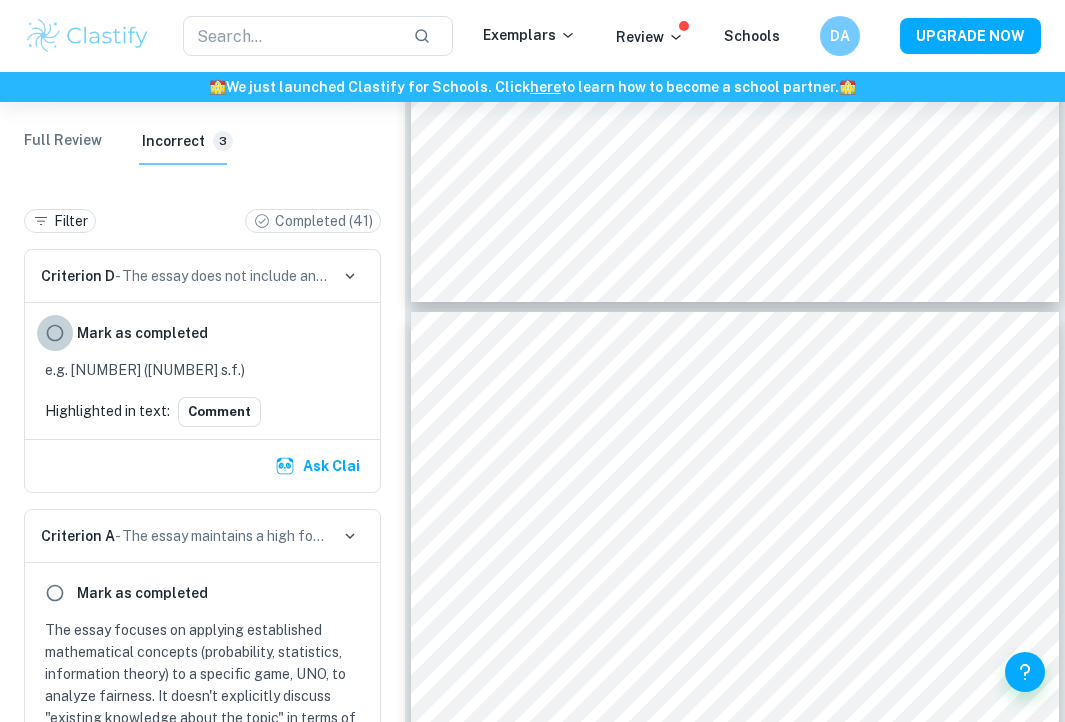 click at bounding box center (55, 333) 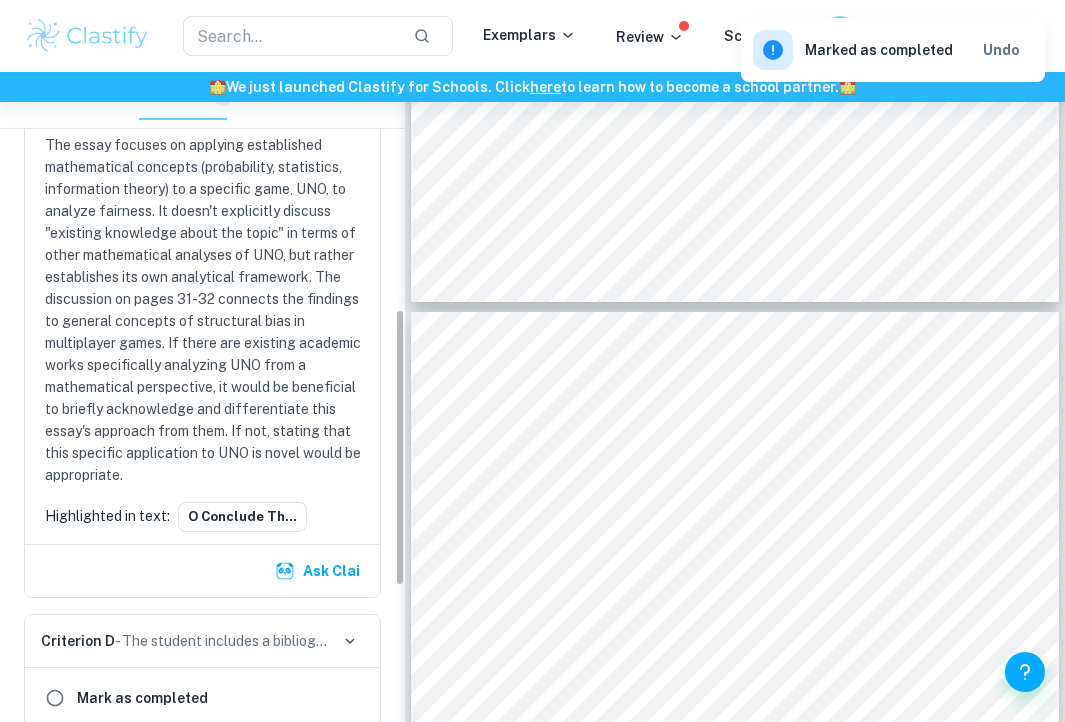 scroll, scrollTop: 556, scrollLeft: 0, axis: vertical 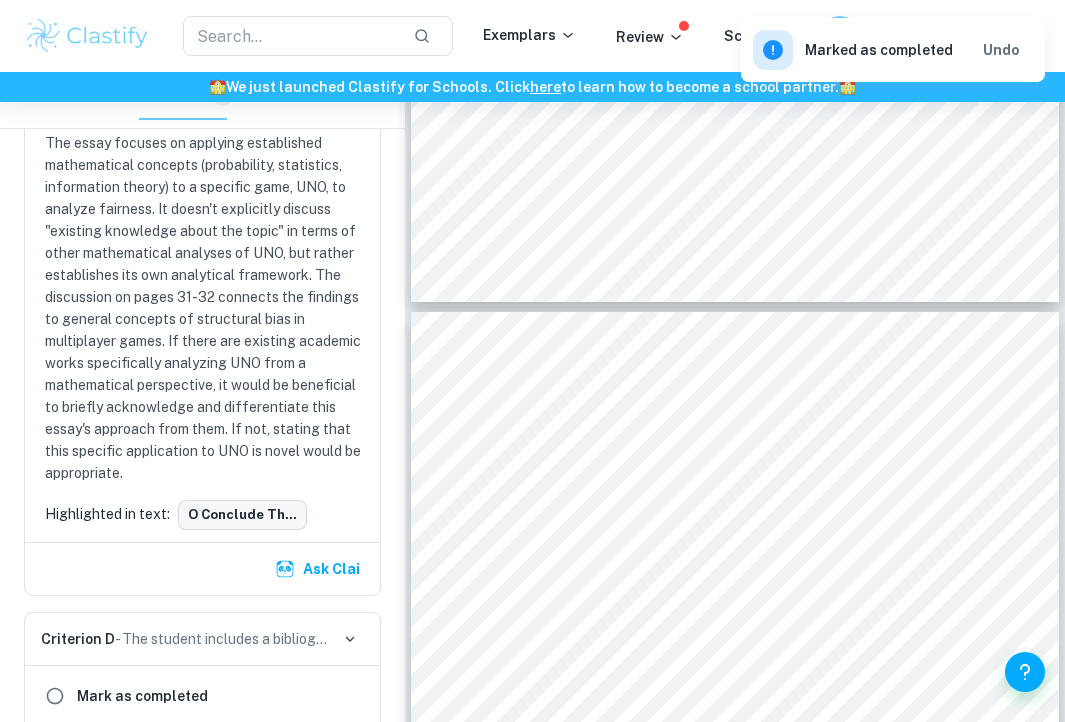 click on "o conclude th..." at bounding box center [242, 515] 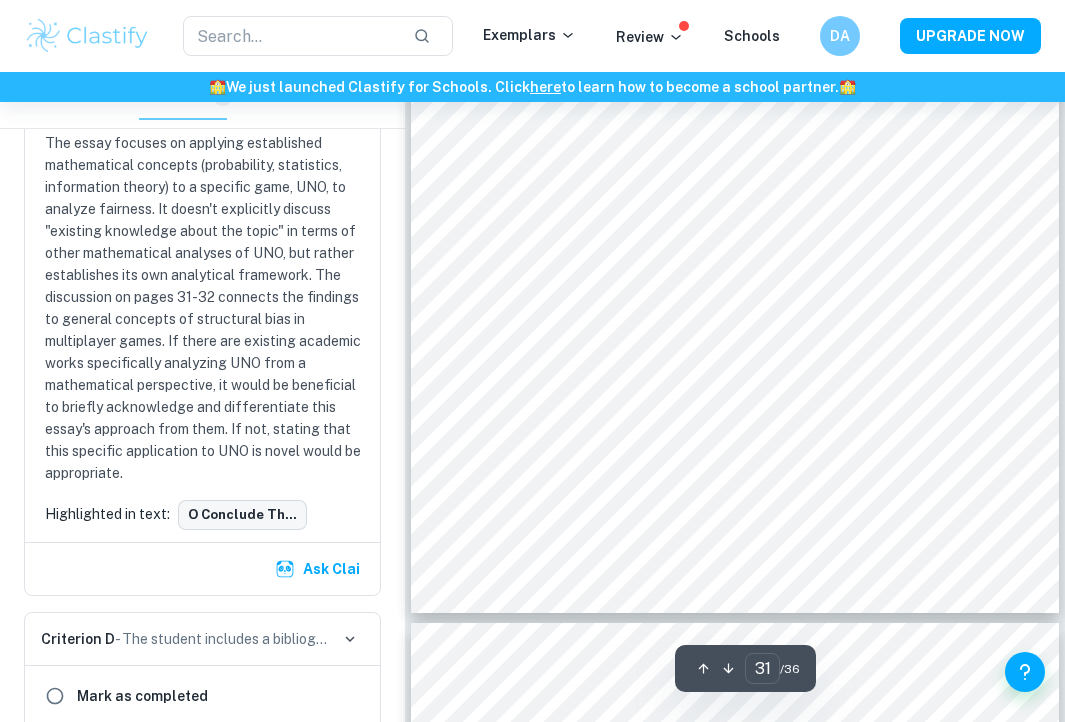 scroll, scrollTop: 25357, scrollLeft: 0, axis: vertical 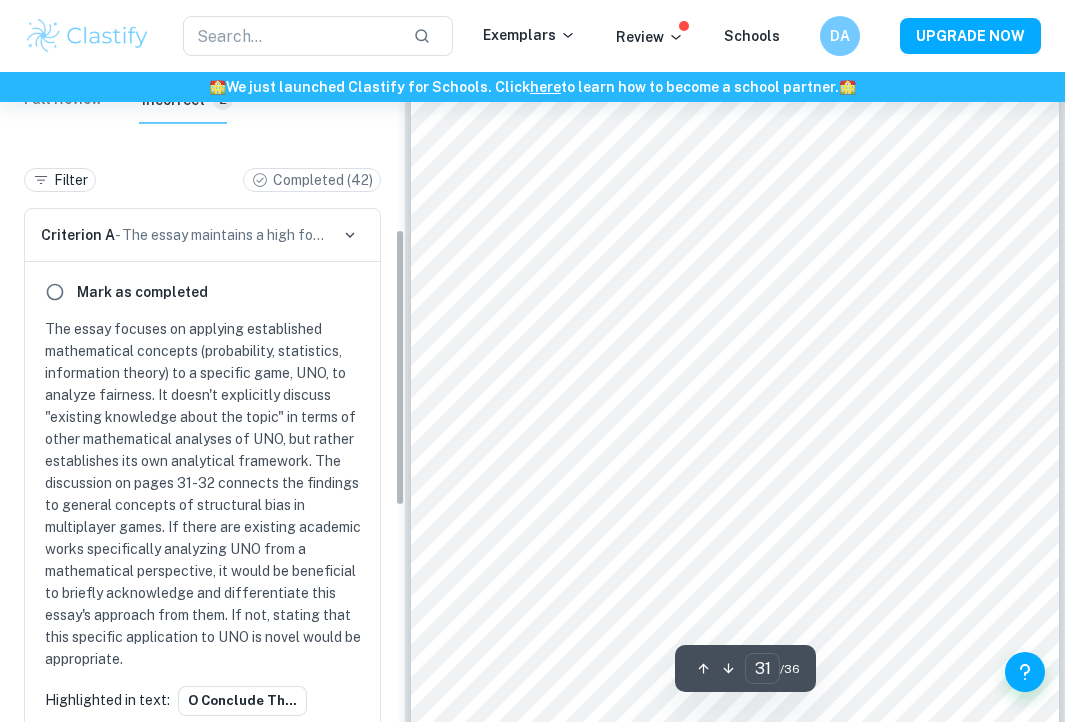 click on "The essay focuses on applying established mathematical concepts (probability, statistics, information theory) to a specific game, UNO, to analyze fairness. It doesn't explicitly discuss "existing knowledge about the topic" in terms of other mathematical analyses of UNO, but rather establishes its own analytical framework. The discussion on pages 31-32 connects the findings to general concepts of structural bias in multiplayer games. If there are existing academic works specifically analyzing UNO from a mathematical perspective, it would be beneficial to briefly acknowledge and differentiate this essay's approach from them. If not, stating that this specific application to UNO is novel would be appropriate." at bounding box center [206, 494] 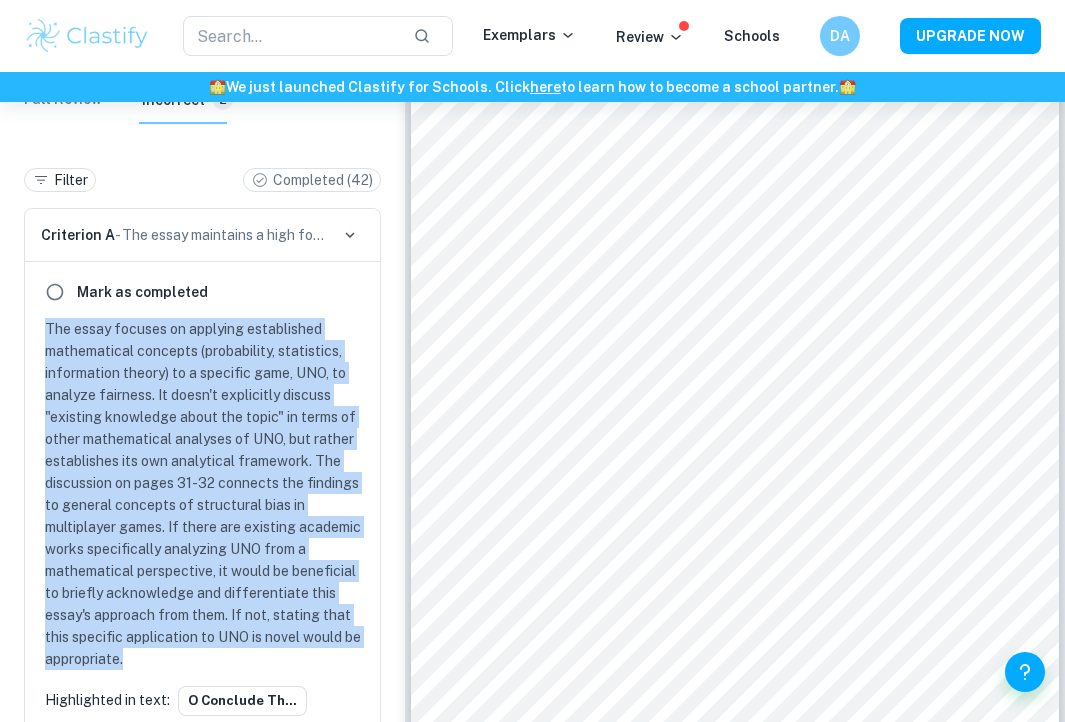 drag, startPoint x: 45, startPoint y: 326, endPoint x: 122, endPoint y: 652, distance: 334.97015 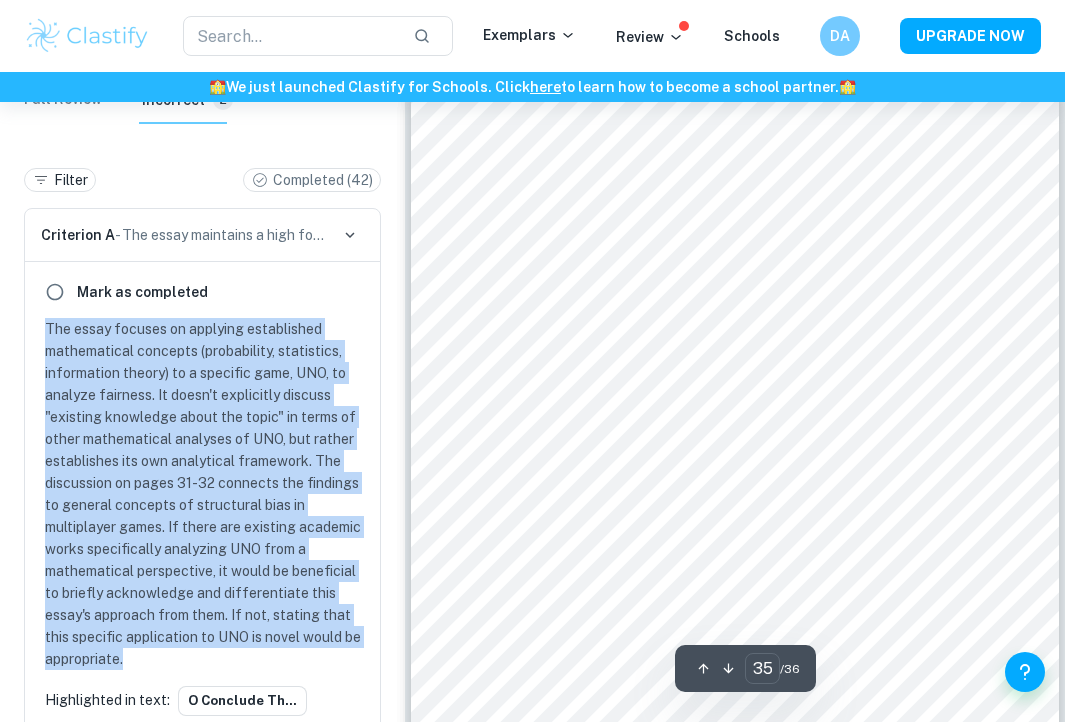 scroll, scrollTop: 28901, scrollLeft: 0, axis: vertical 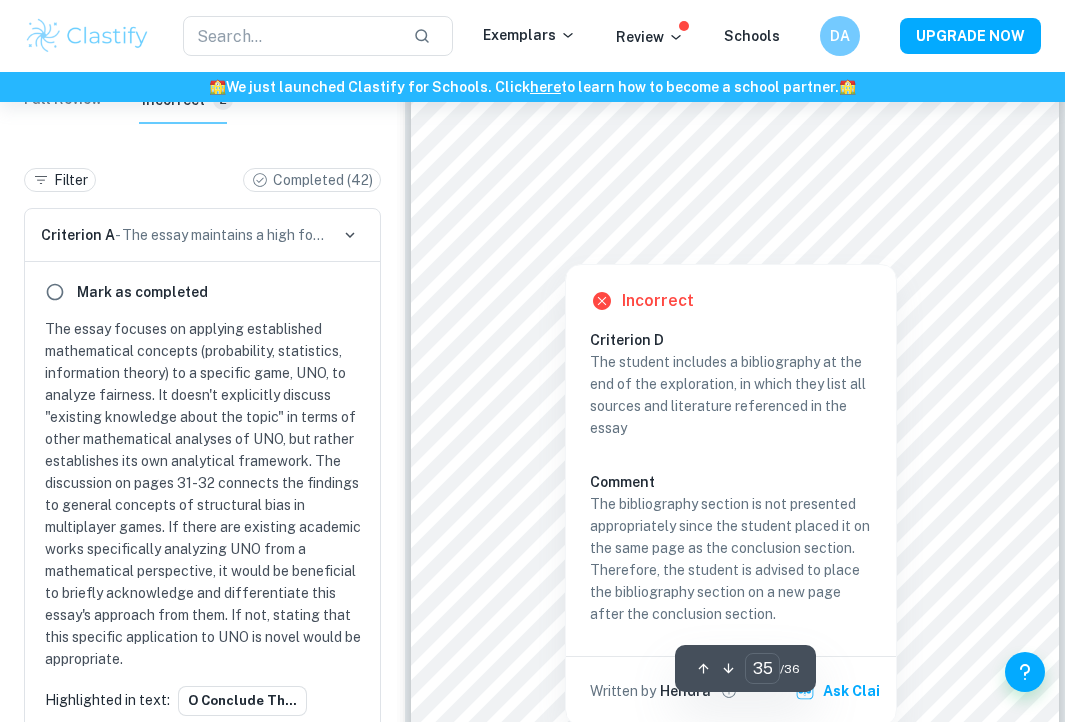 click at bounding box center [564, 249] 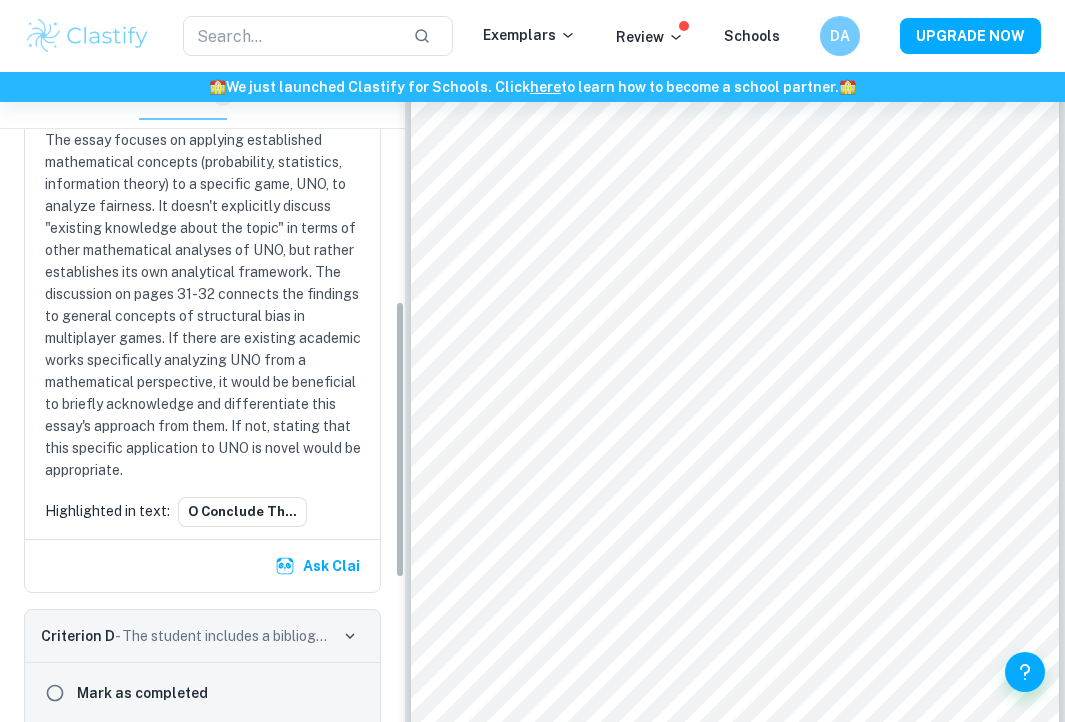 scroll, scrollTop: 356, scrollLeft: 0, axis: vertical 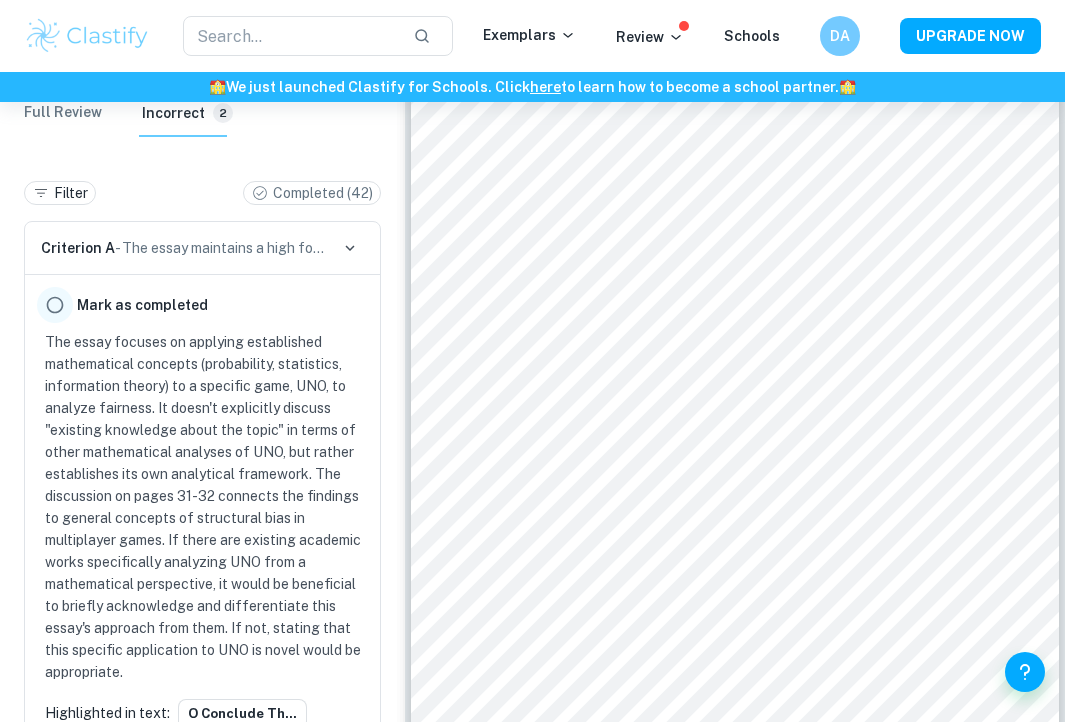 click at bounding box center [55, 305] 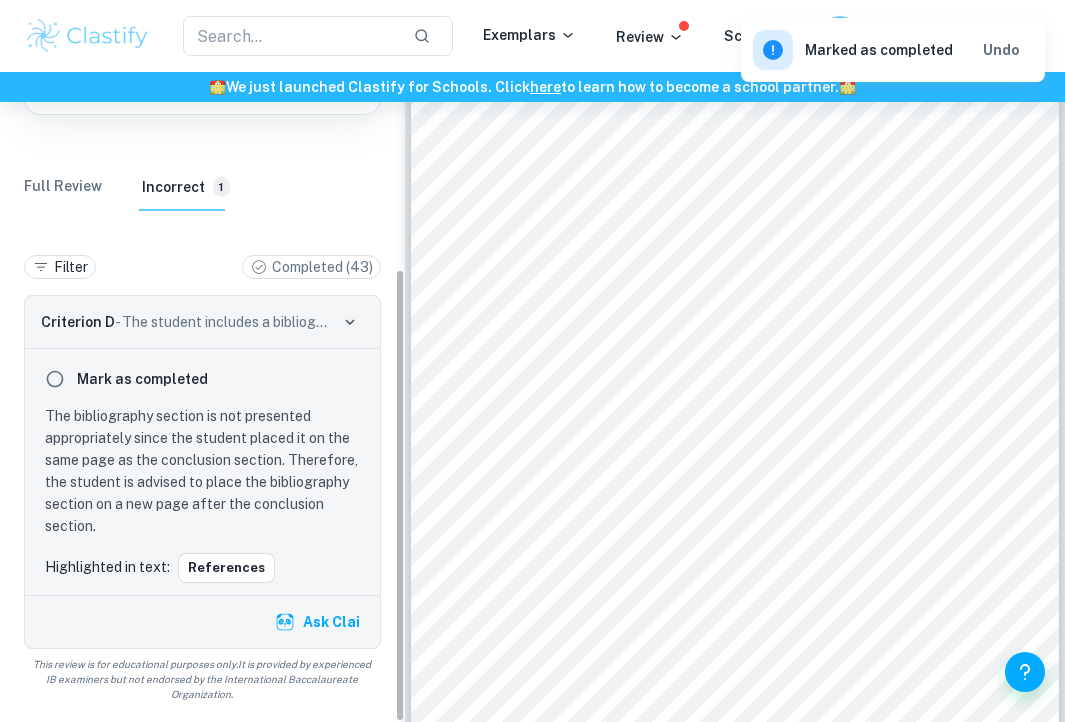 scroll, scrollTop: 282, scrollLeft: 0, axis: vertical 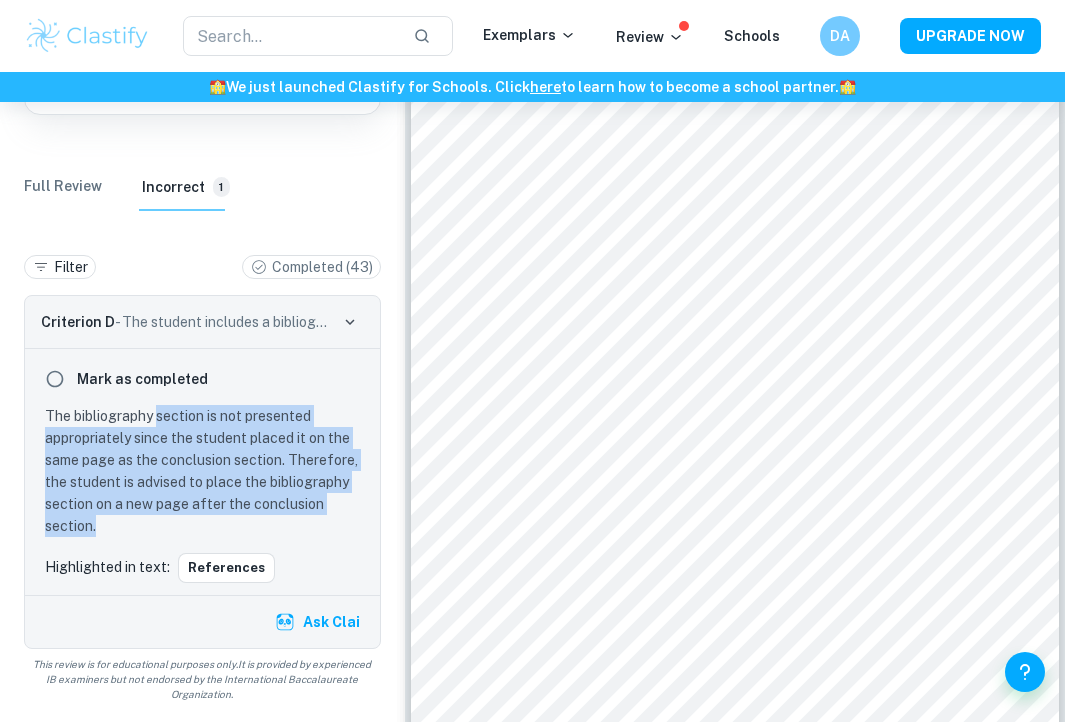 drag, startPoint x: 155, startPoint y: 419, endPoint x: 266, endPoint y: 519, distance: 149.40215 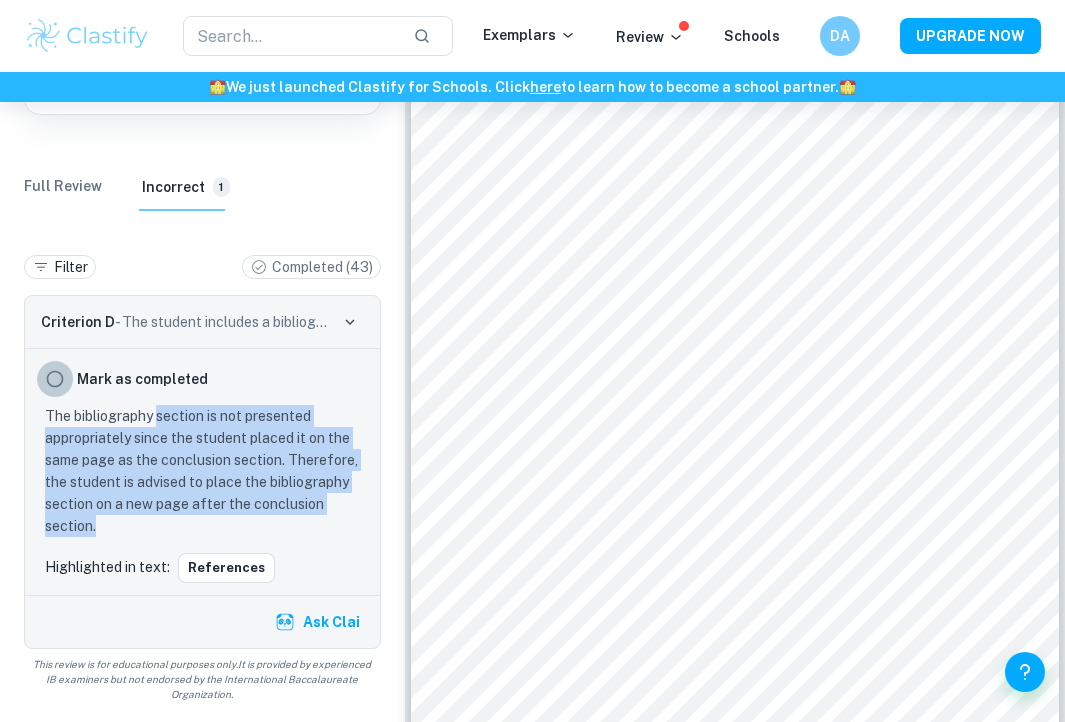click at bounding box center [55, 379] 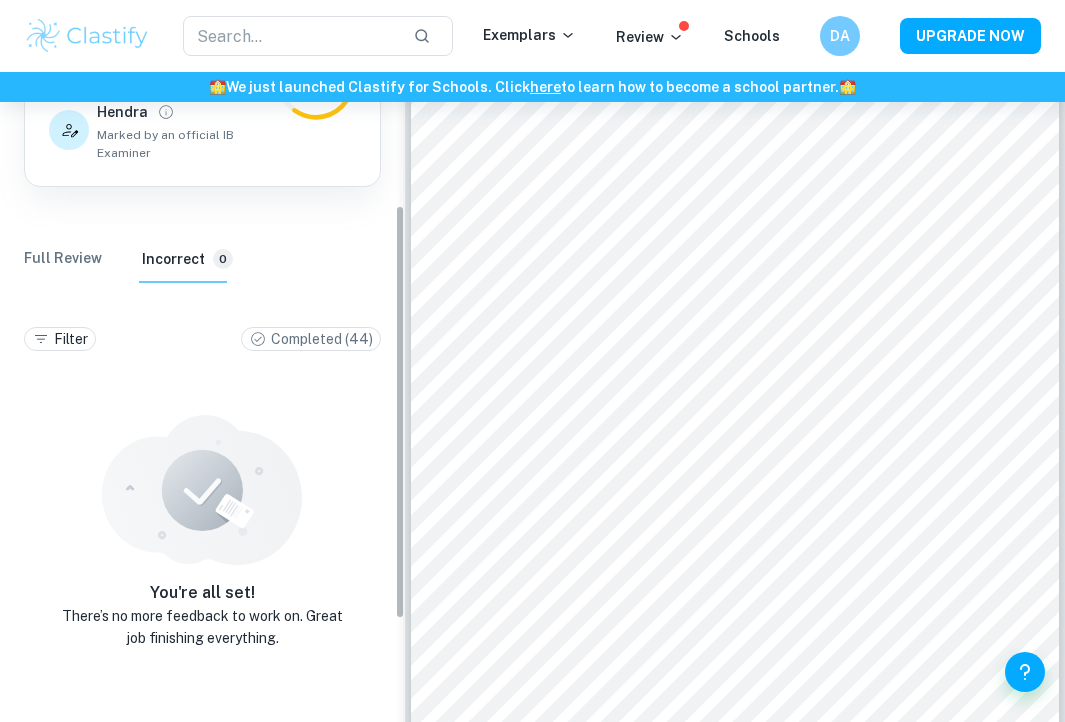 scroll, scrollTop: 261, scrollLeft: 0, axis: vertical 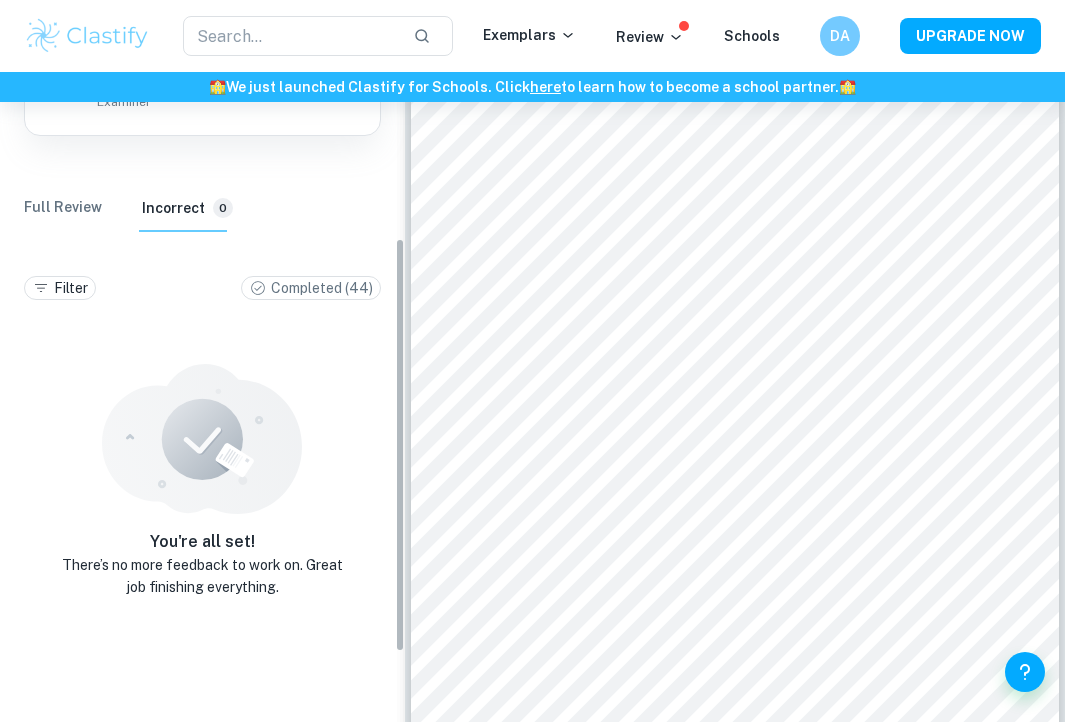 click on "Full Review" at bounding box center [63, 208] 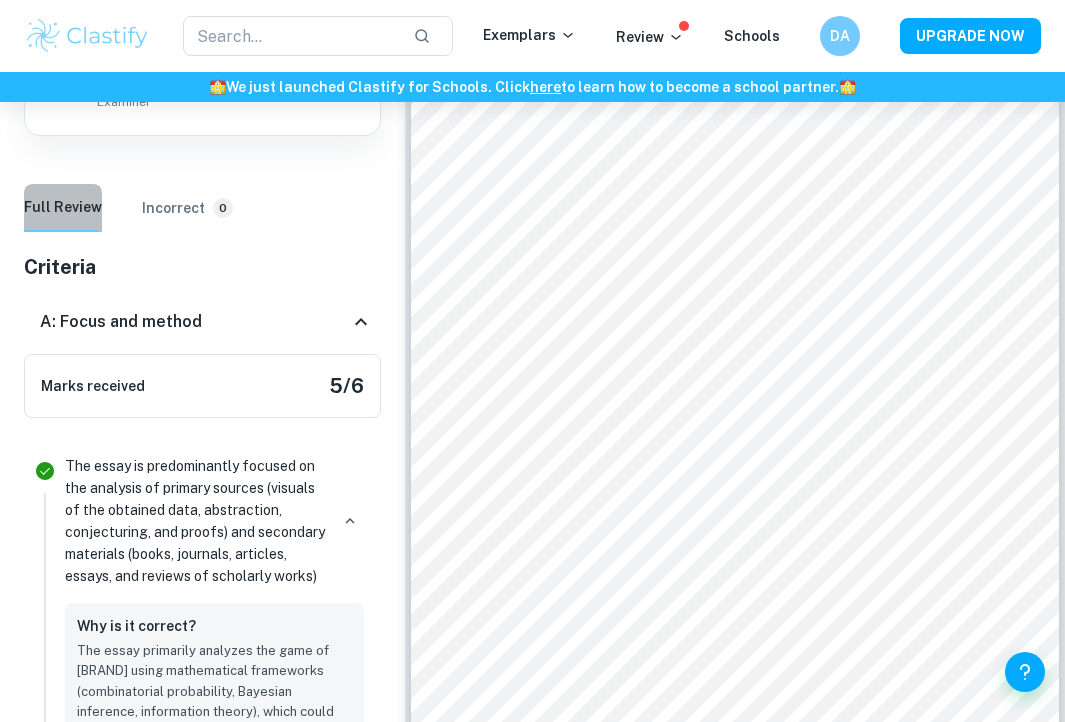 click on "Full Review" at bounding box center (63, 208) 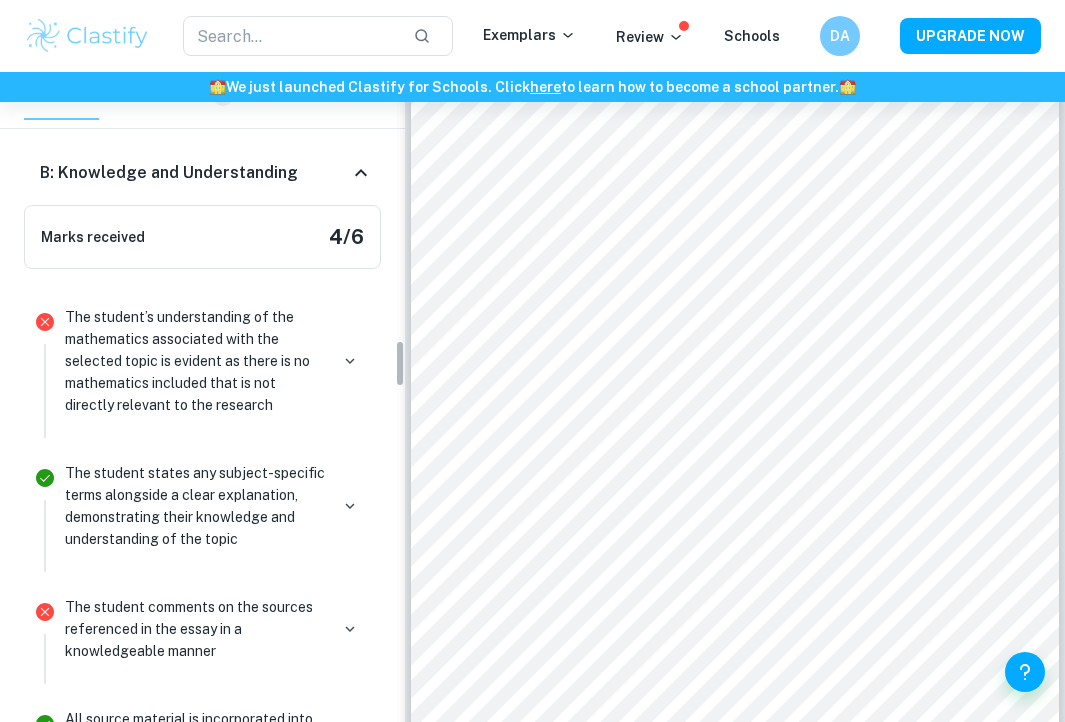 scroll, scrollTop: 3651, scrollLeft: 0, axis: vertical 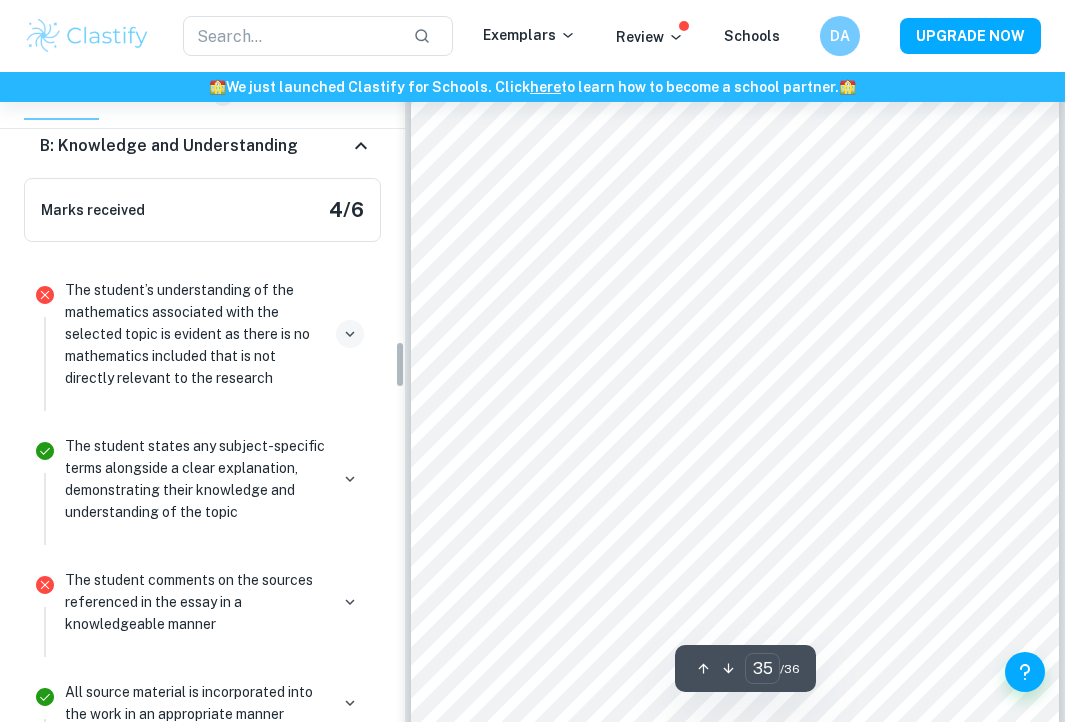 click 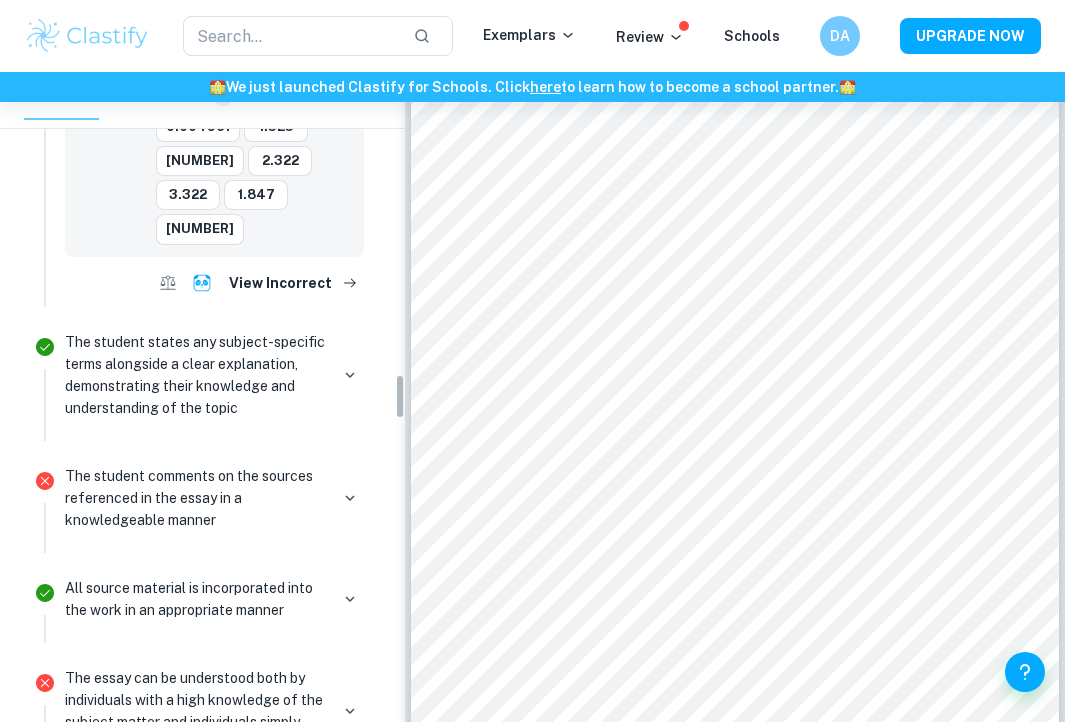 scroll, scrollTop: 4444, scrollLeft: 0, axis: vertical 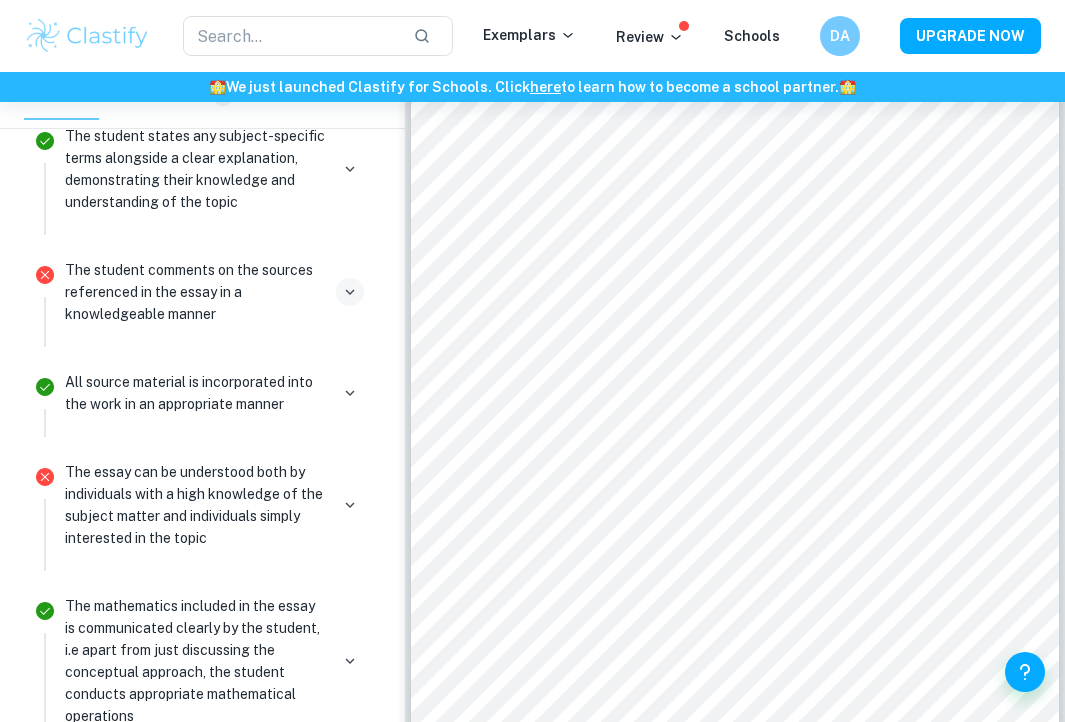 click 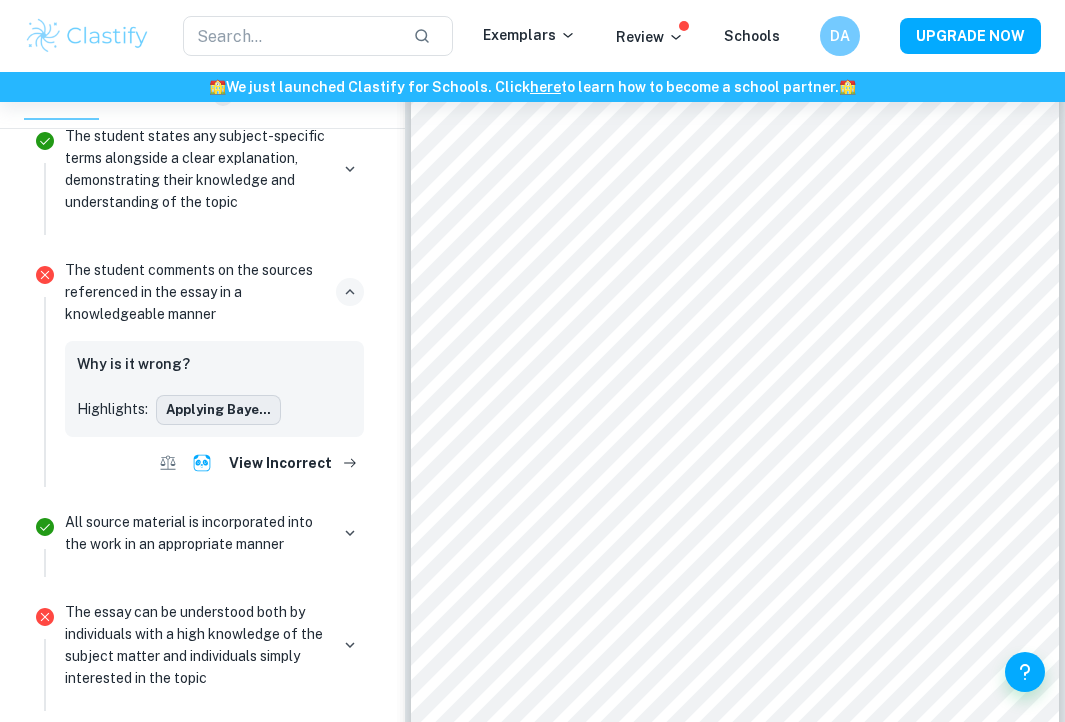 click on "applying Baye..." at bounding box center (218, 410) 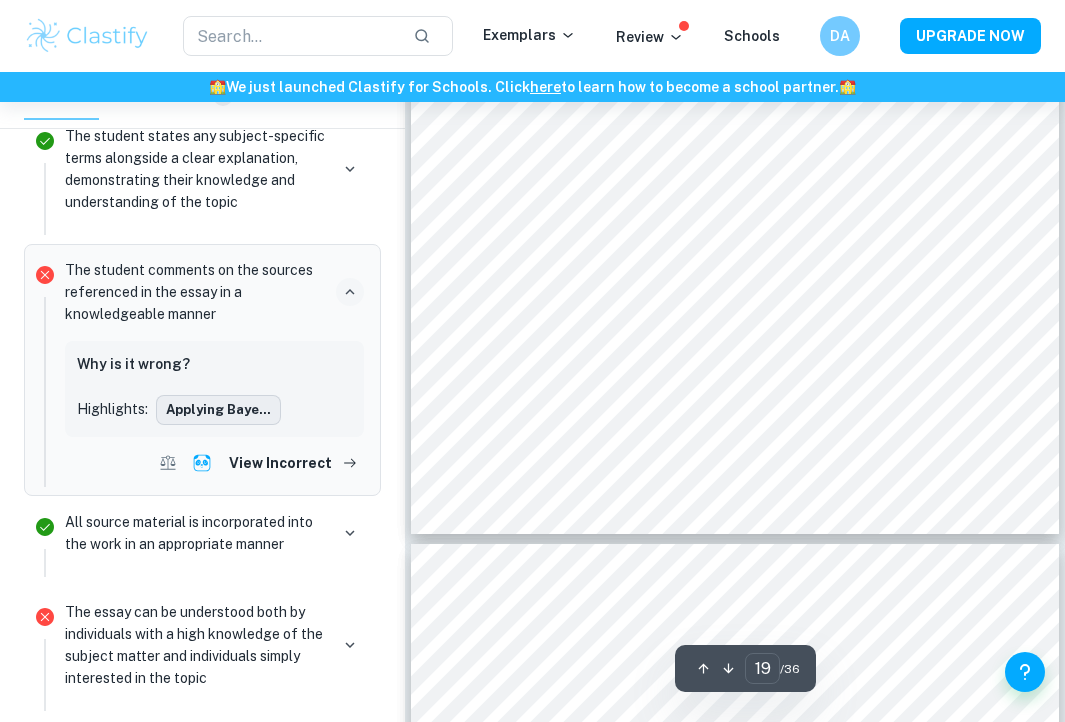 scroll, scrollTop: 13249, scrollLeft: 0, axis: vertical 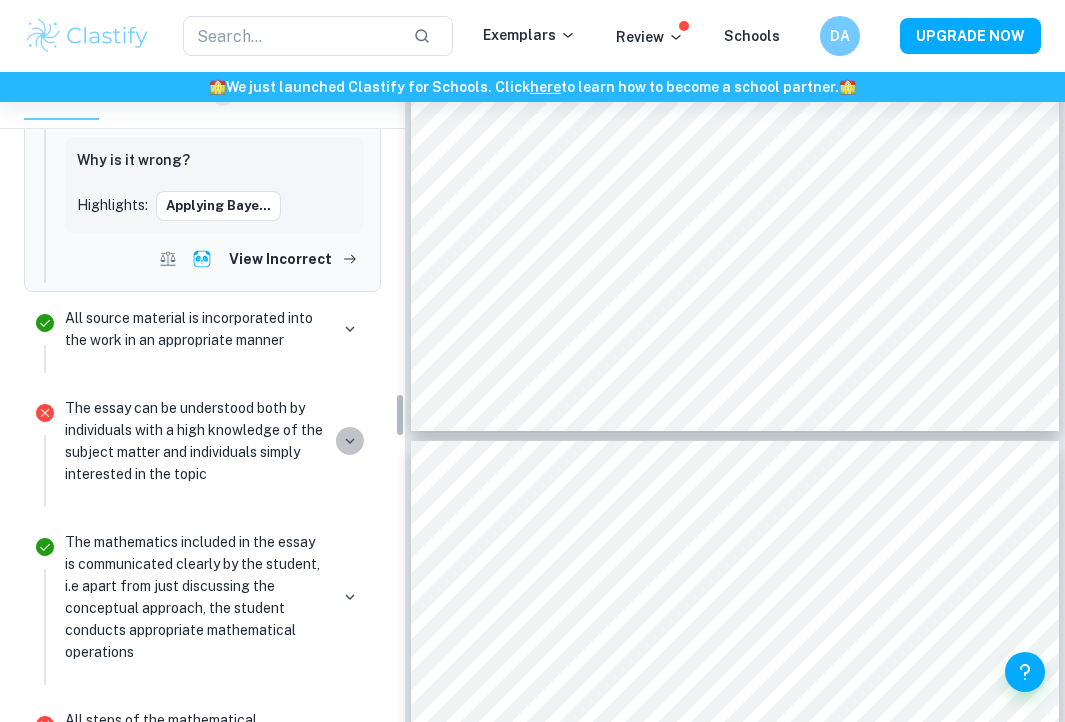 click 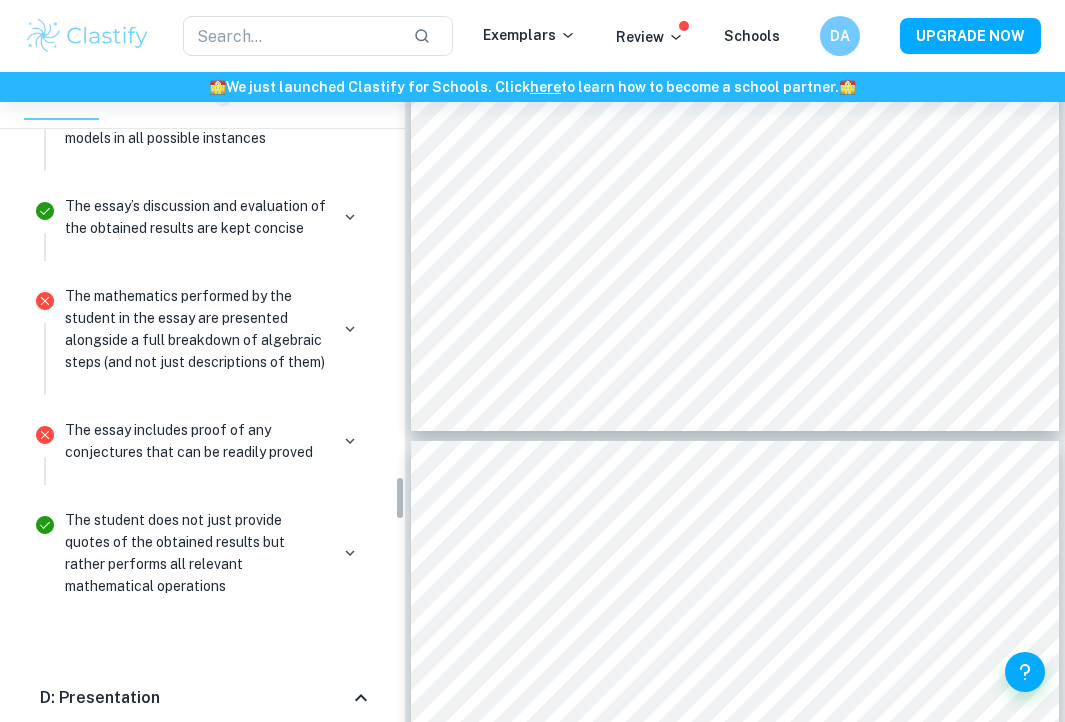 scroll, scrollTop: 5949, scrollLeft: 0, axis: vertical 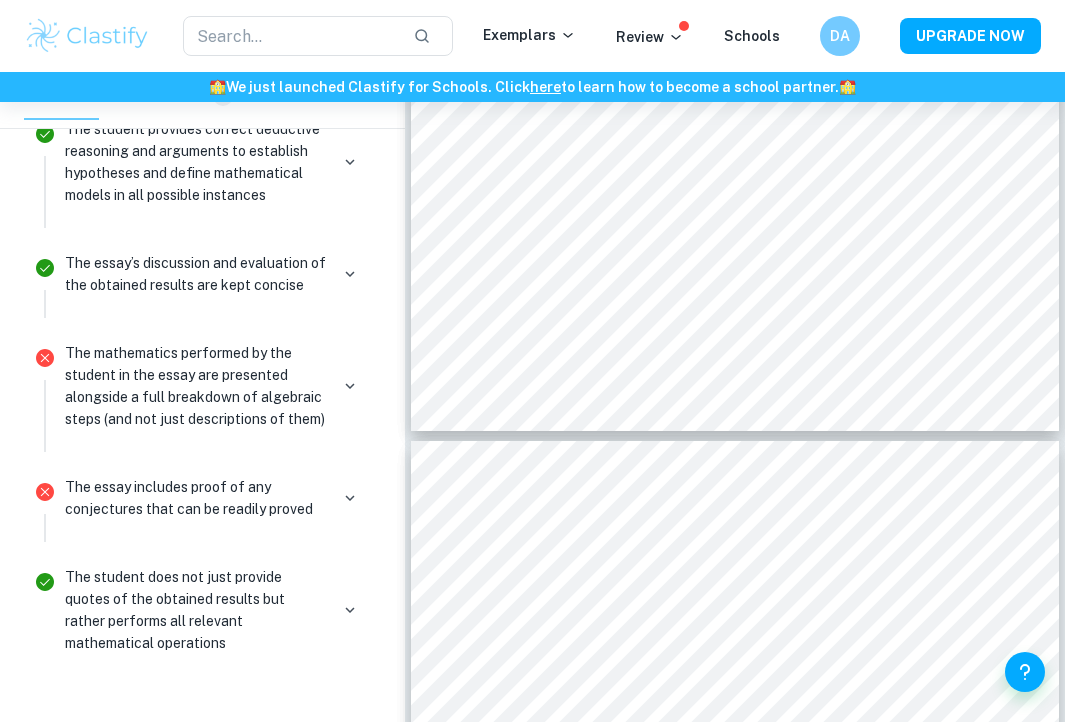 click on "The essay includes proof of any conjectures that can be readily proved" at bounding box center (214, 498) 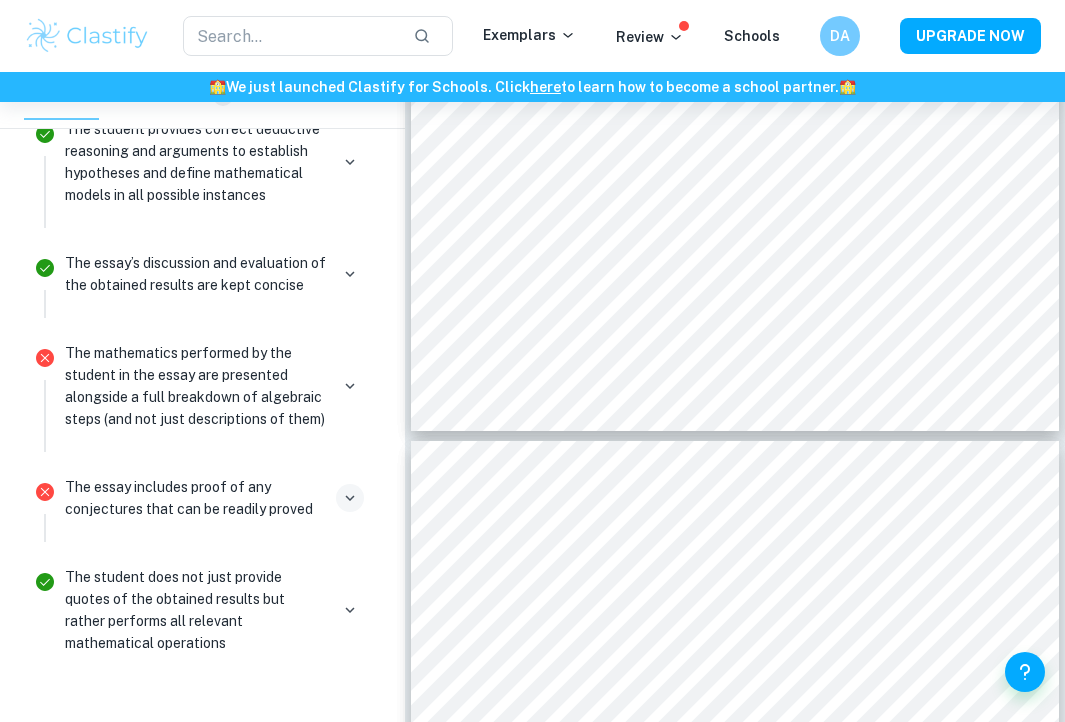 click 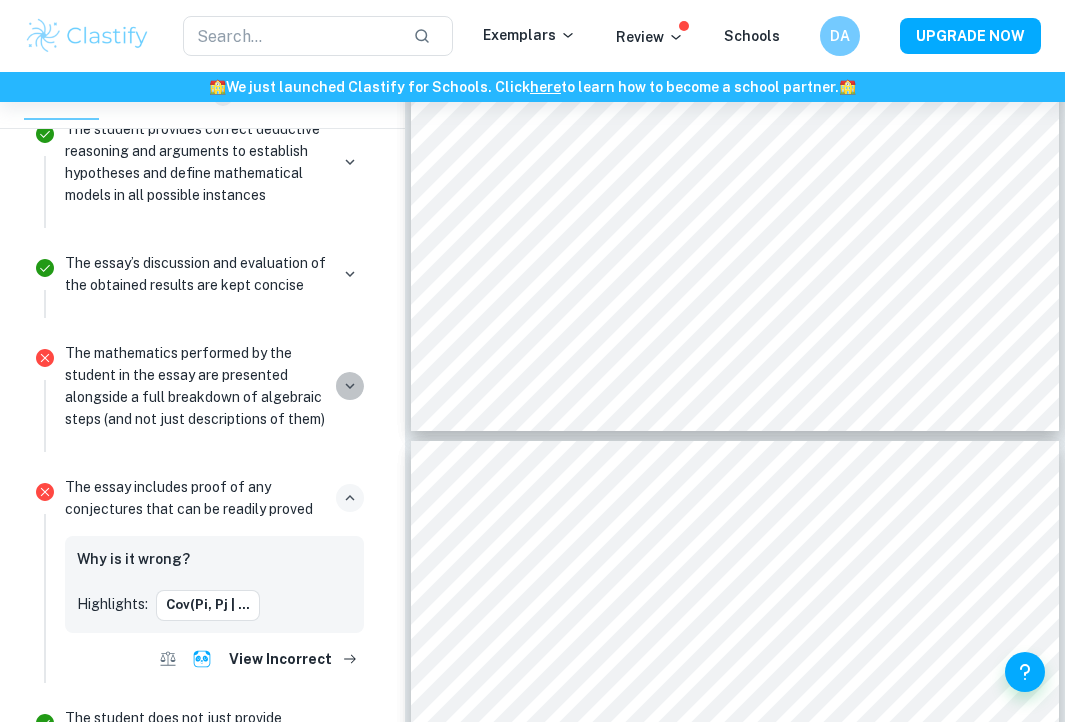click at bounding box center [350, 386] 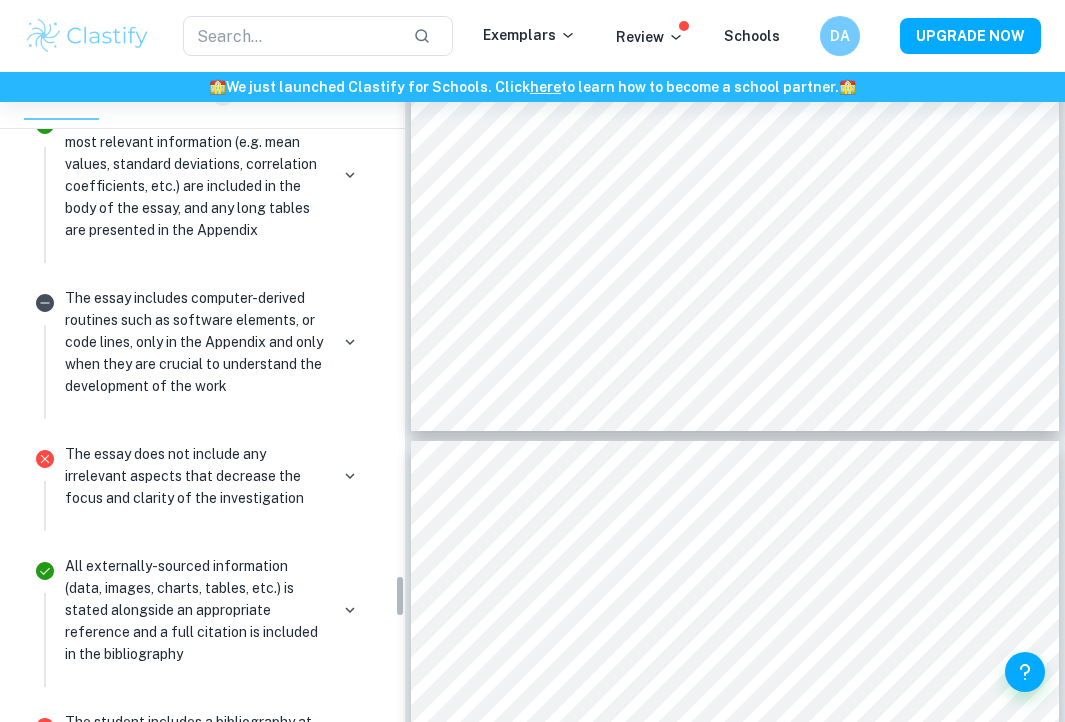 scroll, scrollTop: 7795, scrollLeft: 0, axis: vertical 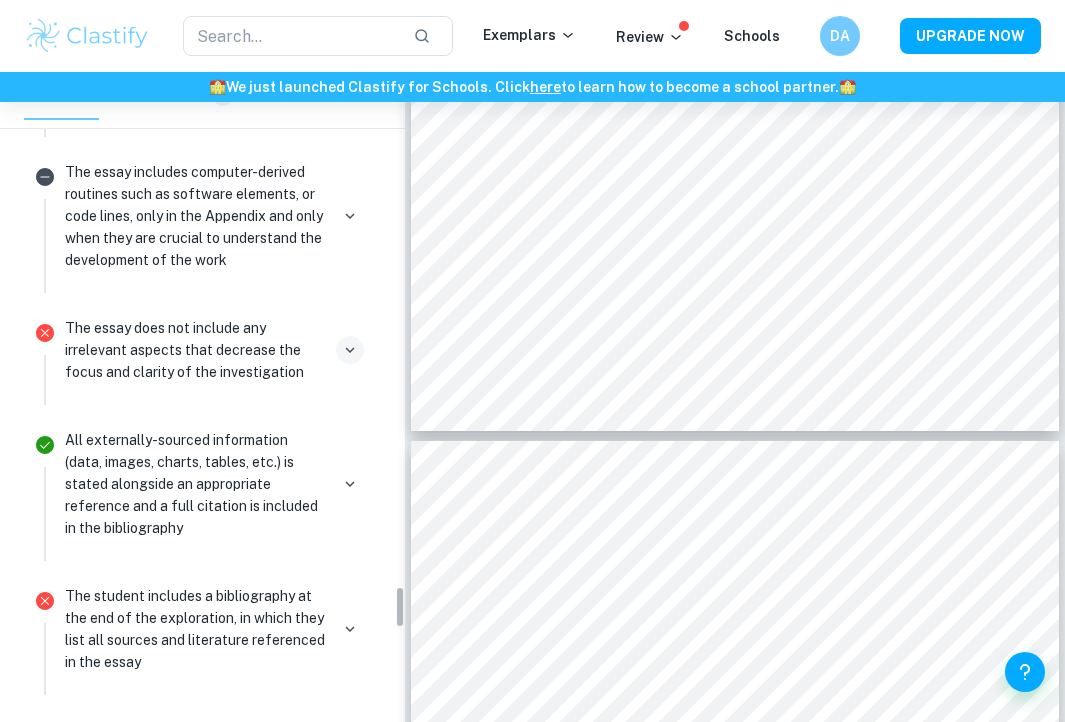 click 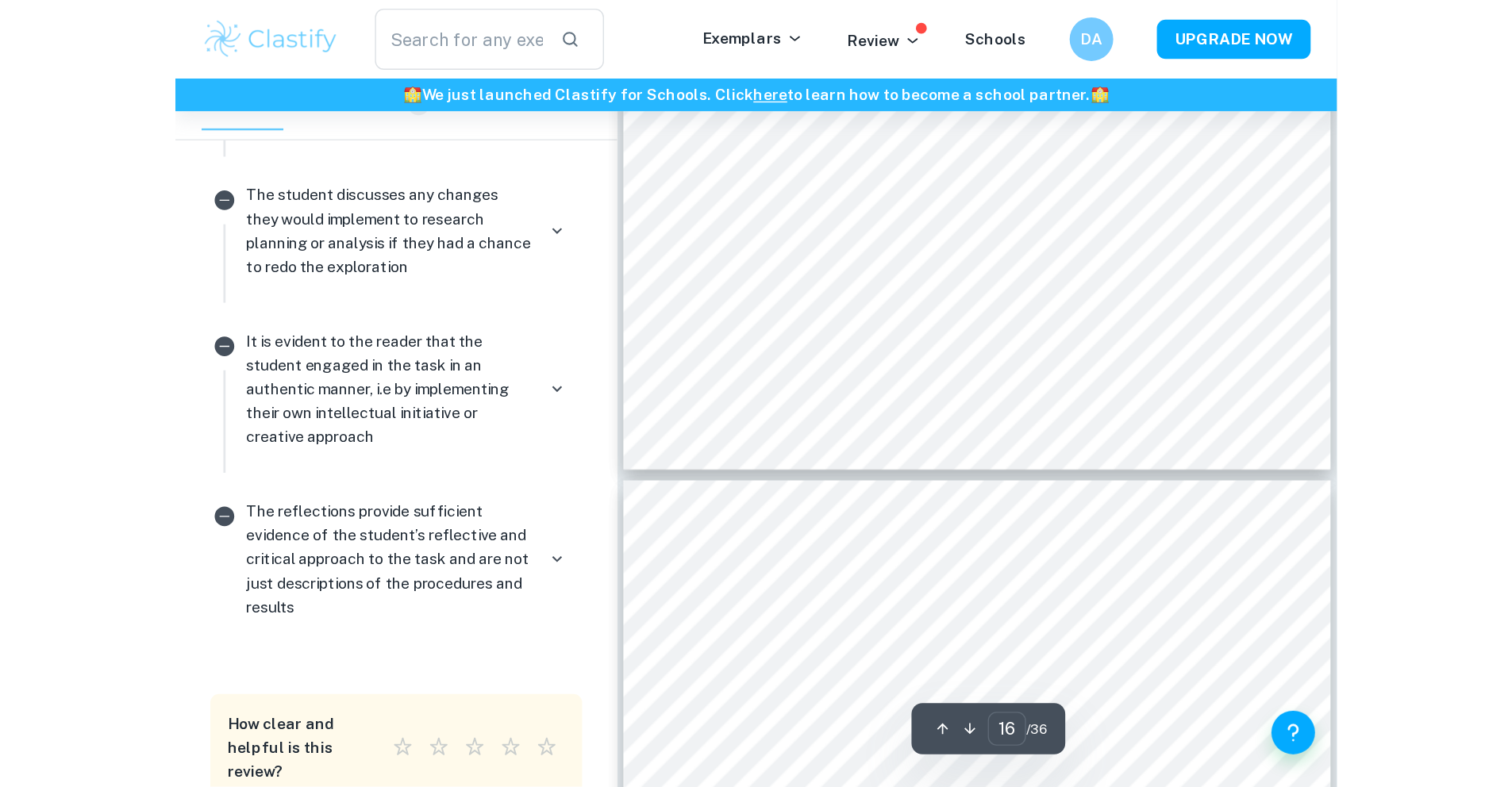 scroll, scrollTop: 5210, scrollLeft: 0, axis: vertical 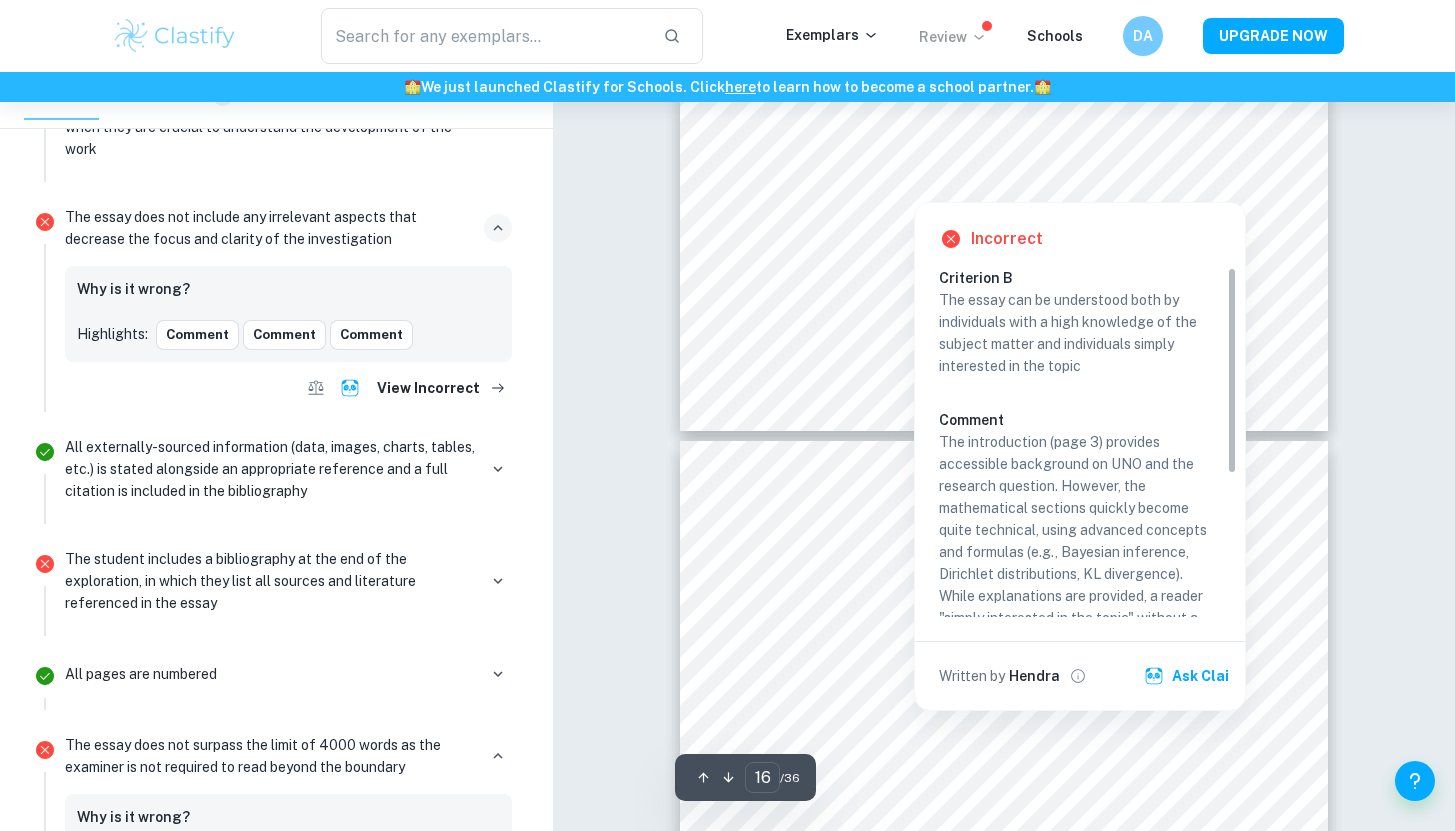 click on "Review" at bounding box center (953, 37) 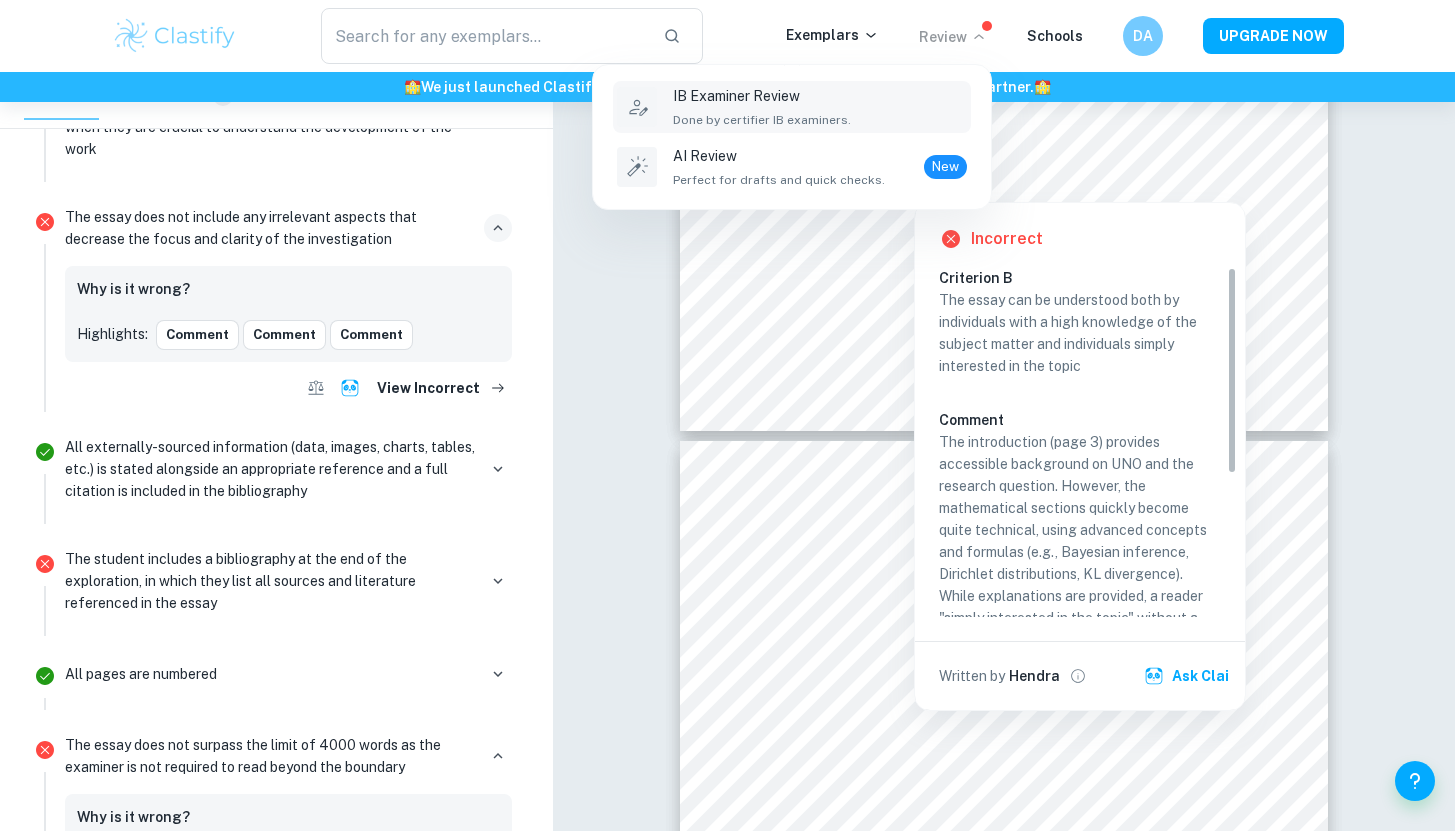 click on "IB Examiner Review Done by certifier IB examiners." at bounding box center [820, 107] 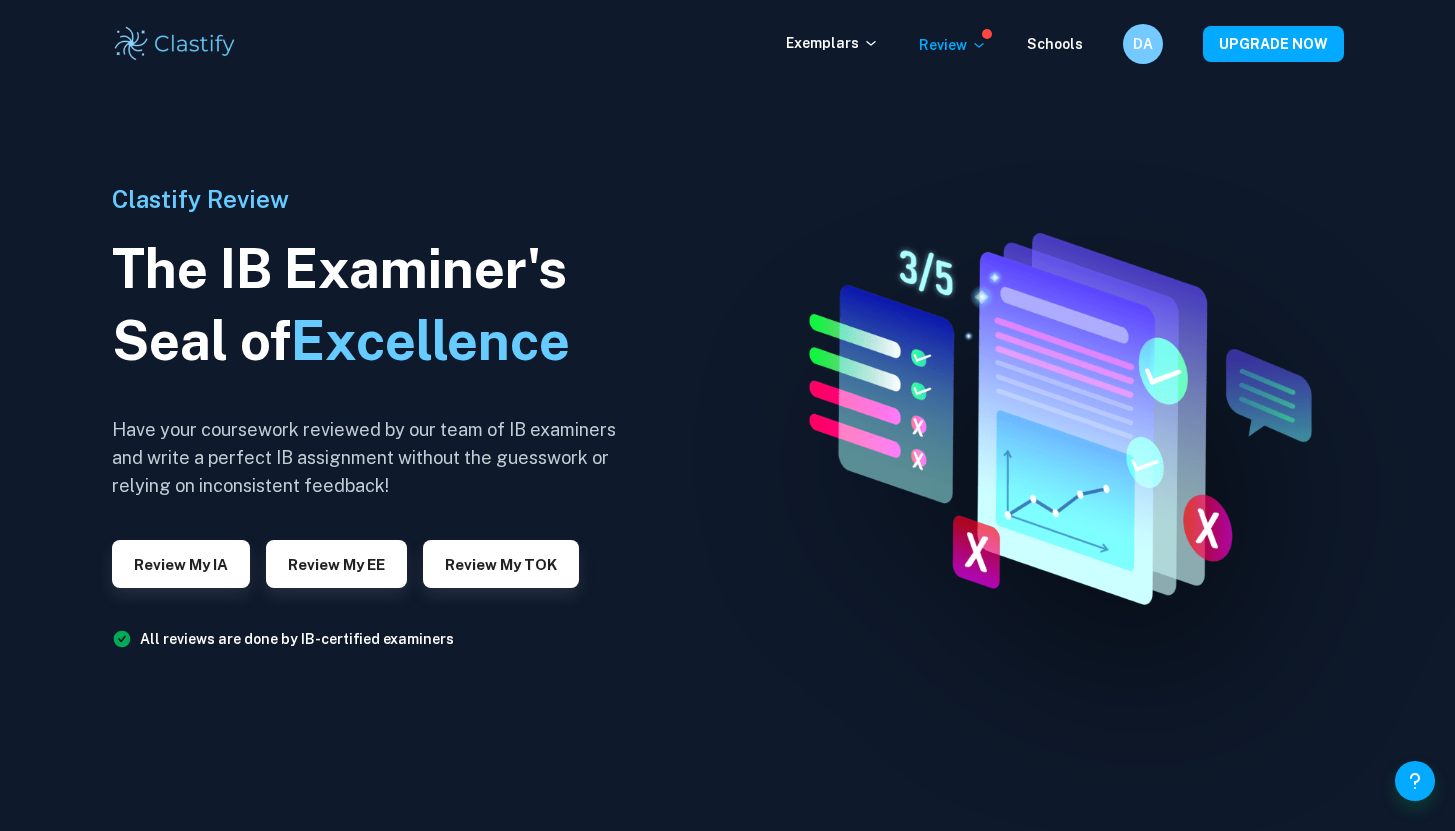 scroll, scrollTop: 0, scrollLeft: 0, axis: both 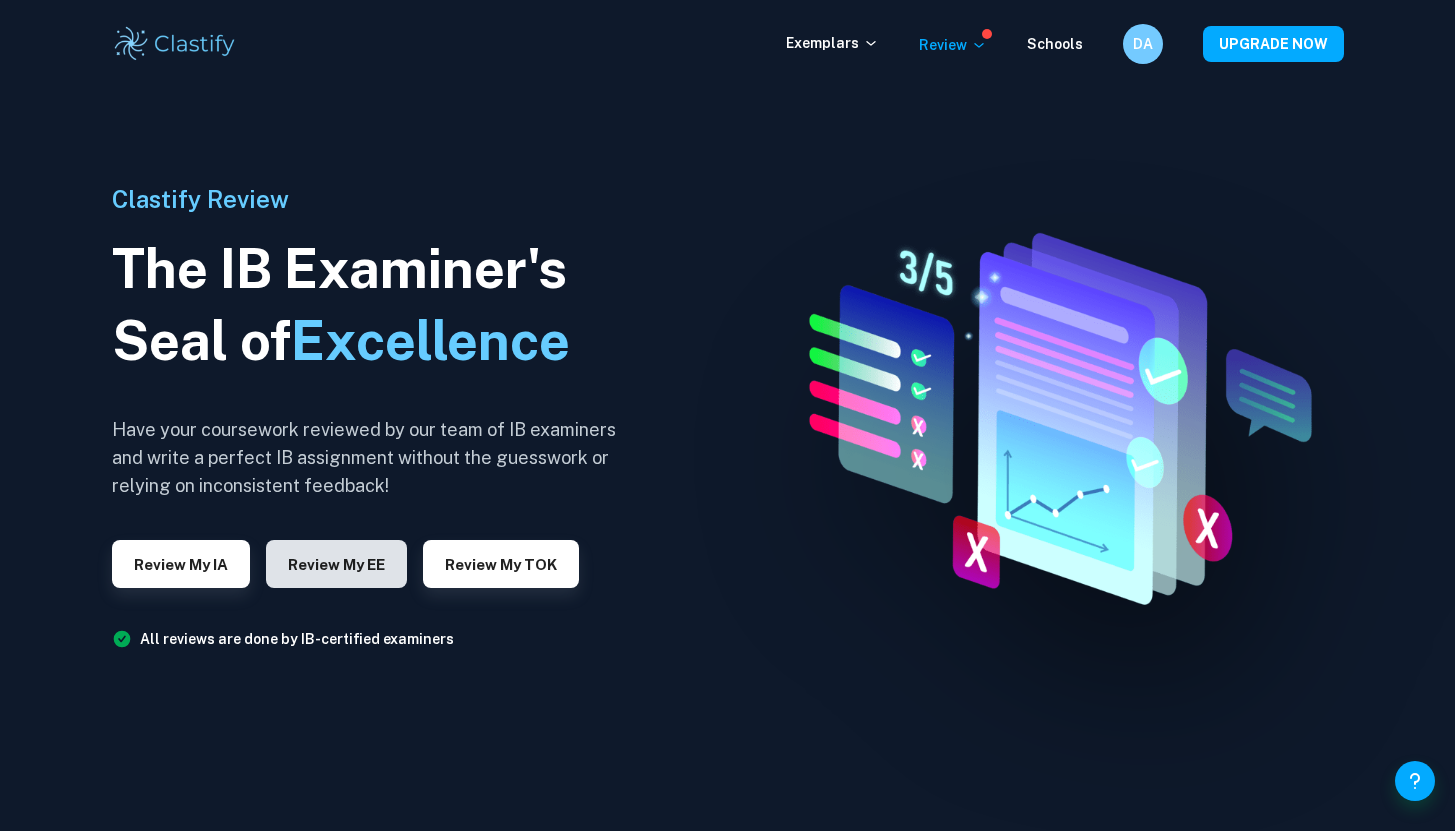 click on "Review my EE" at bounding box center [336, 564] 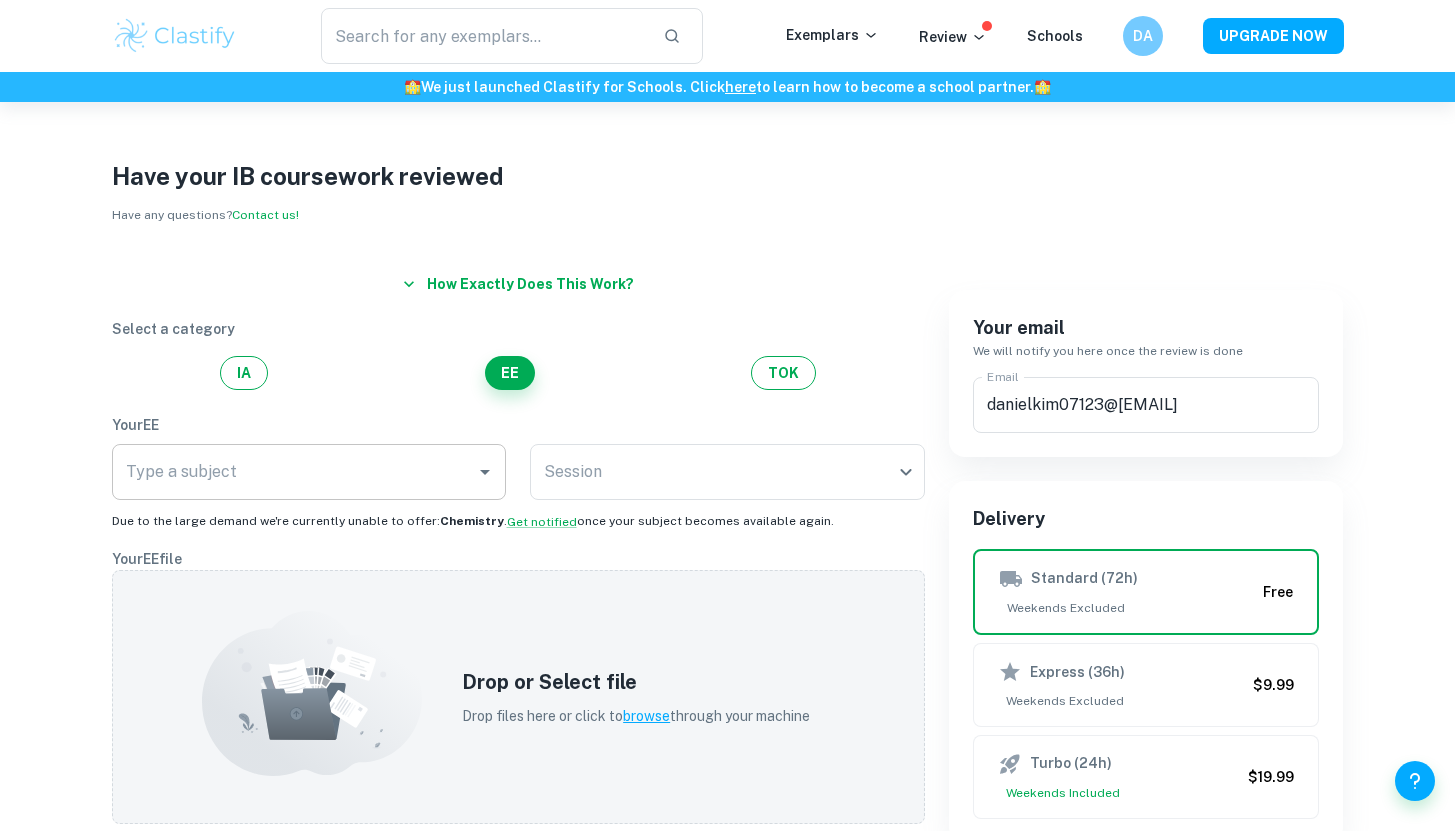 click on "Type a subject" at bounding box center [309, 472] 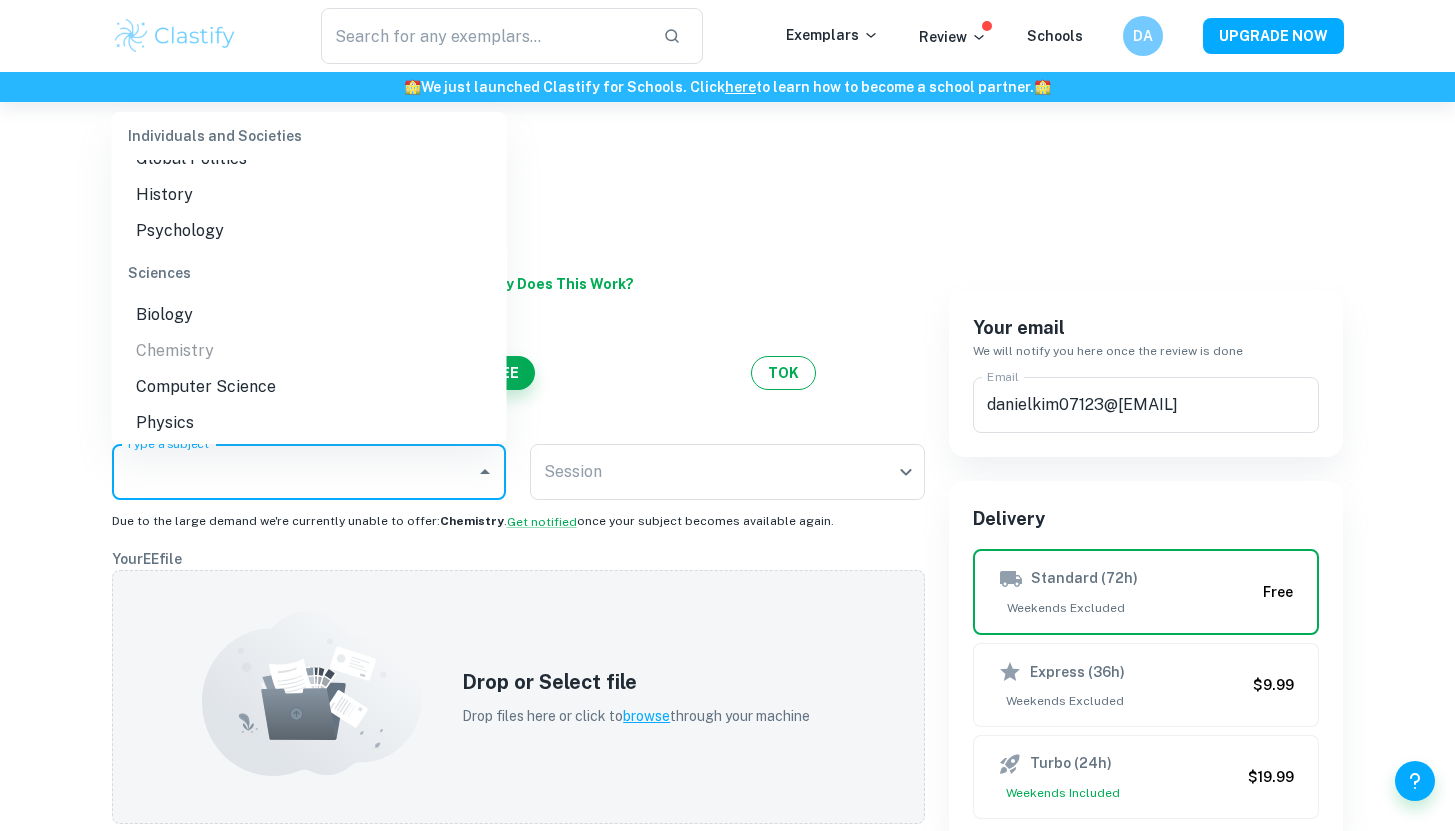 scroll, scrollTop: 511, scrollLeft: 0, axis: vertical 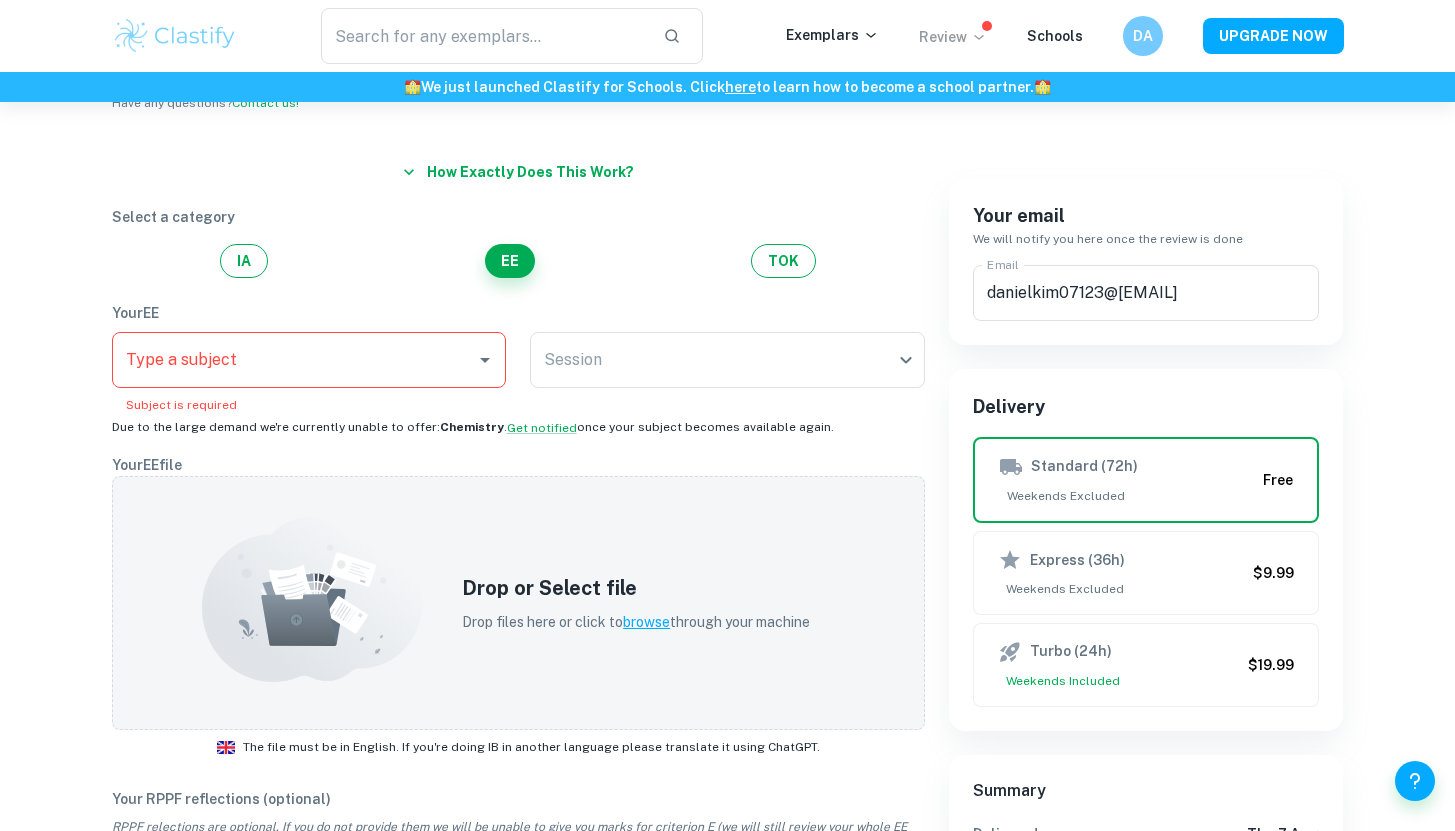 click on "Review" at bounding box center (953, 37) 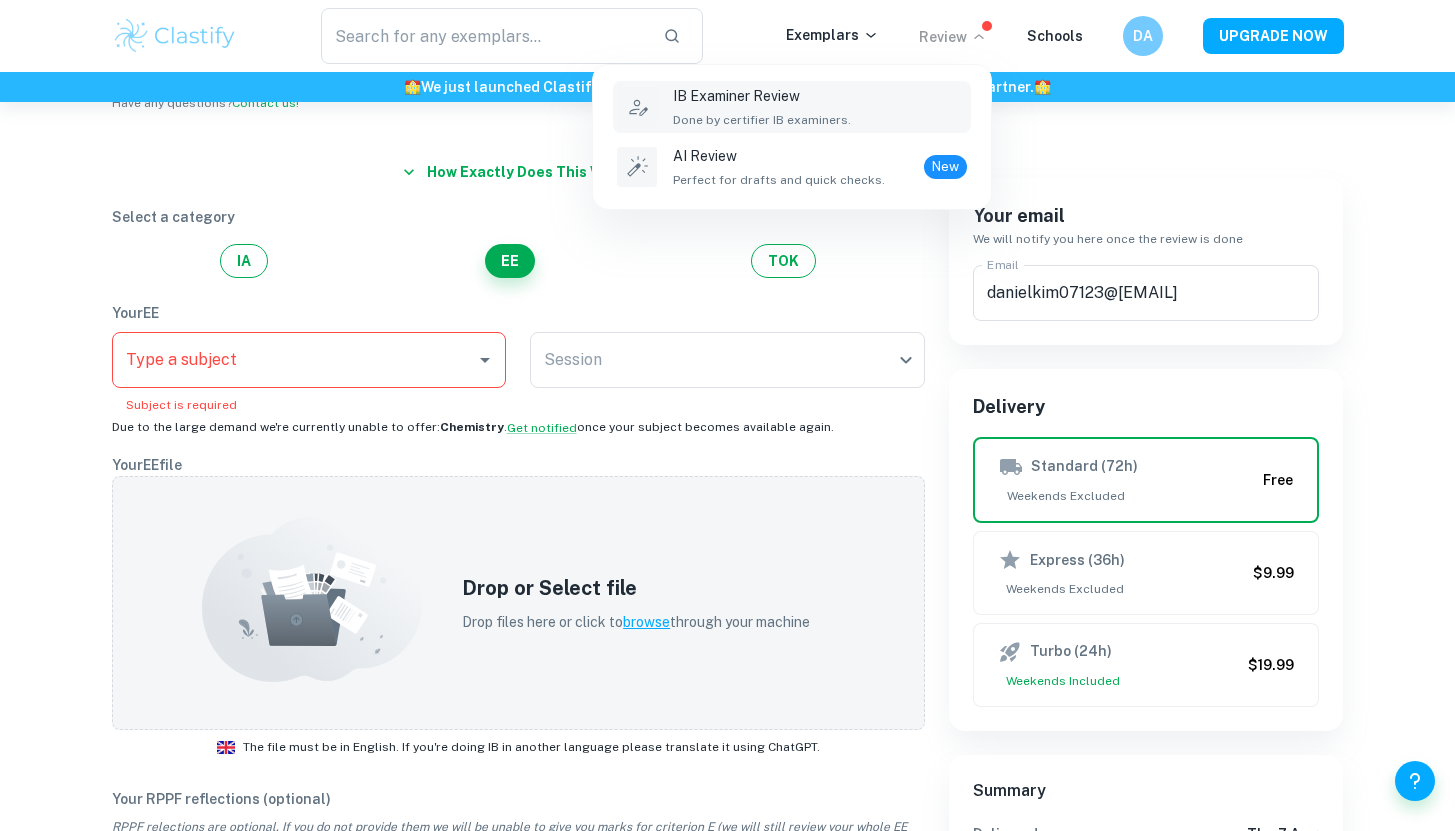 click on "IB Examiner Review Done by certifier IB examiners." at bounding box center [820, 107] 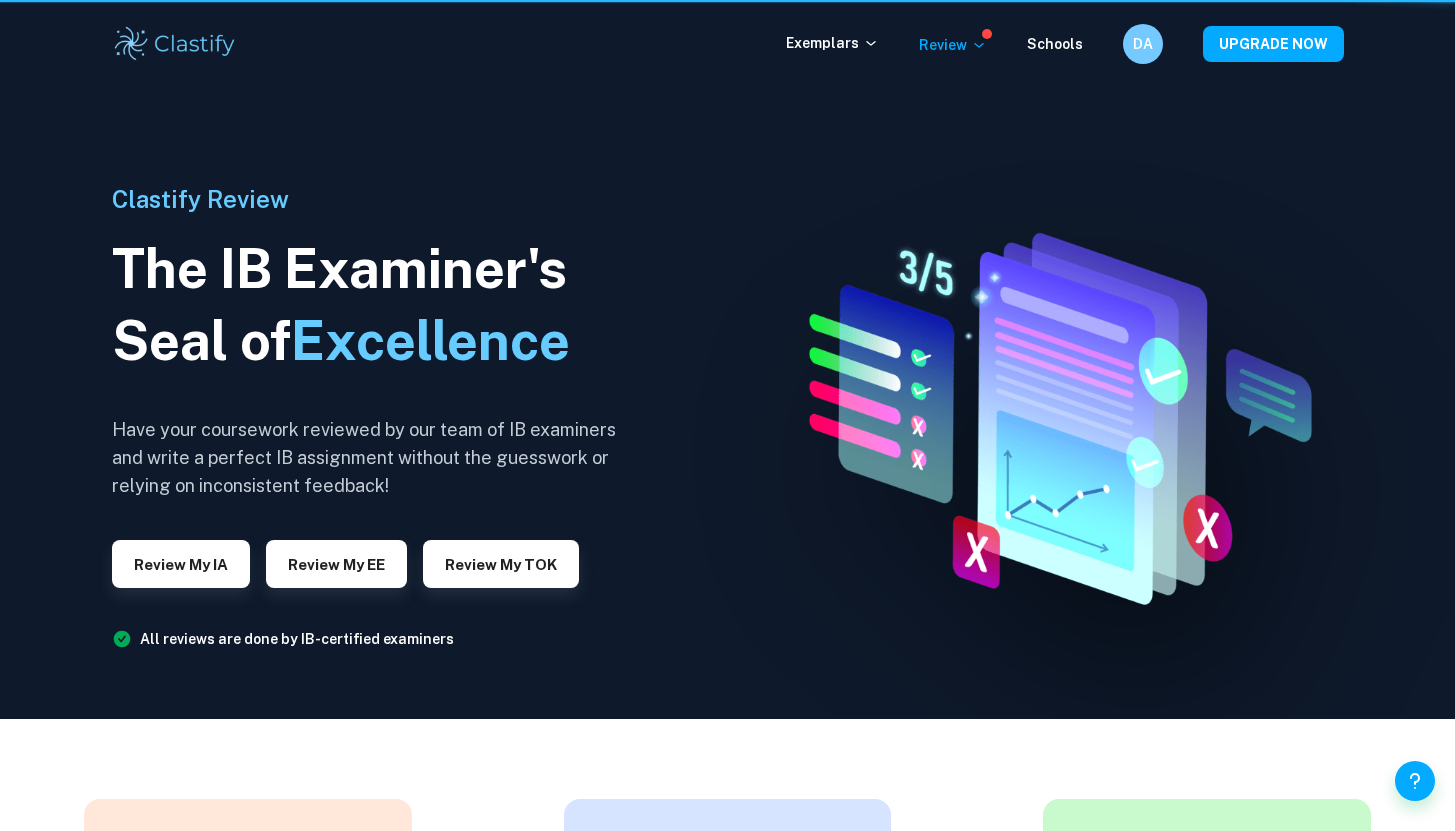 scroll, scrollTop: 0, scrollLeft: 0, axis: both 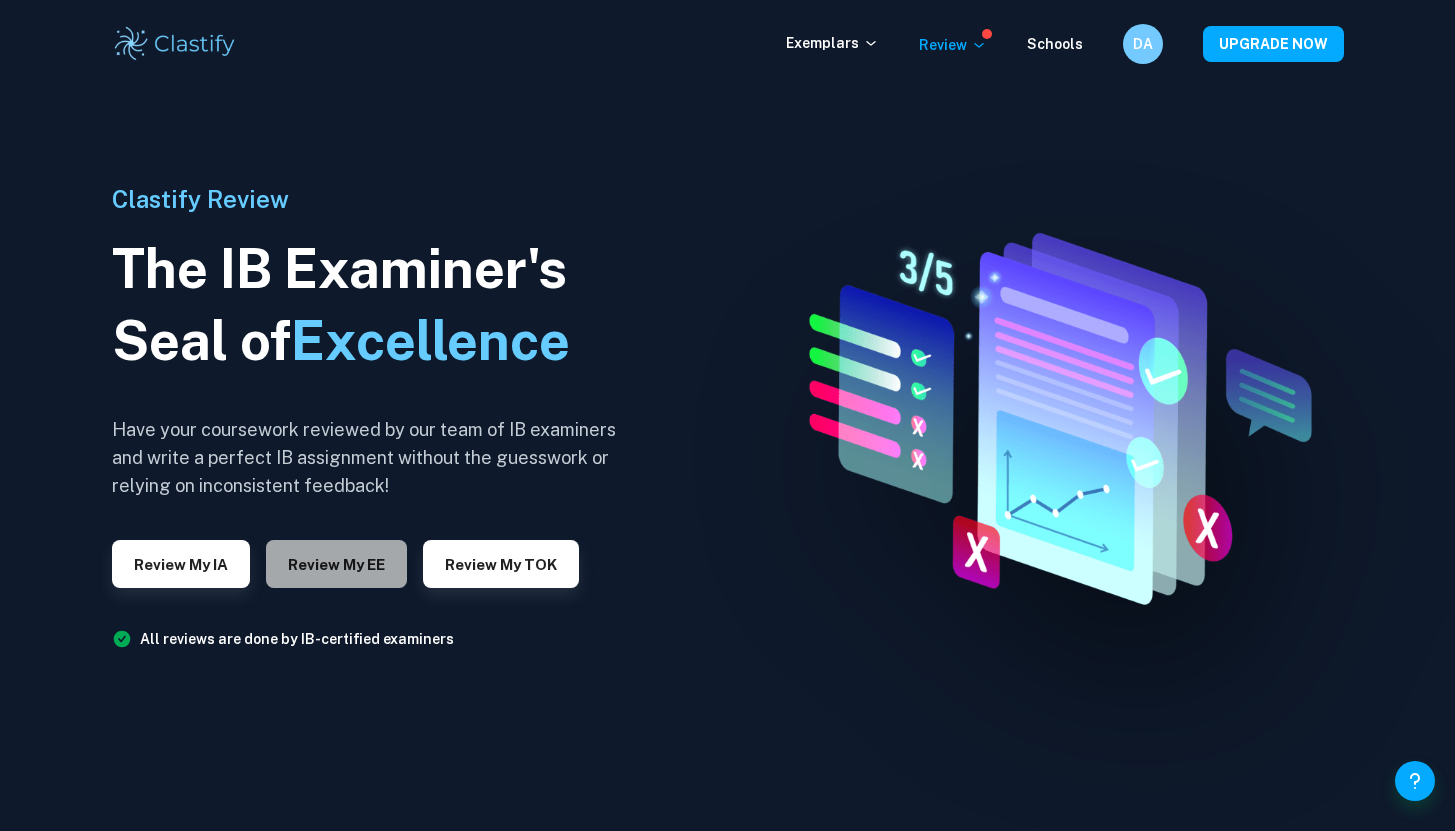 click on "Review my EE" at bounding box center (336, 564) 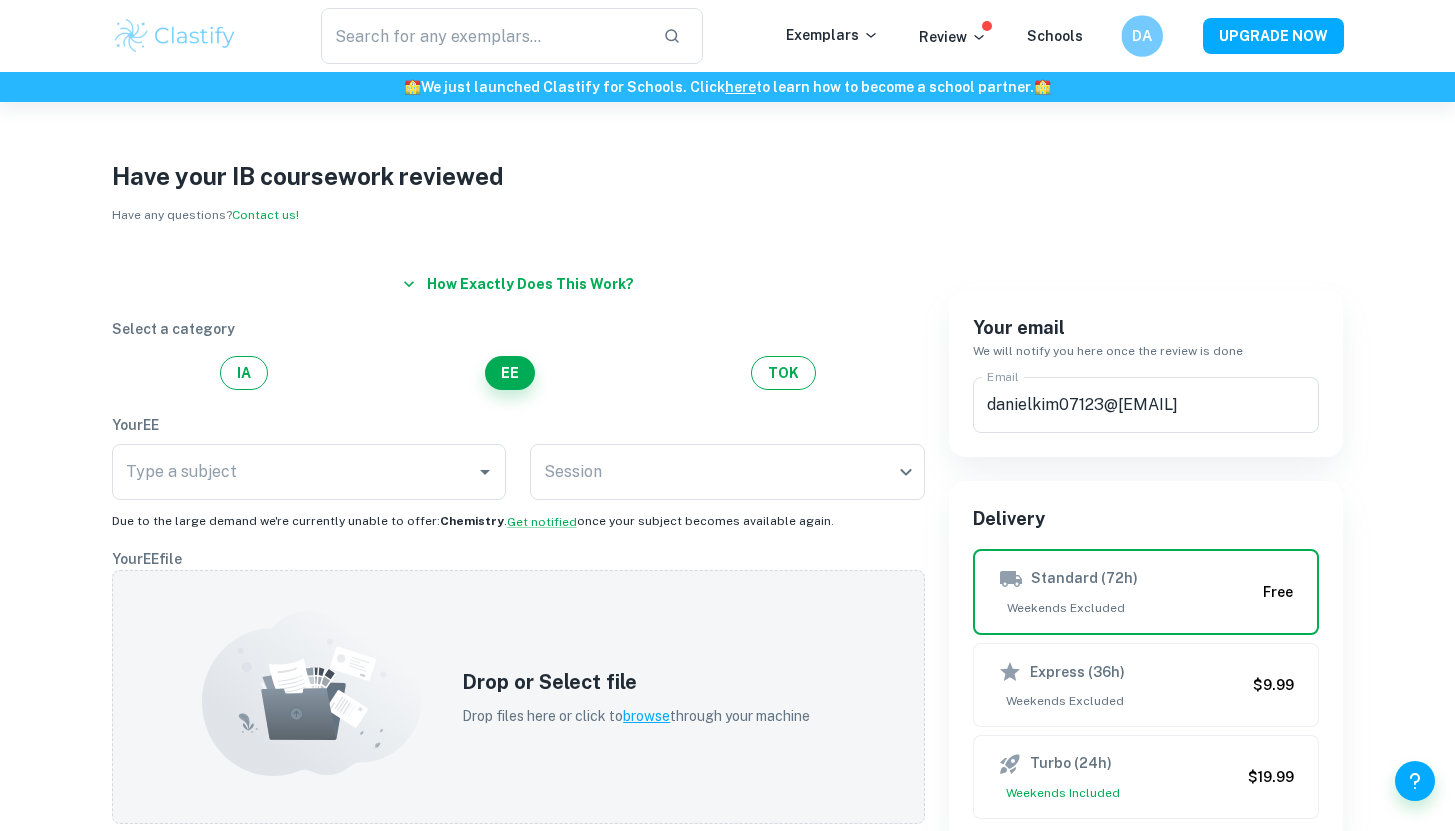 click on "DA" at bounding box center [1142, 36] 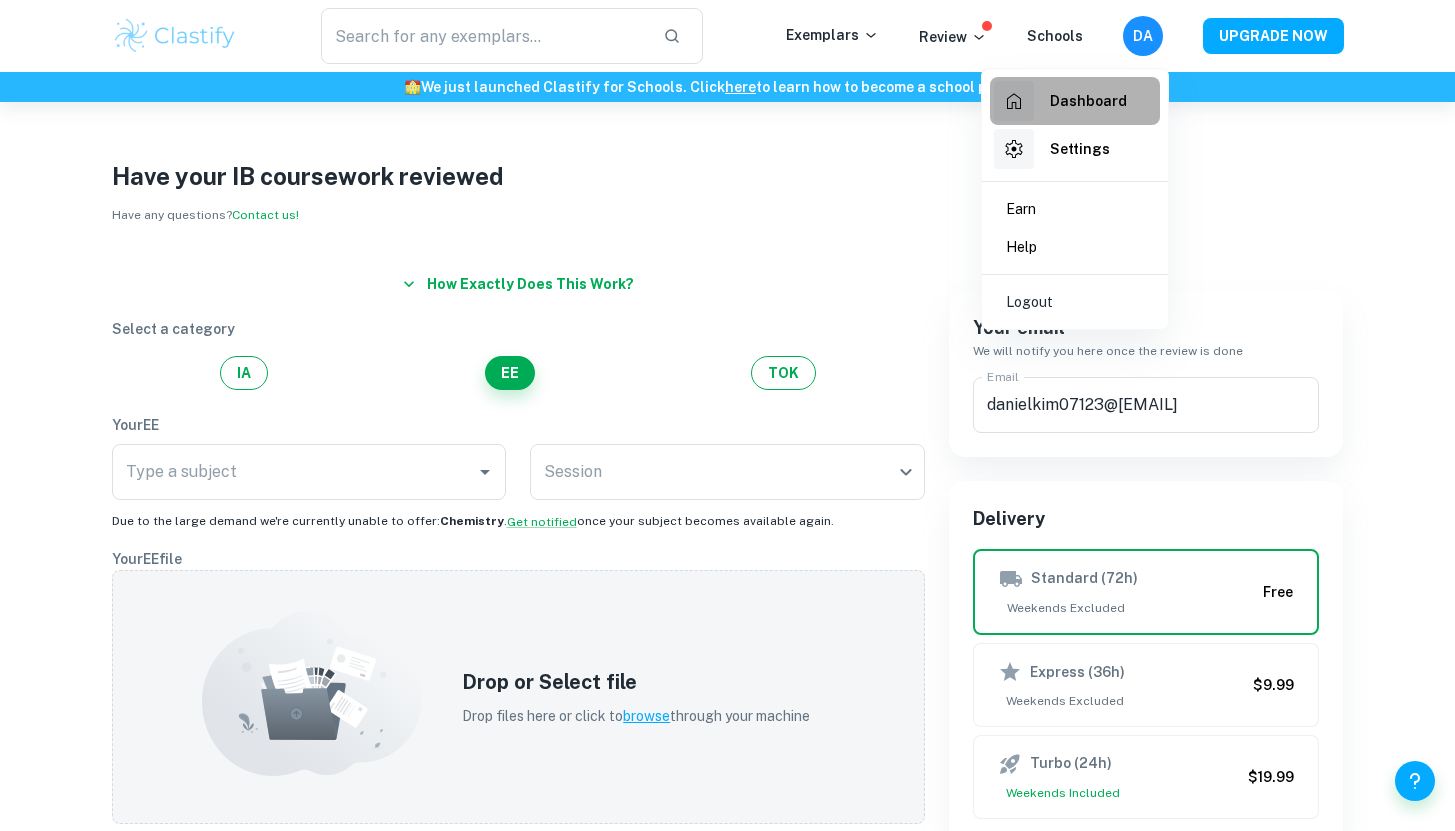 click on "Dashboard" at bounding box center (1075, 101) 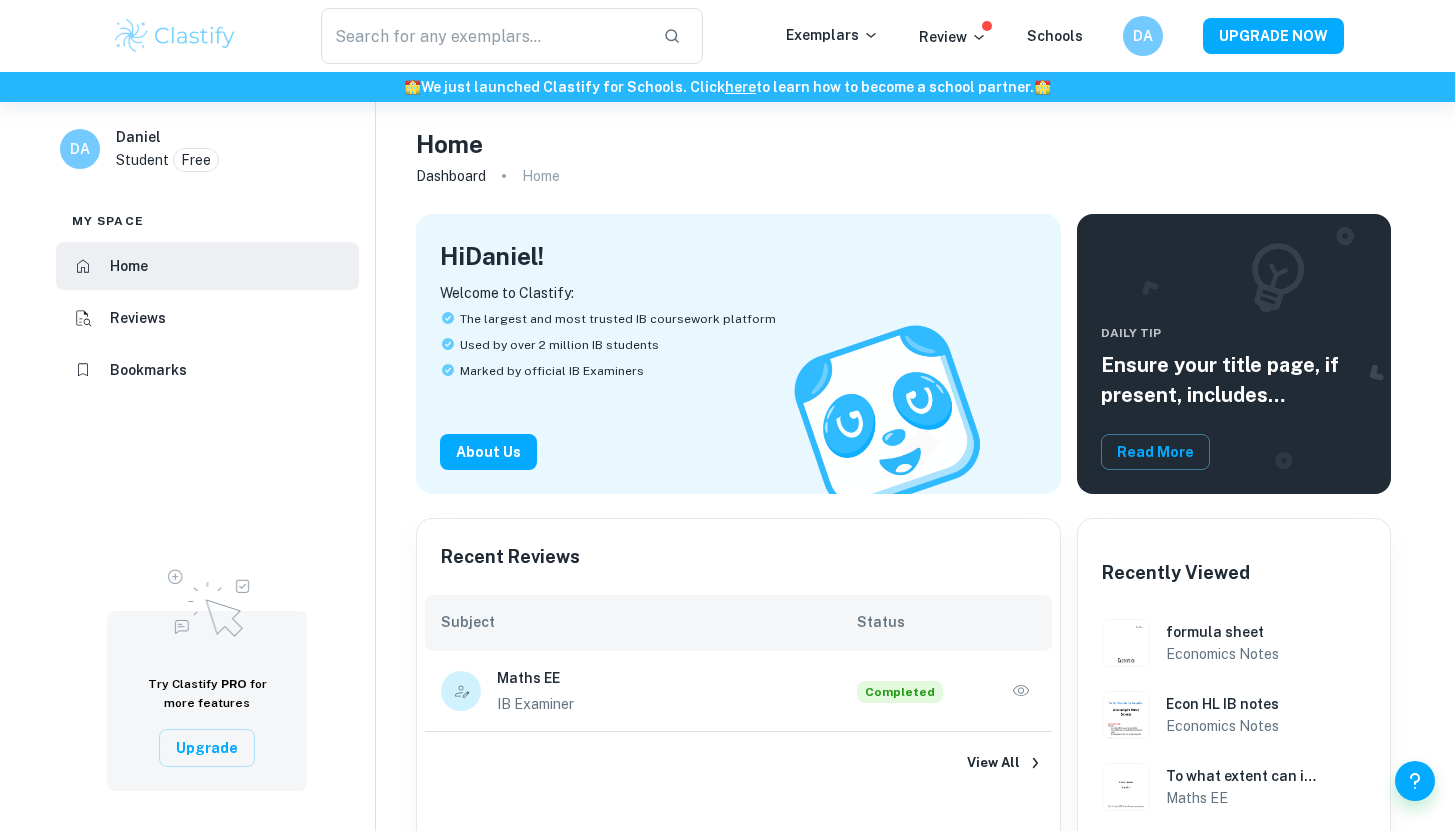 click on "Maths EE" at bounding box center (677, 678) 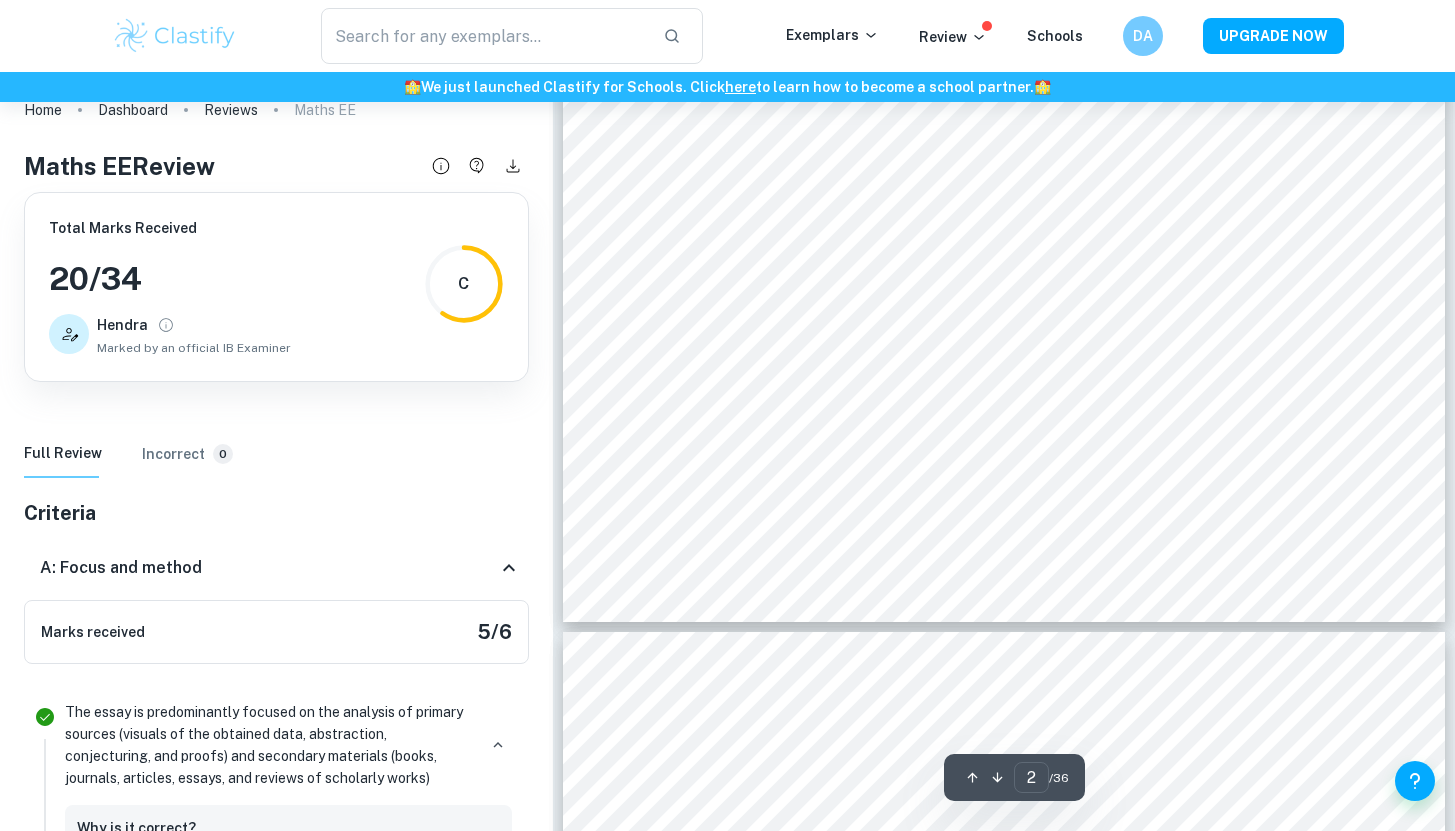 scroll, scrollTop: 2021, scrollLeft: 0, axis: vertical 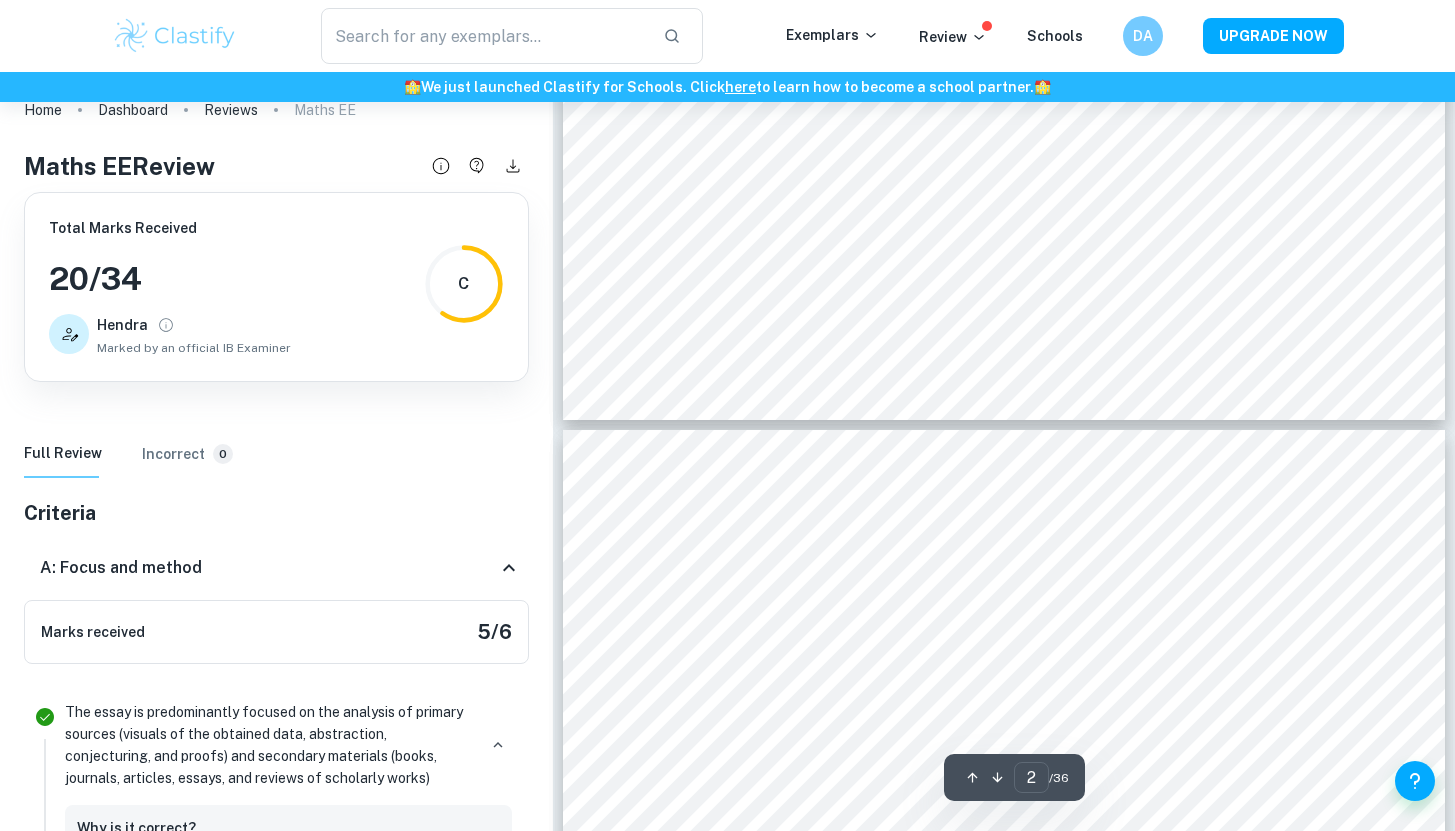 type on "3" 